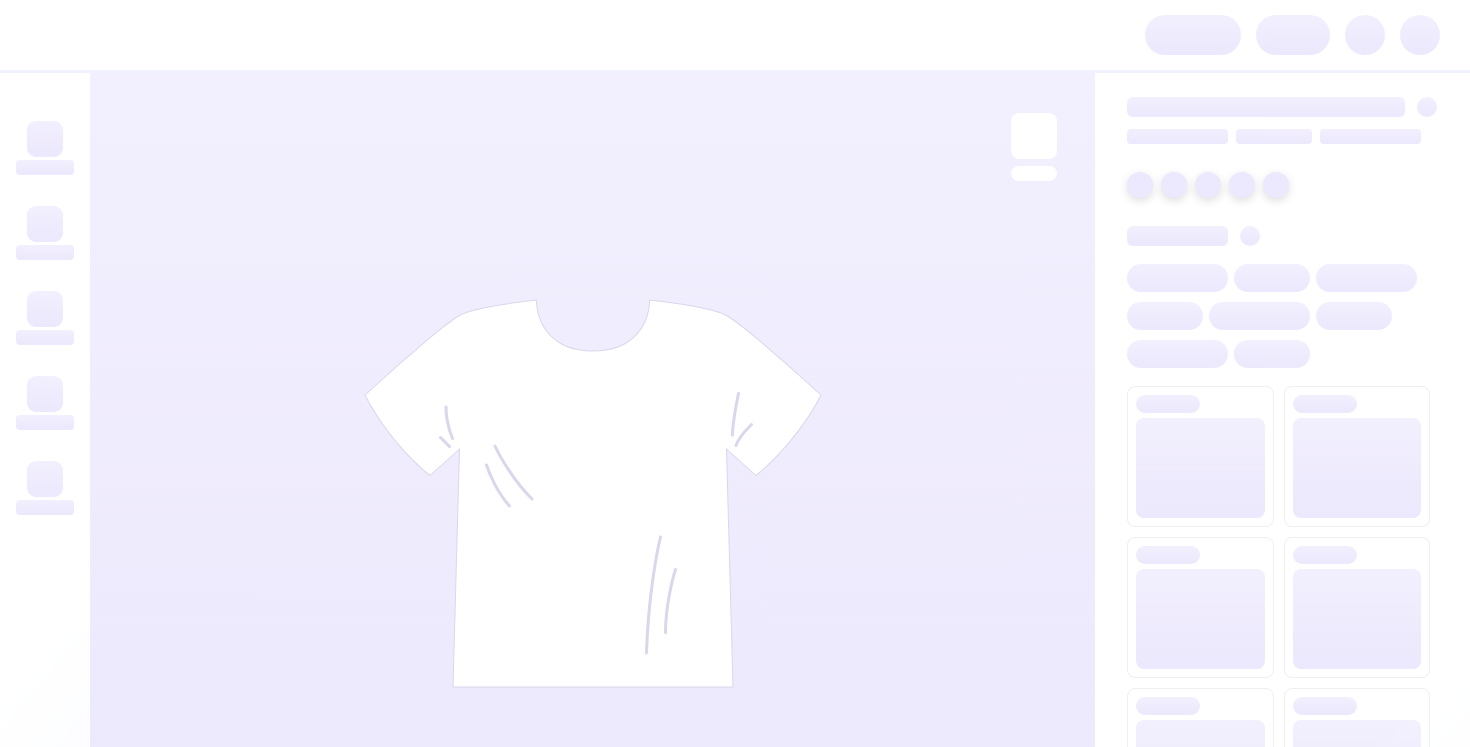 scroll, scrollTop: 0, scrollLeft: 0, axis: both 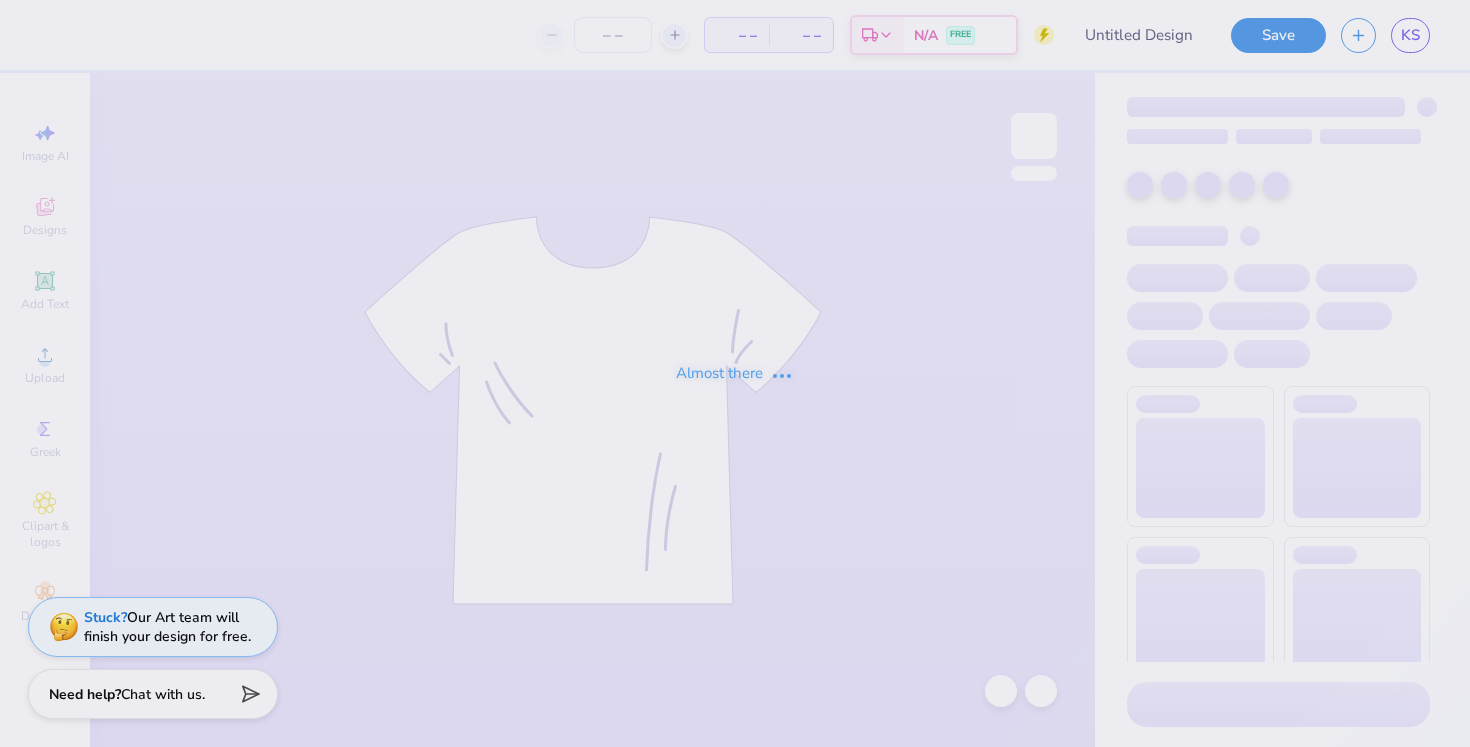 type on "SWE Officer" 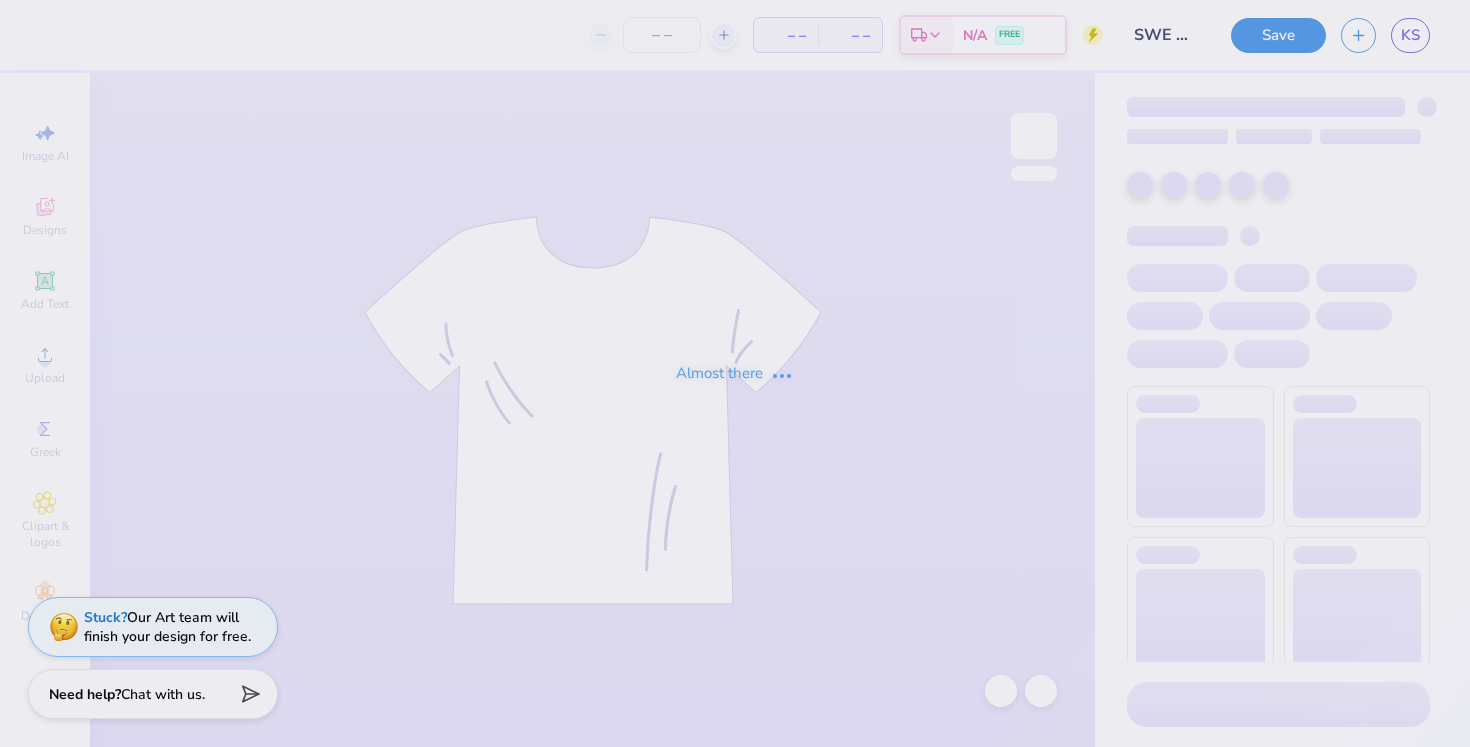 type on "45" 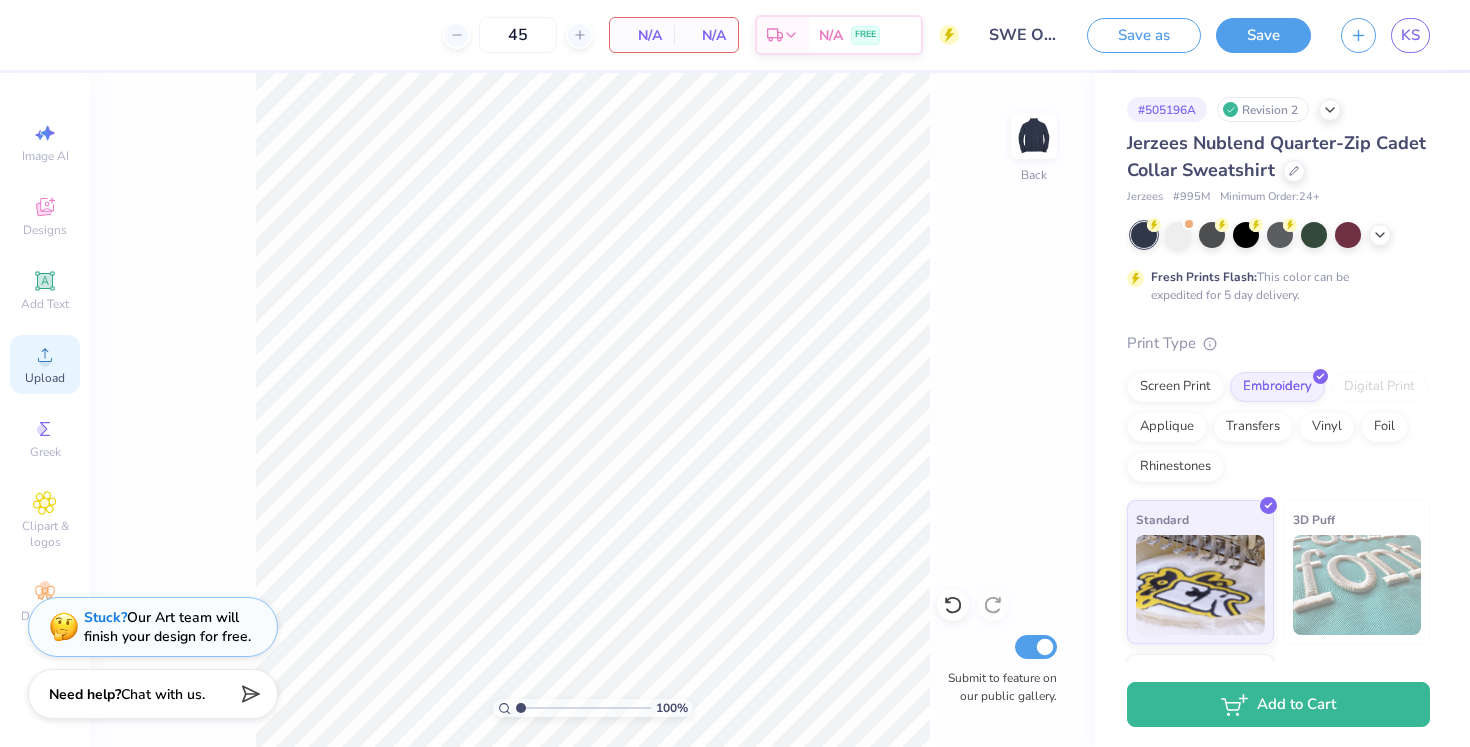 click on "Upload" at bounding box center [45, 364] 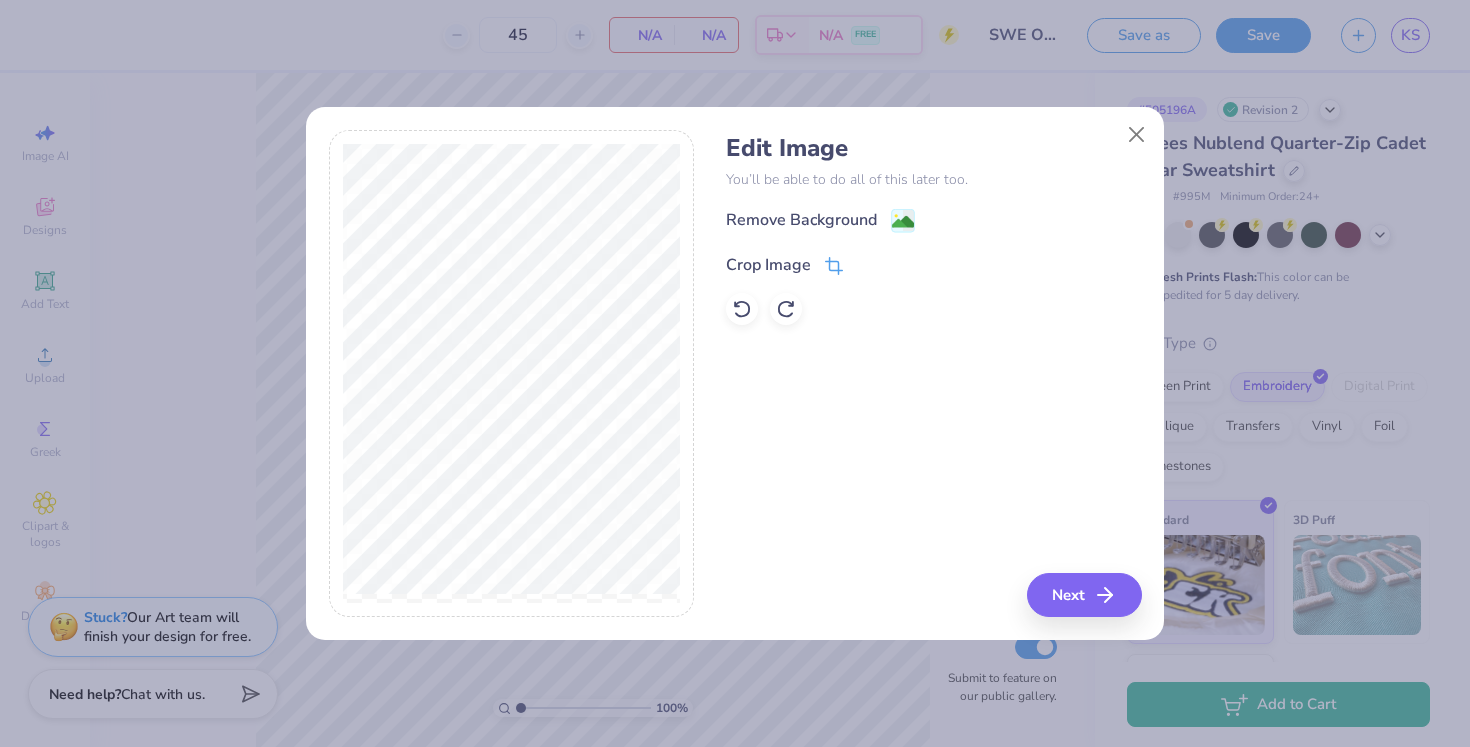 click on "Crop Image" at bounding box center (784, 265) 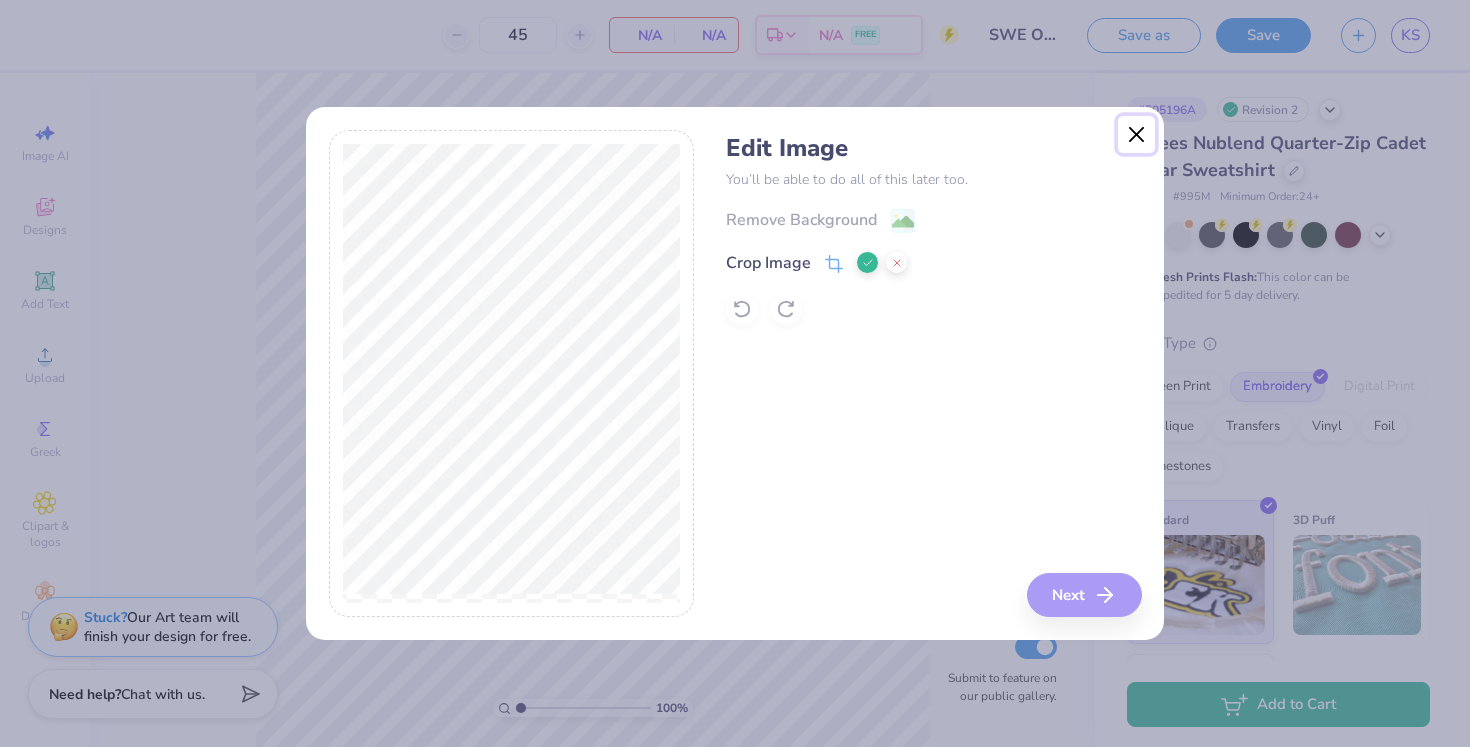 click at bounding box center (1137, 135) 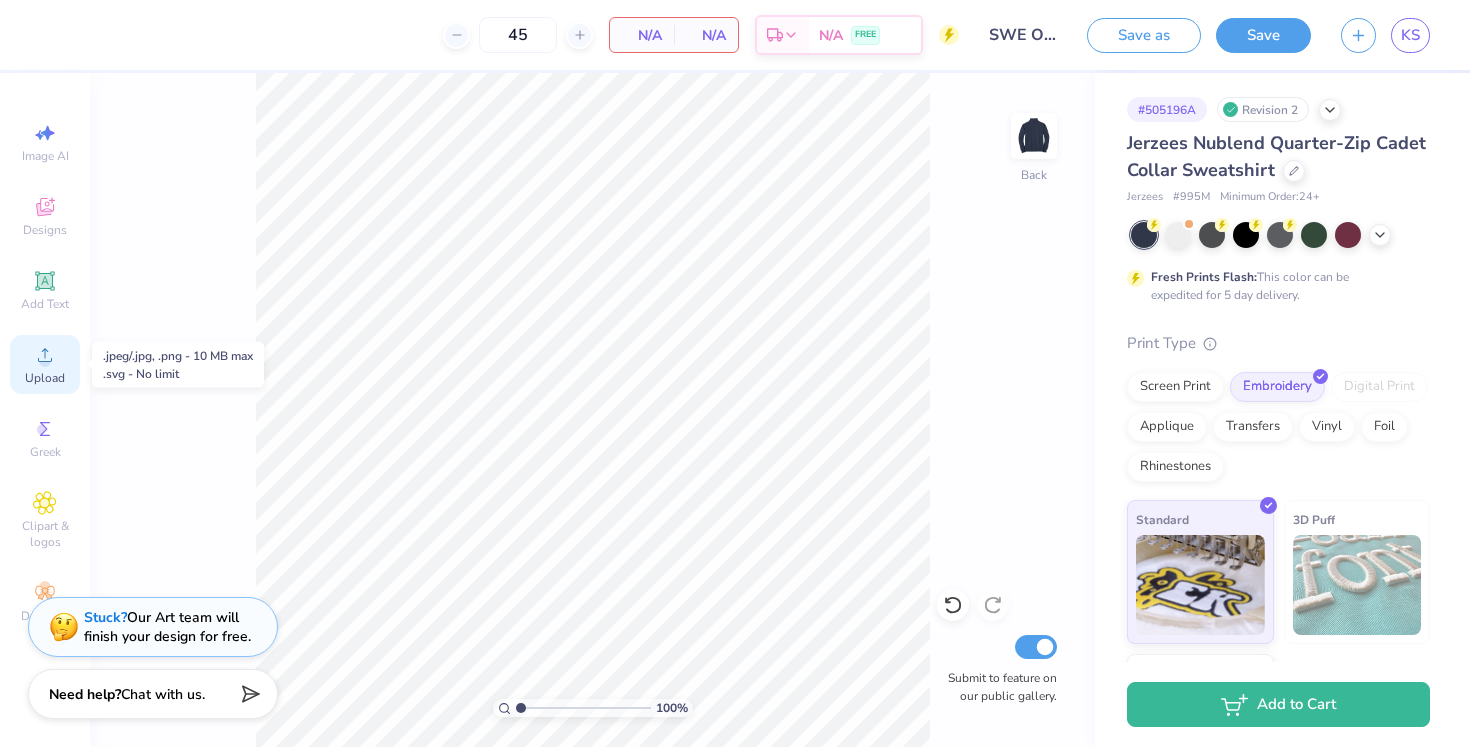 click 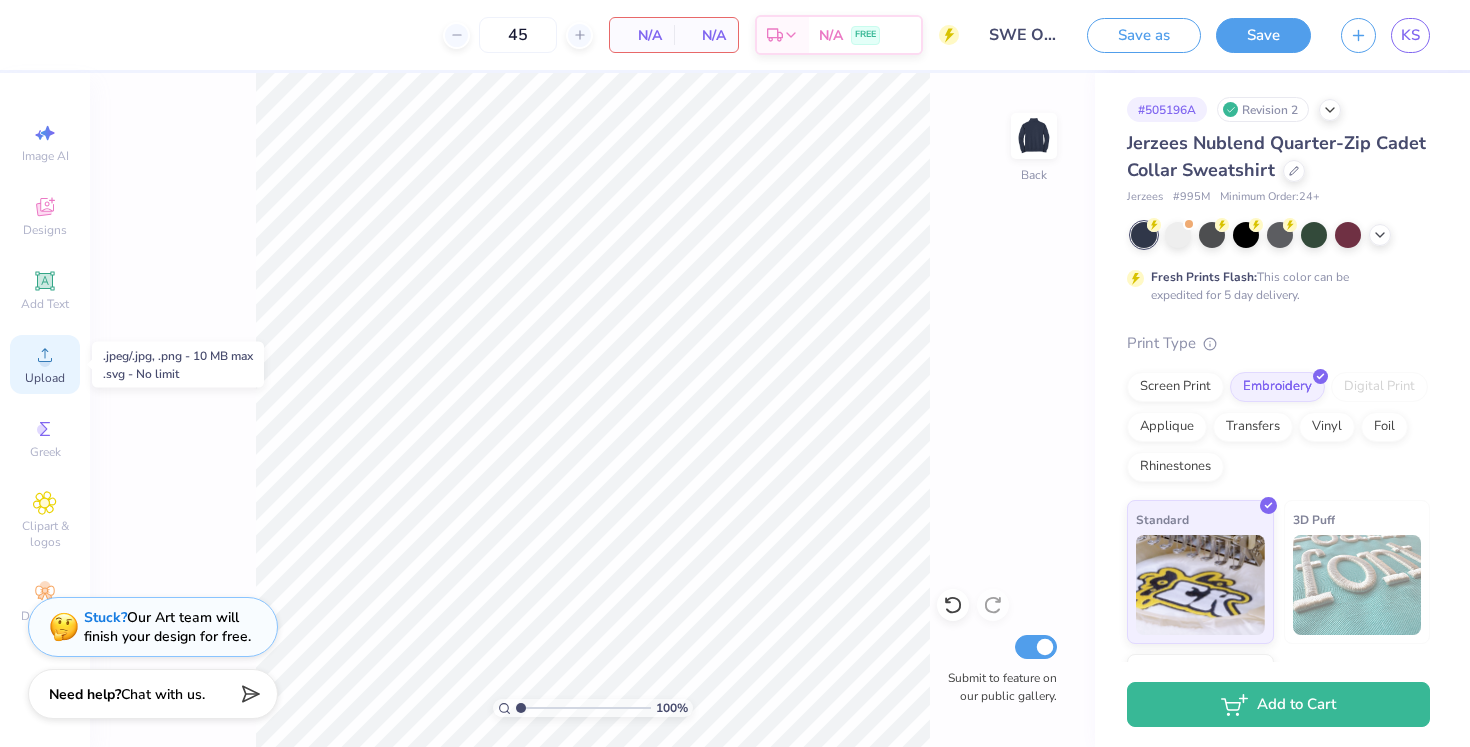 click 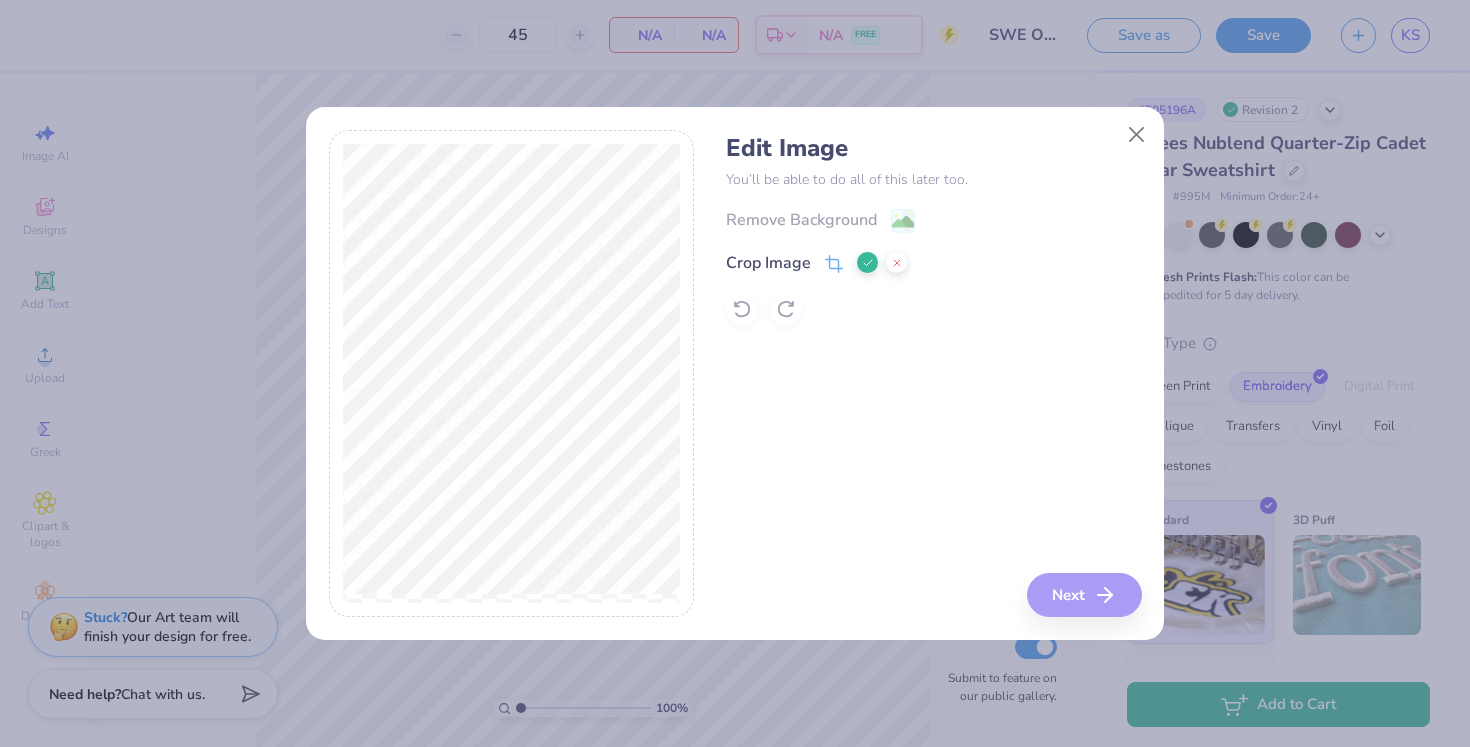 click on "Remove Background Crop Image" at bounding box center [933, 266] 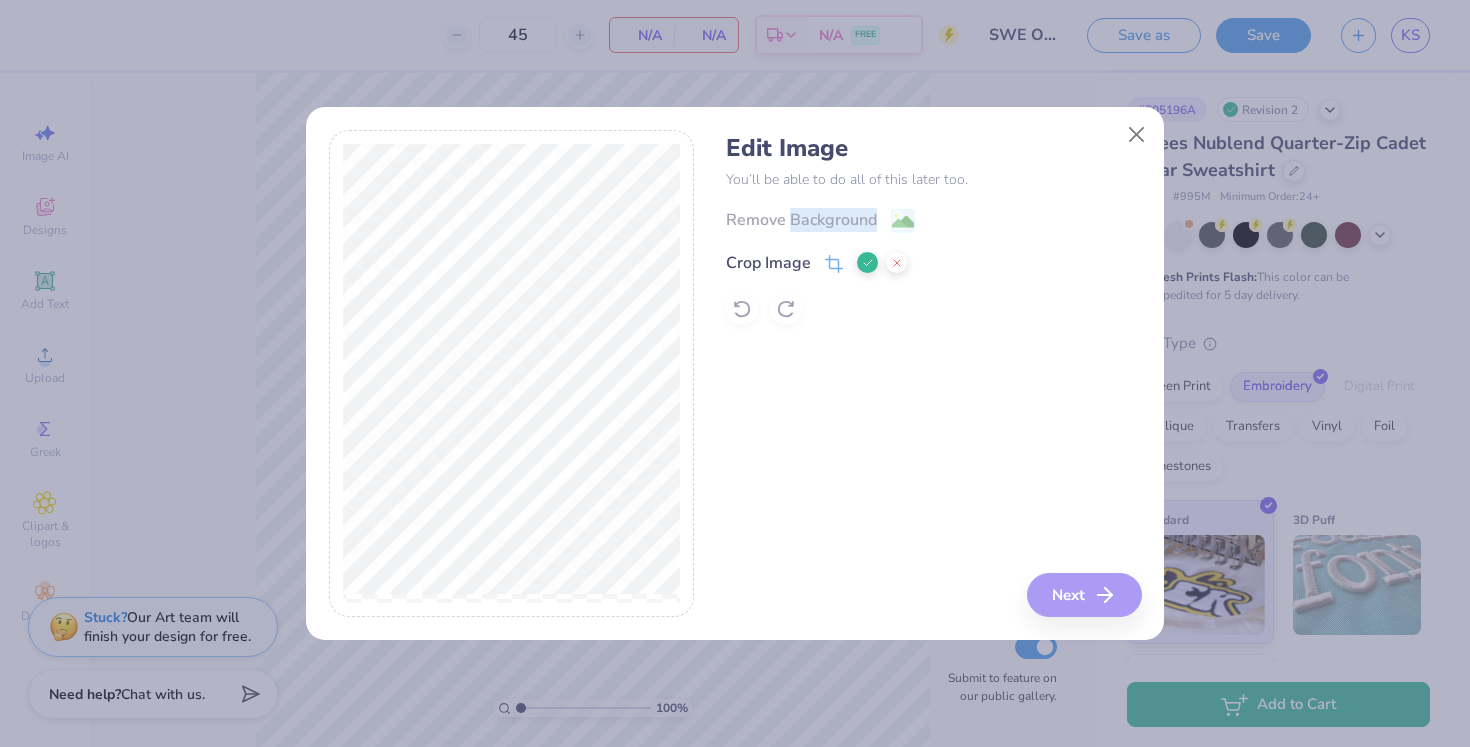 click on "Remove Background Crop Image" at bounding box center [933, 266] 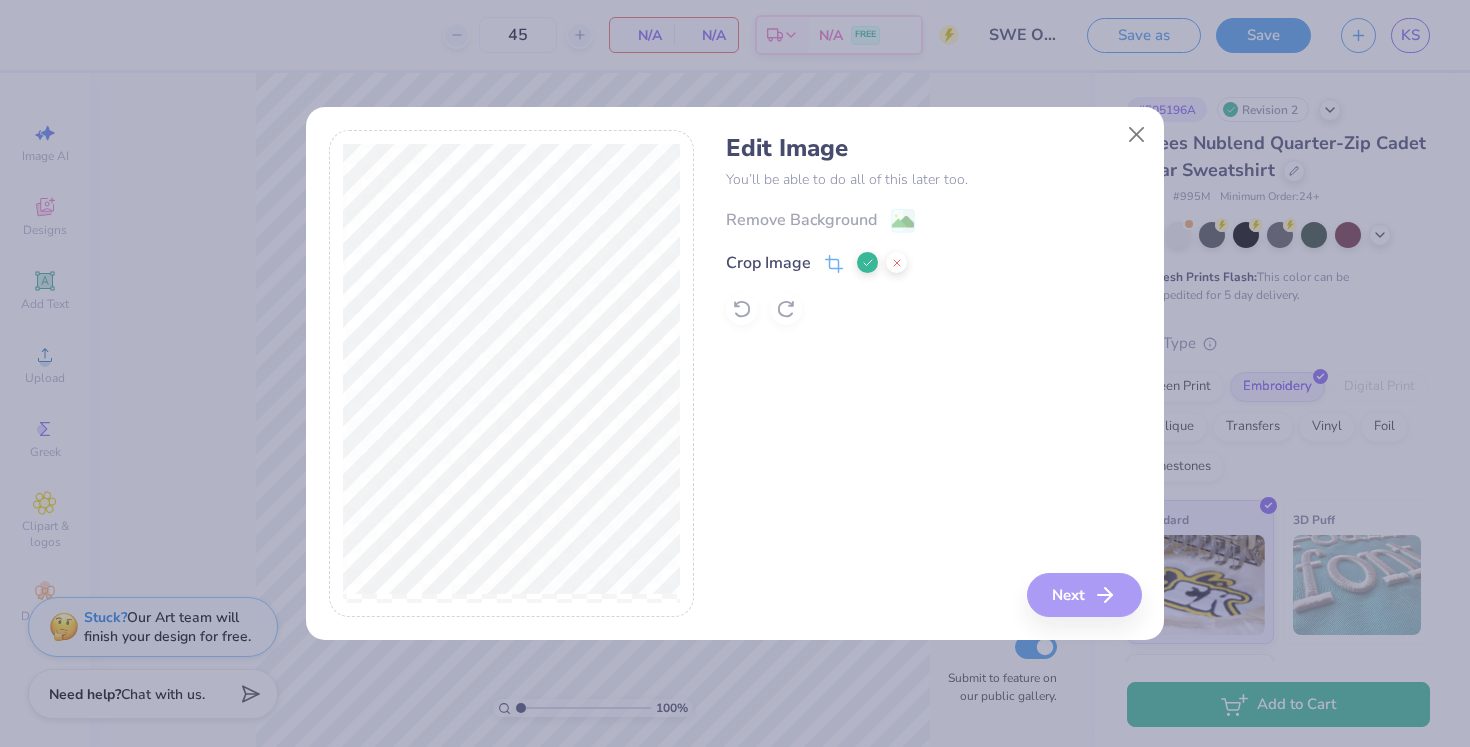 click on "Edit Image You’ll be able to do all of this later too. Remove Background Crop Image" at bounding box center (933, 229) 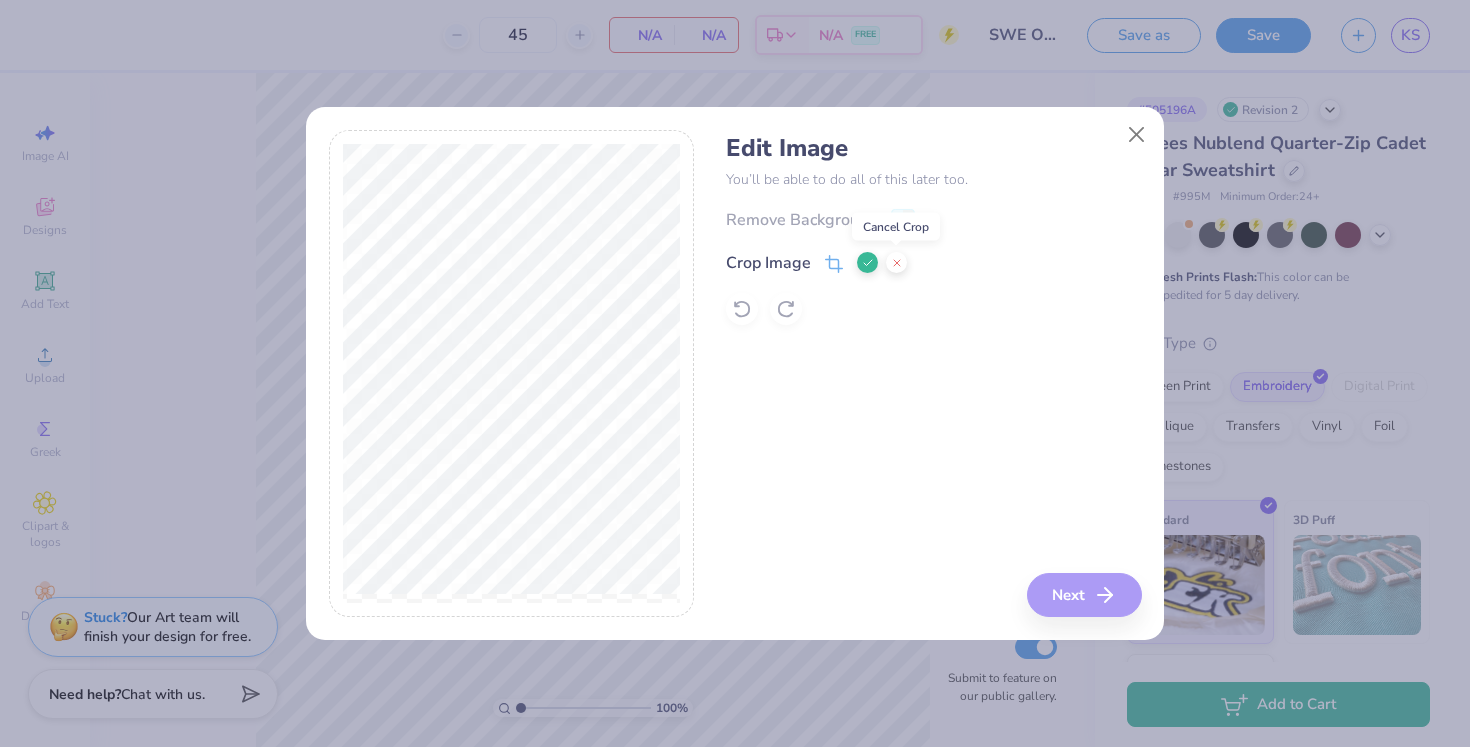 click 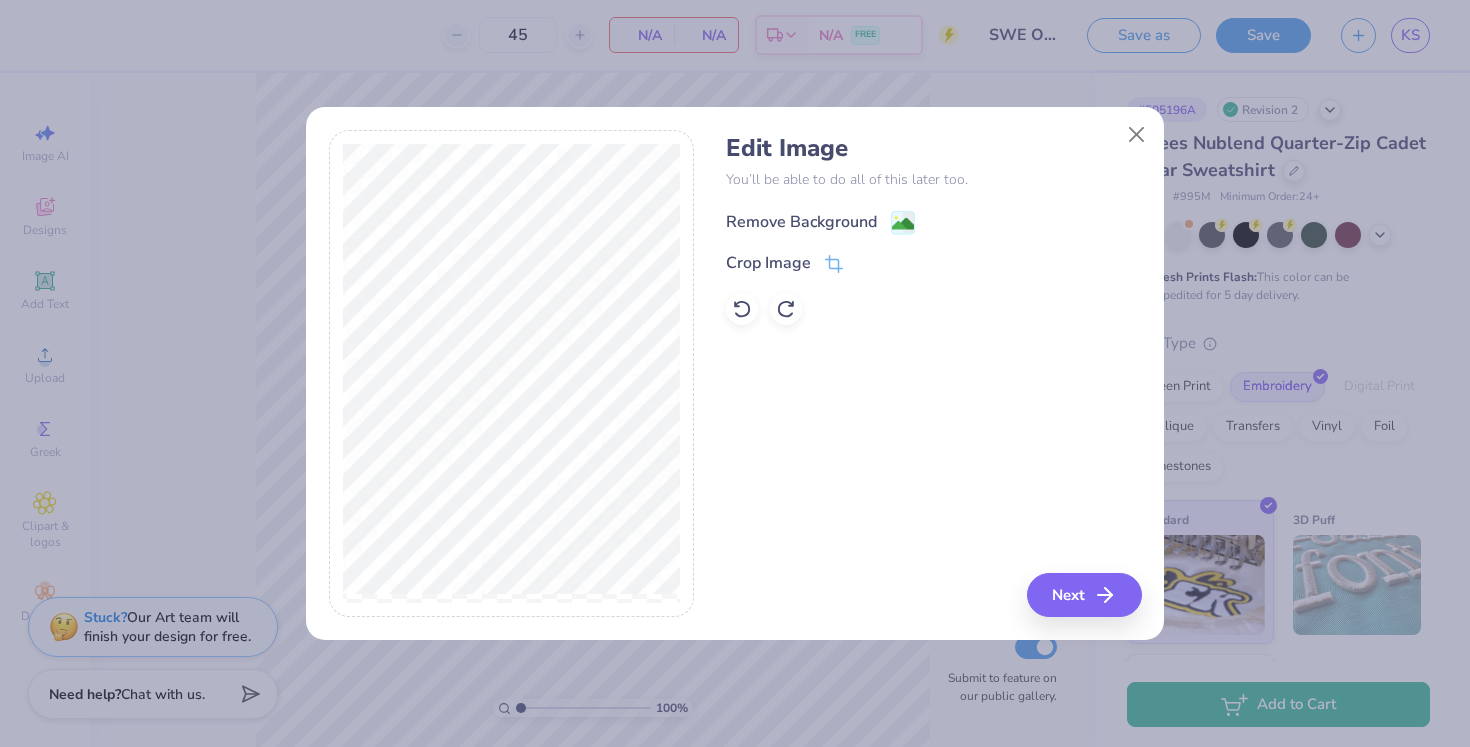 click on "Remove Background" at bounding box center [801, 222] 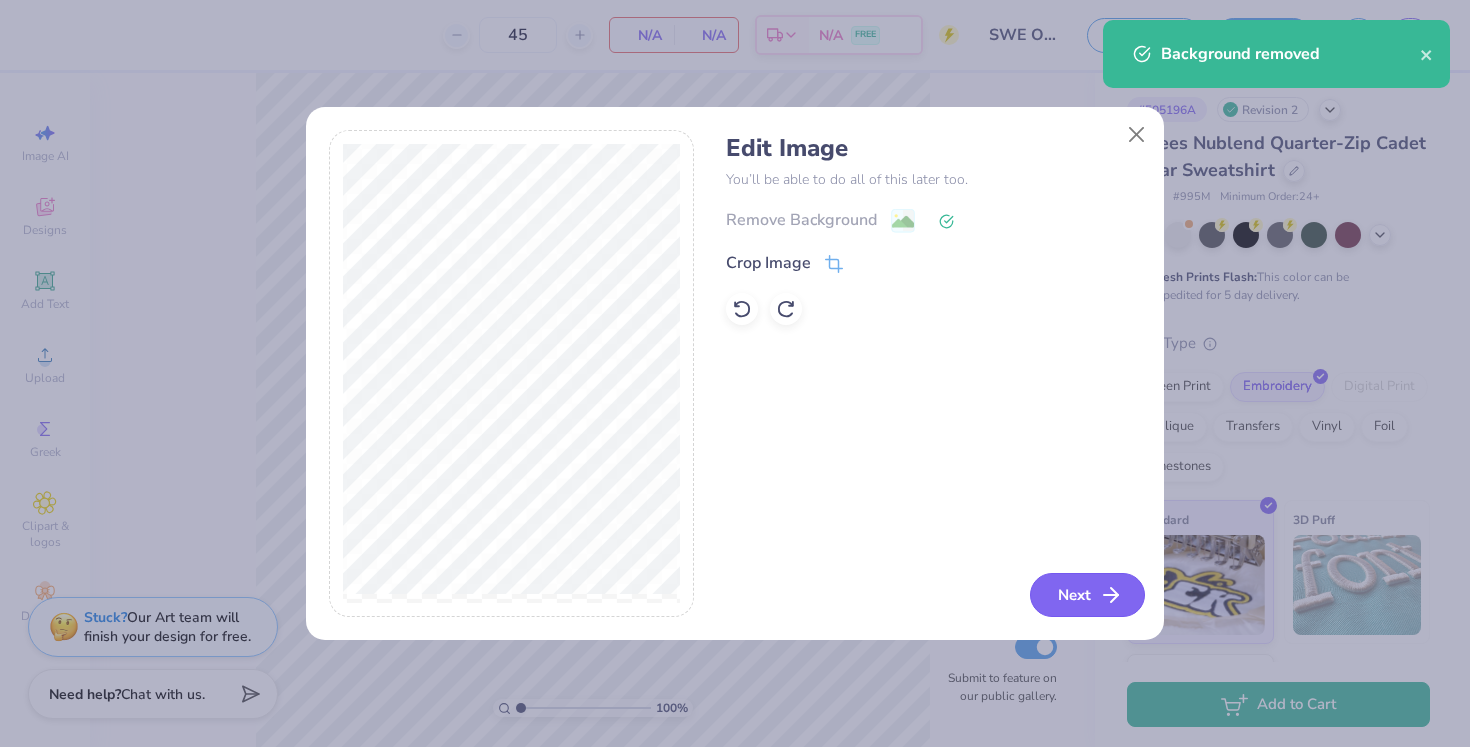 click on "Next" at bounding box center (1087, 595) 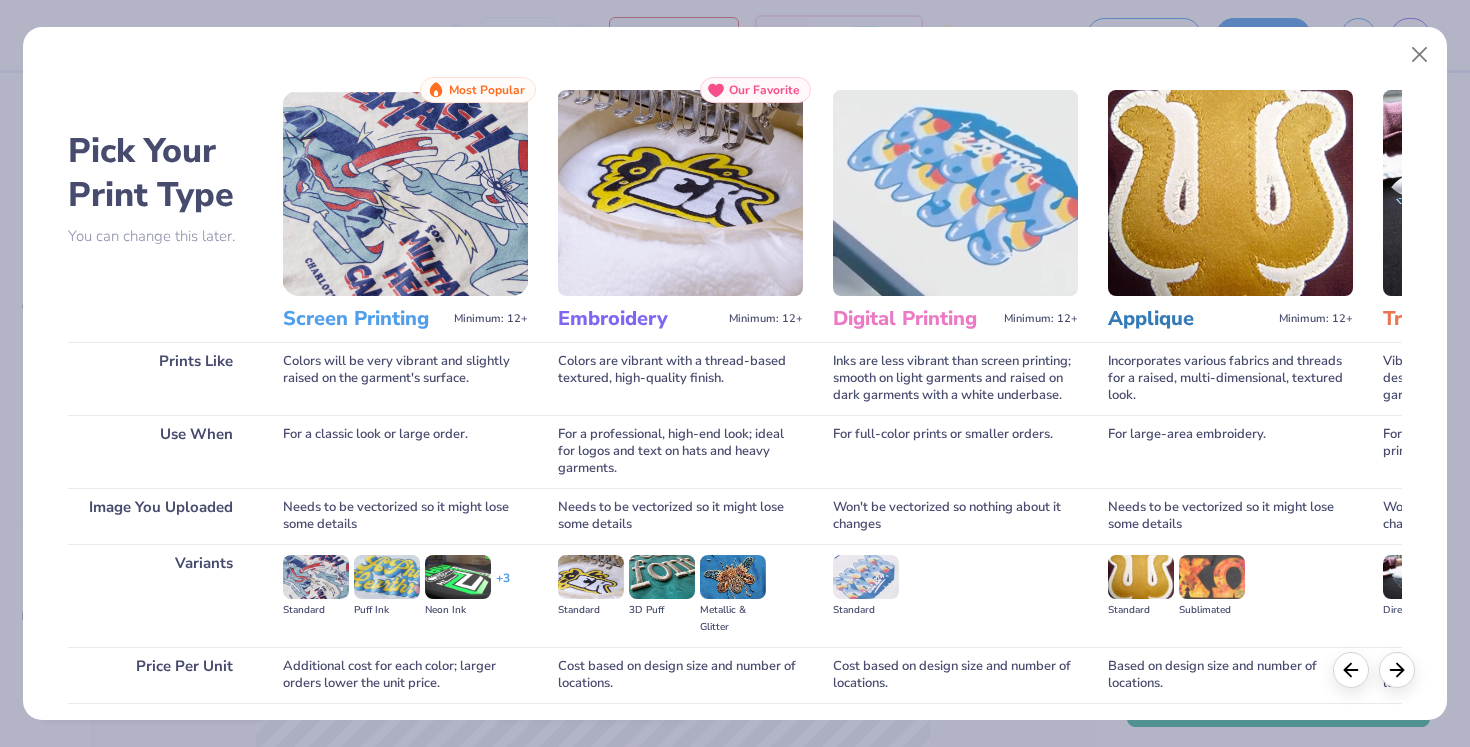click at bounding box center (680, 193) 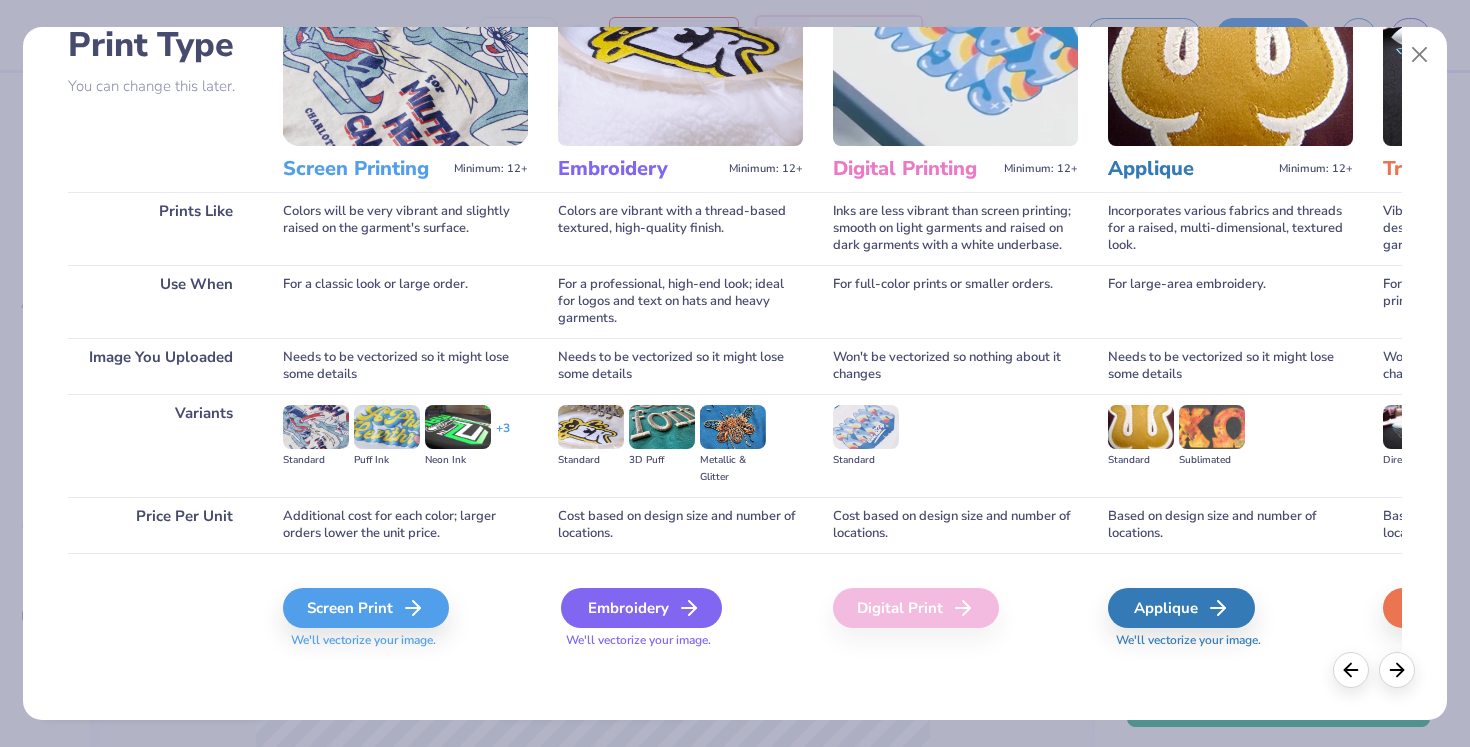 click on "Embroidery" at bounding box center (641, 608) 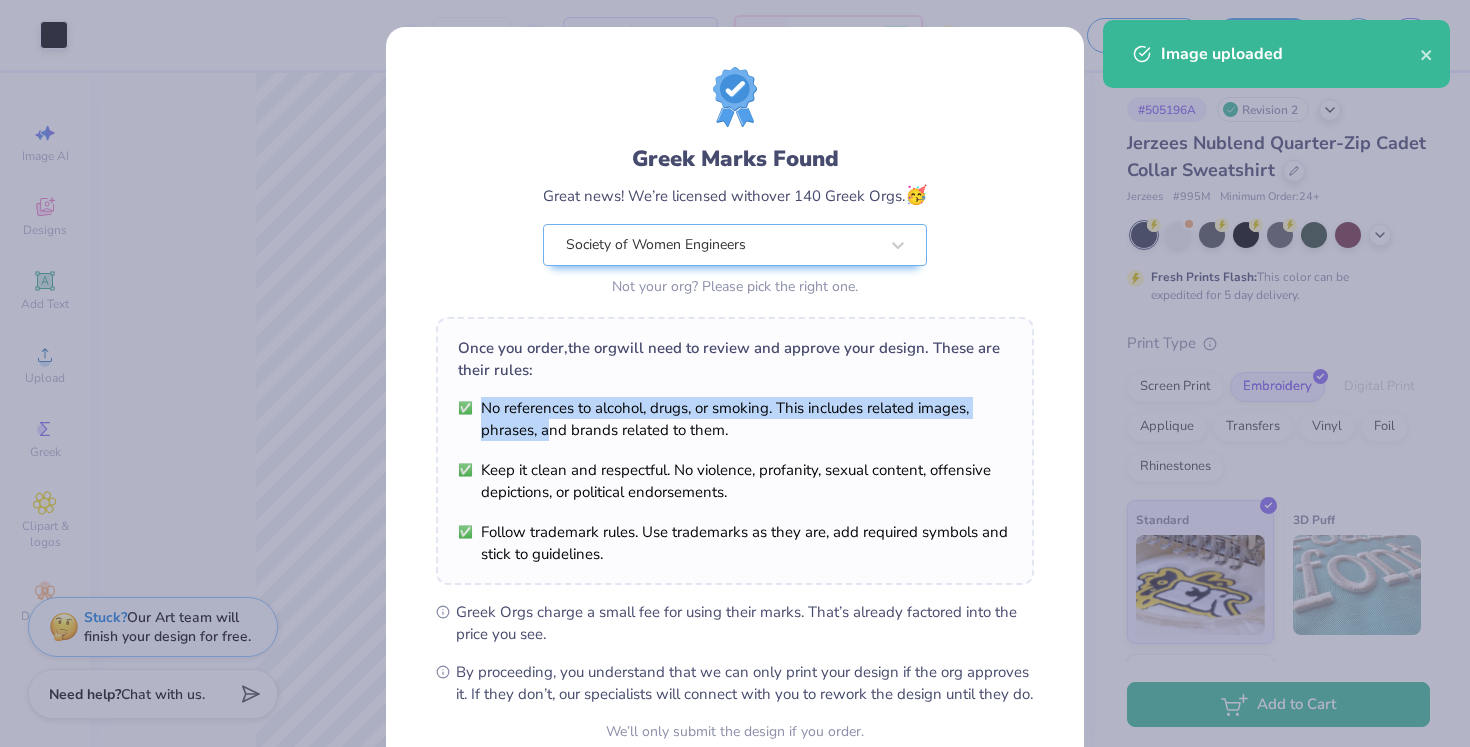 drag, startPoint x: 697, startPoint y: 540, endPoint x: 562, endPoint y: 371, distance: 216.30072 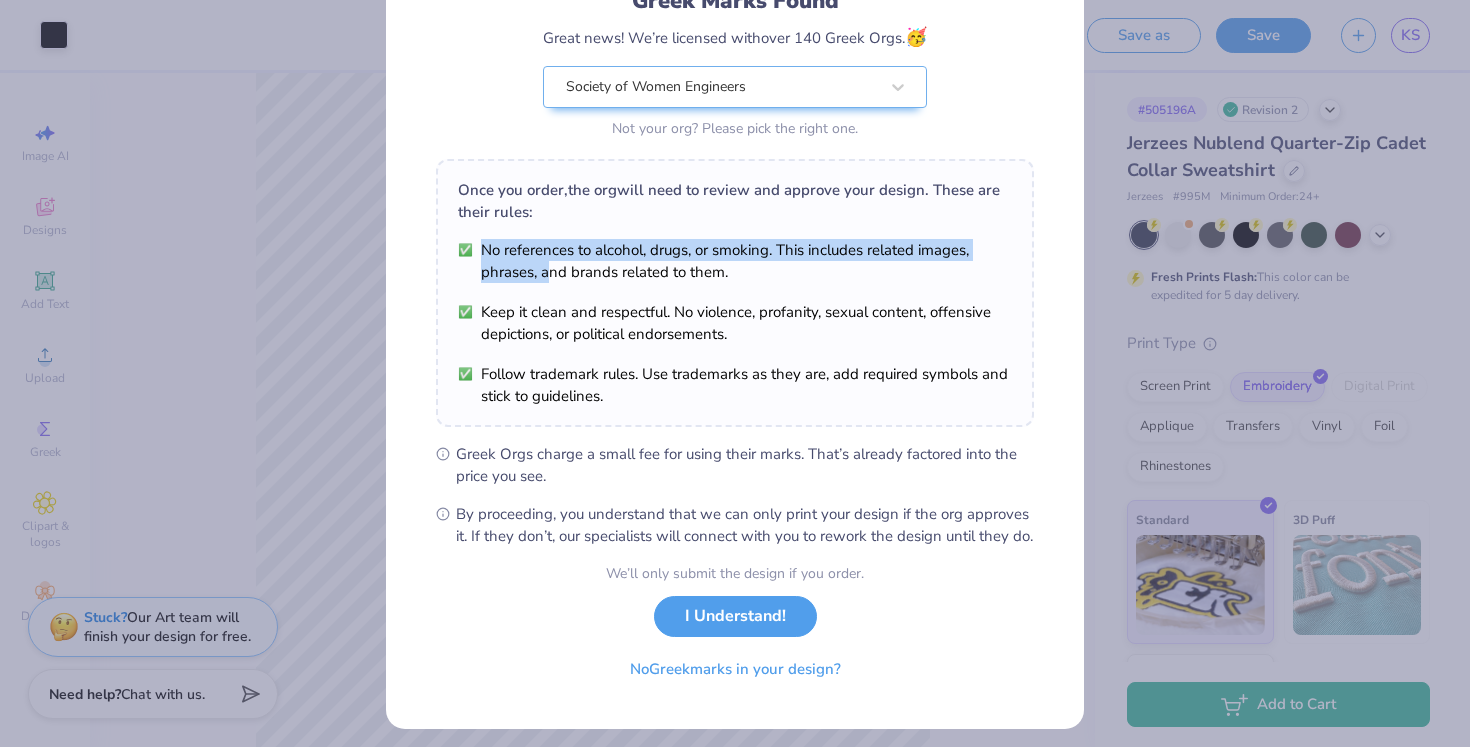 scroll, scrollTop: 160, scrollLeft: 0, axis: vertical 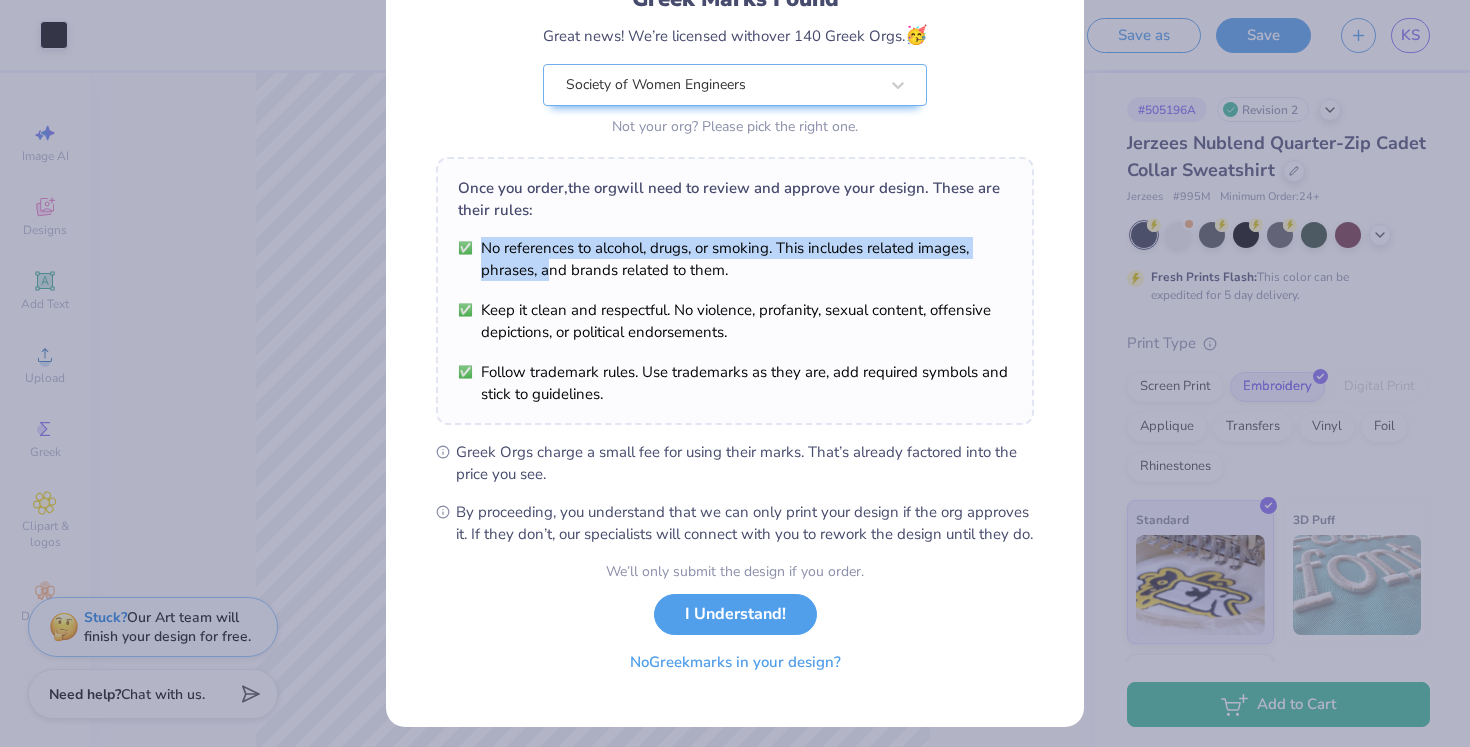 click on "No  Greek  marks in your design?" at bounding box center [735, 662] 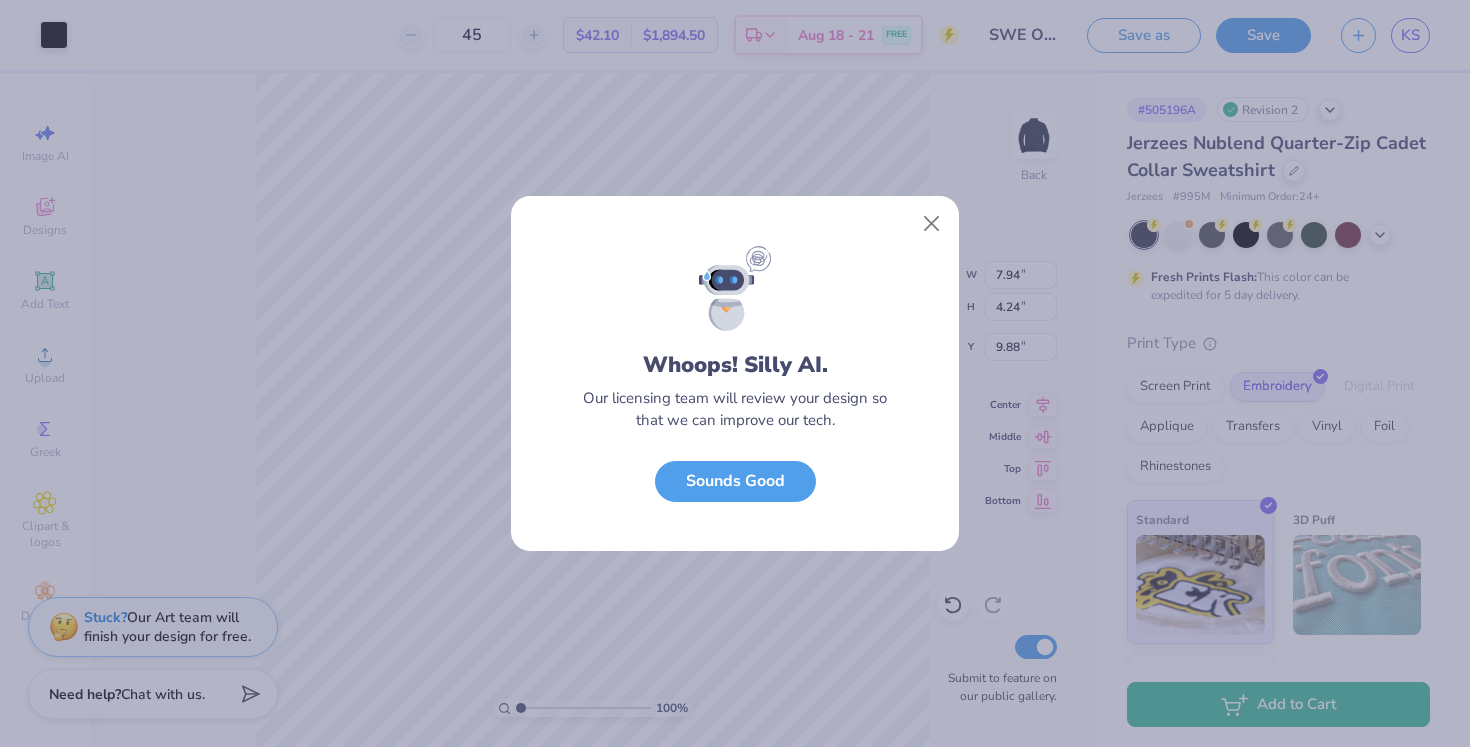 scroll, scrollTop: 0, scrollLeft: 0, axis: both 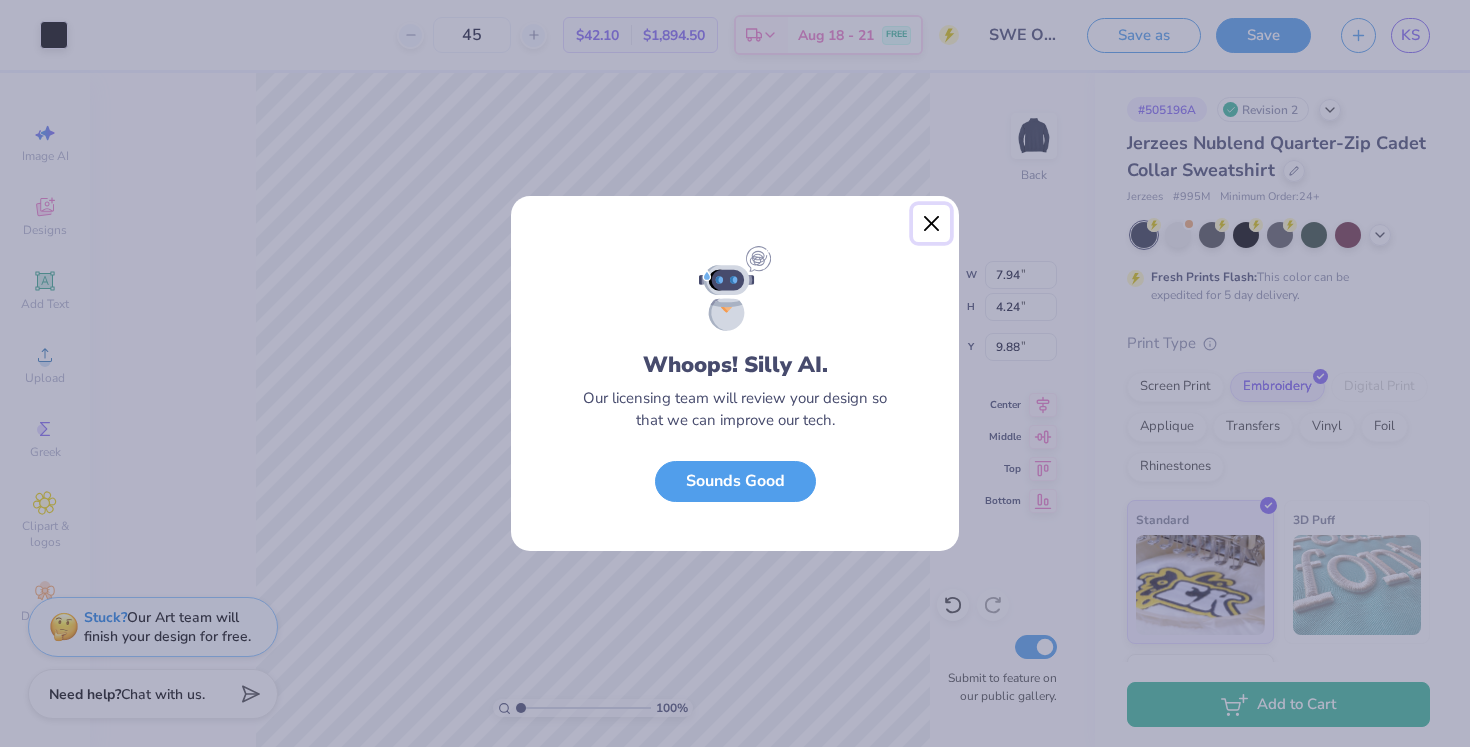 click at bounding box center (932, 224) 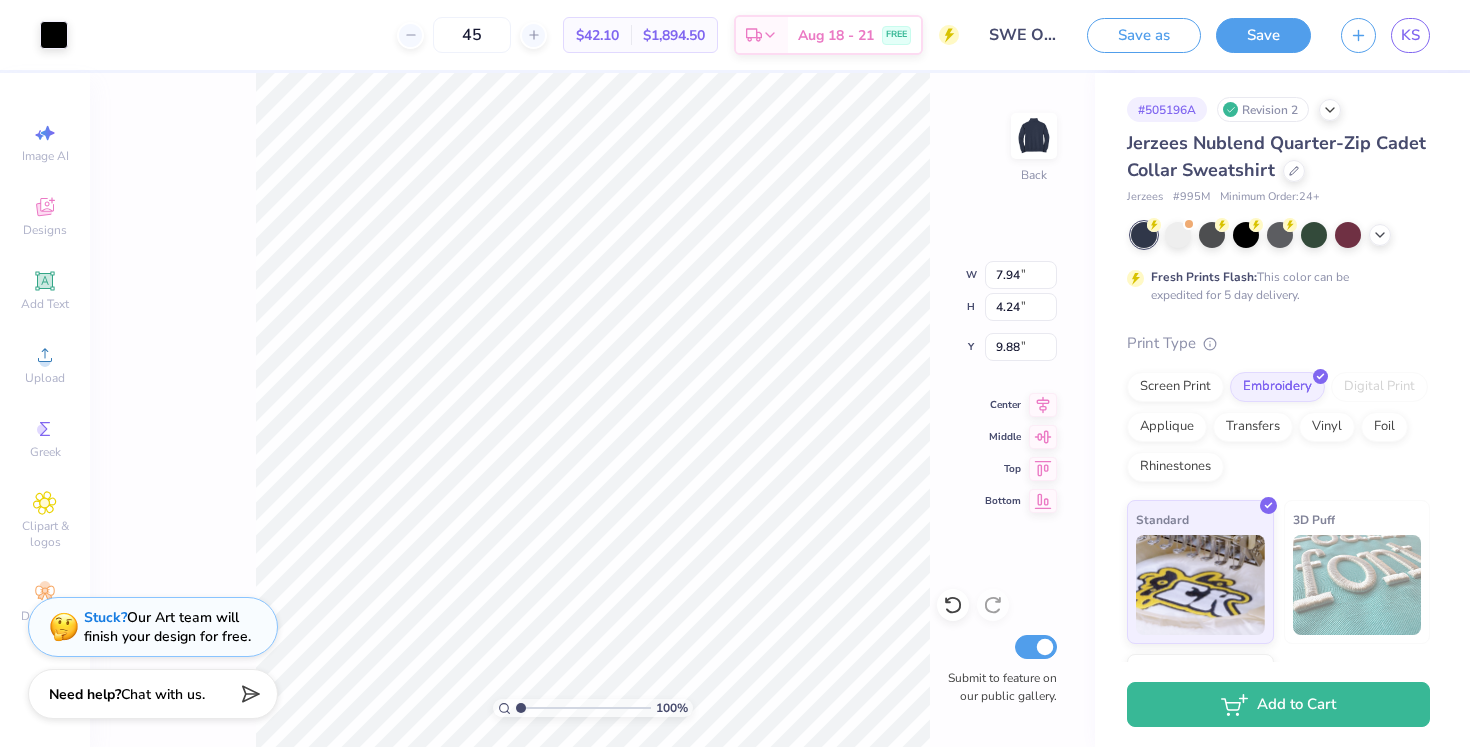 type on "5.66" 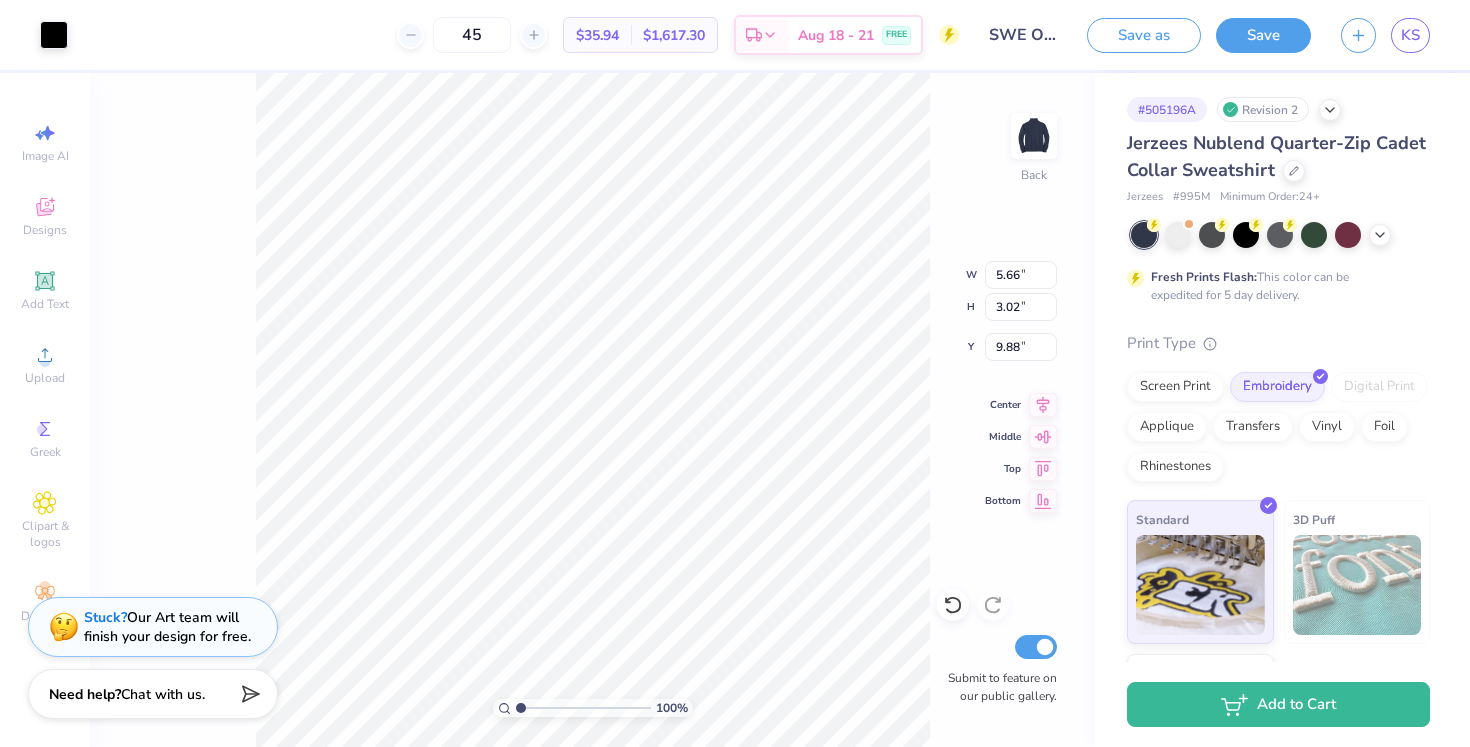 type on "5.49" 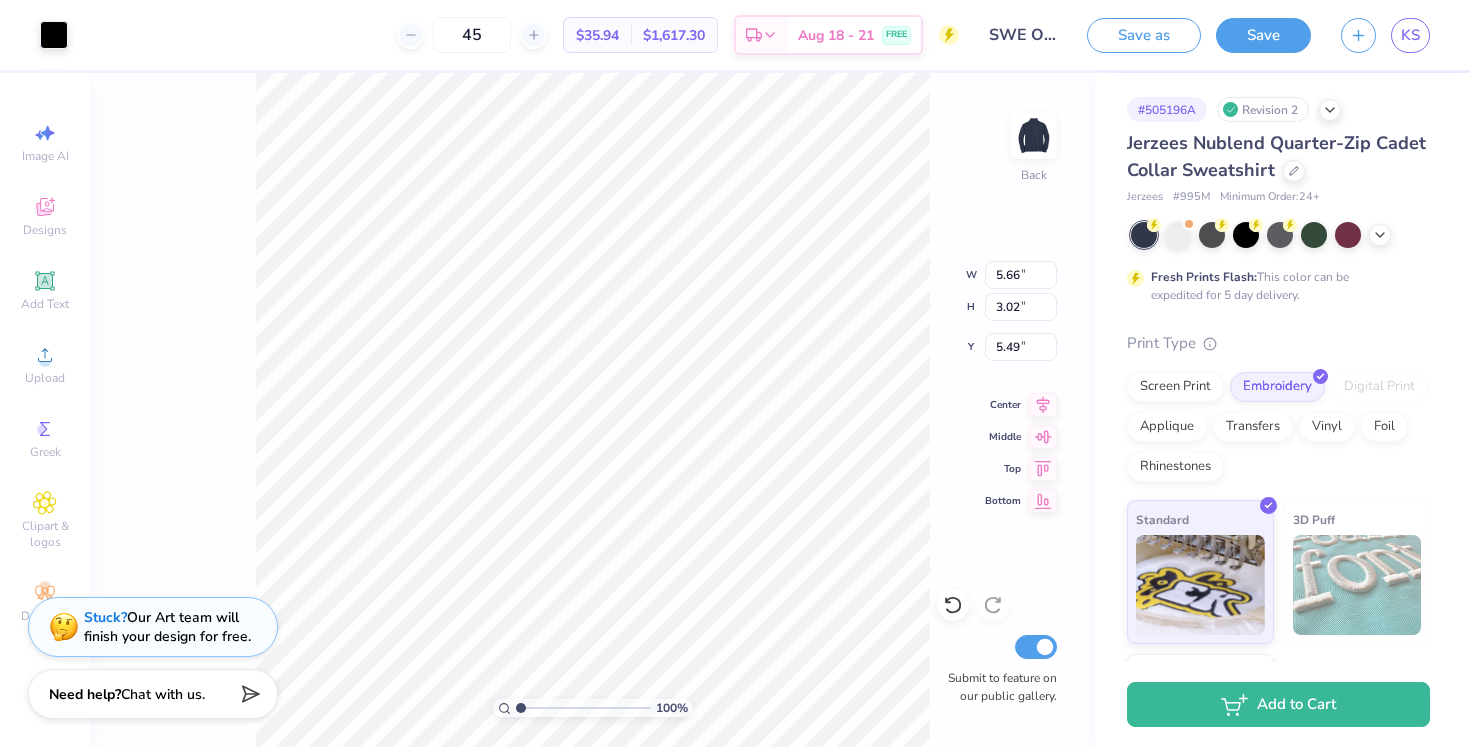 type on "4.49" 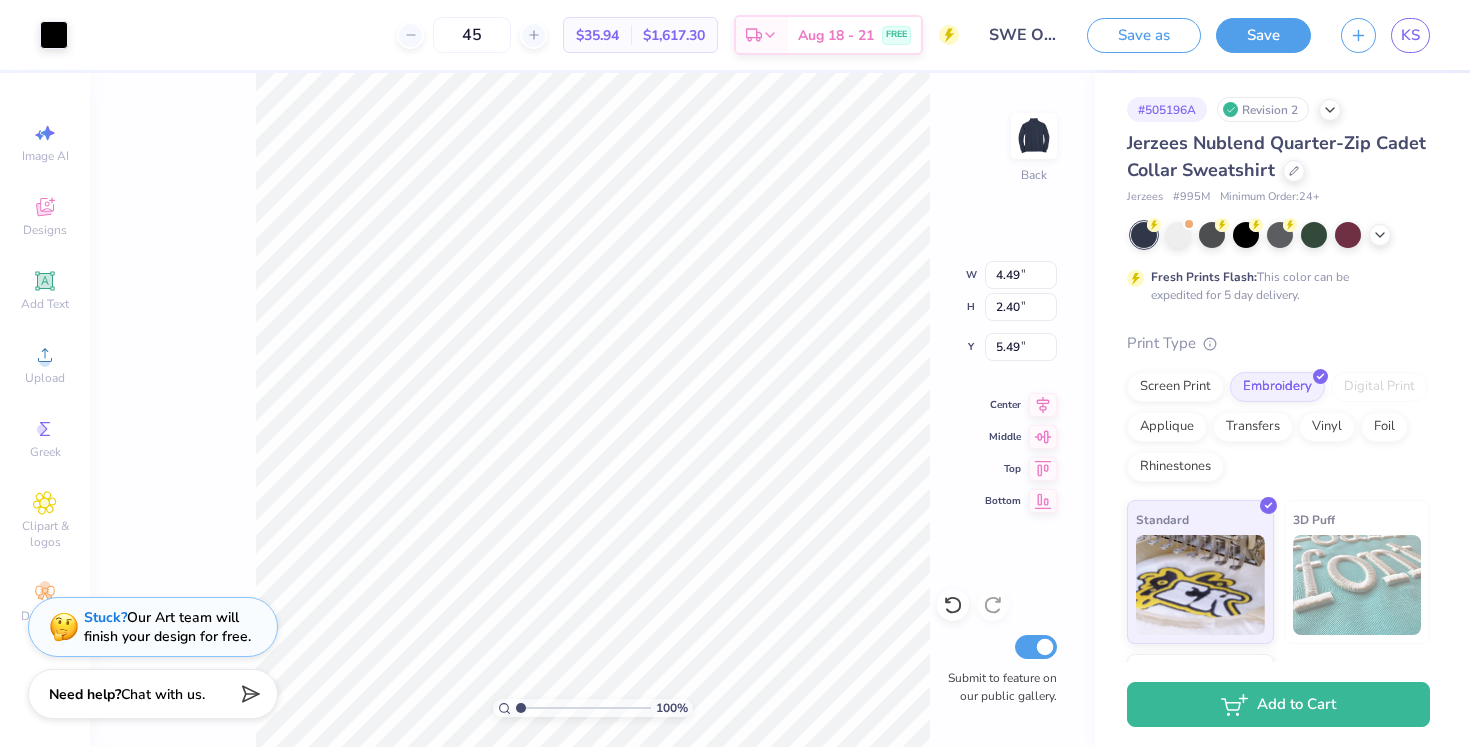 type on "5.83" 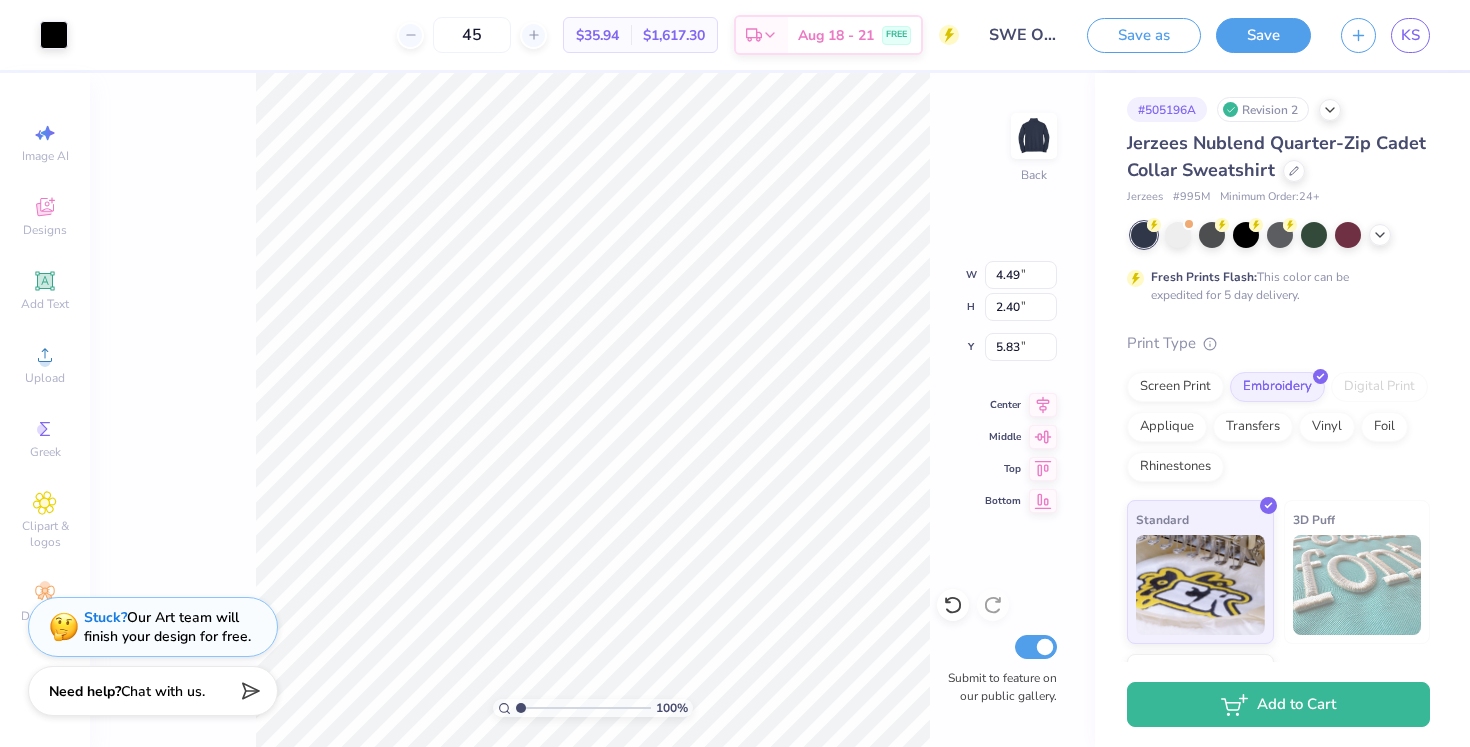 click on "Need help?  Chat with us." at bounding box center (153, 691) 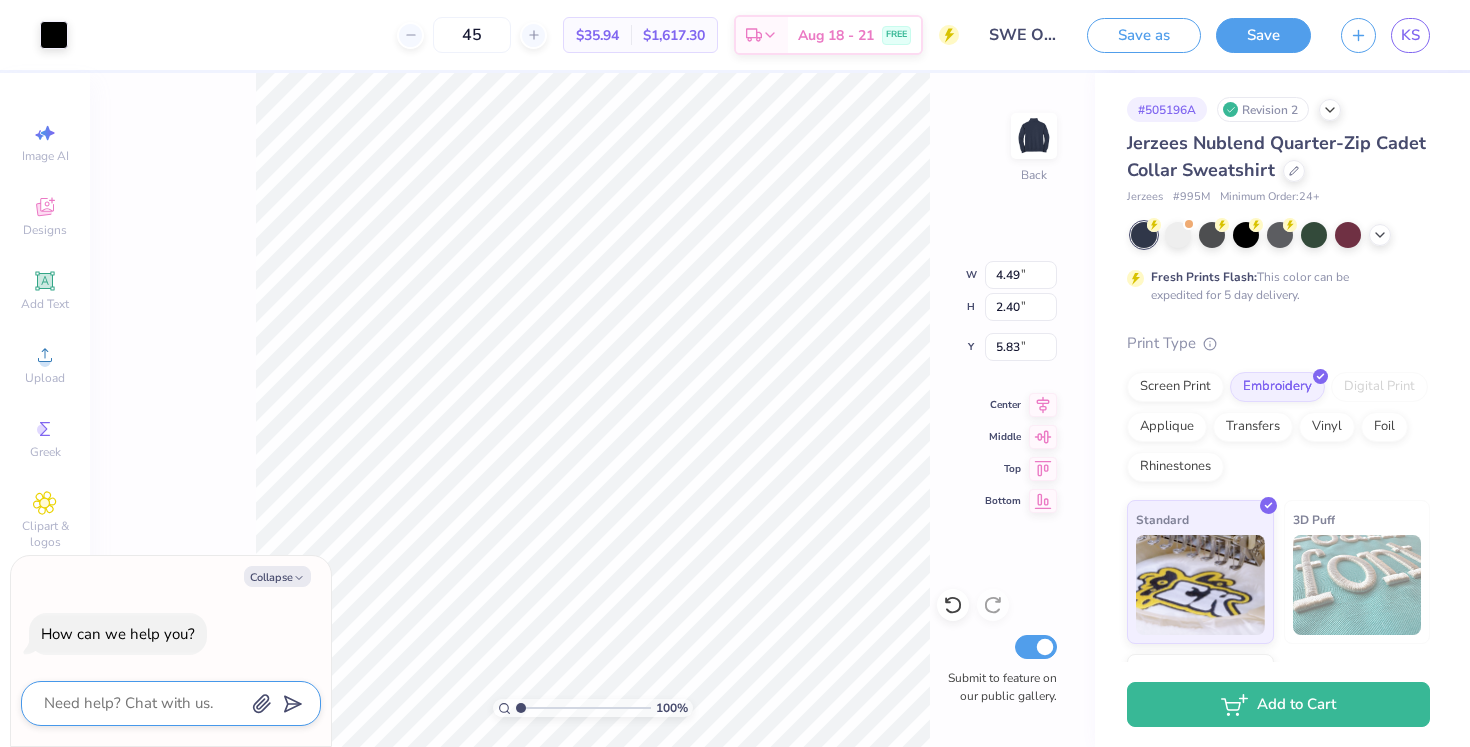click at bounding box center (143, 703) 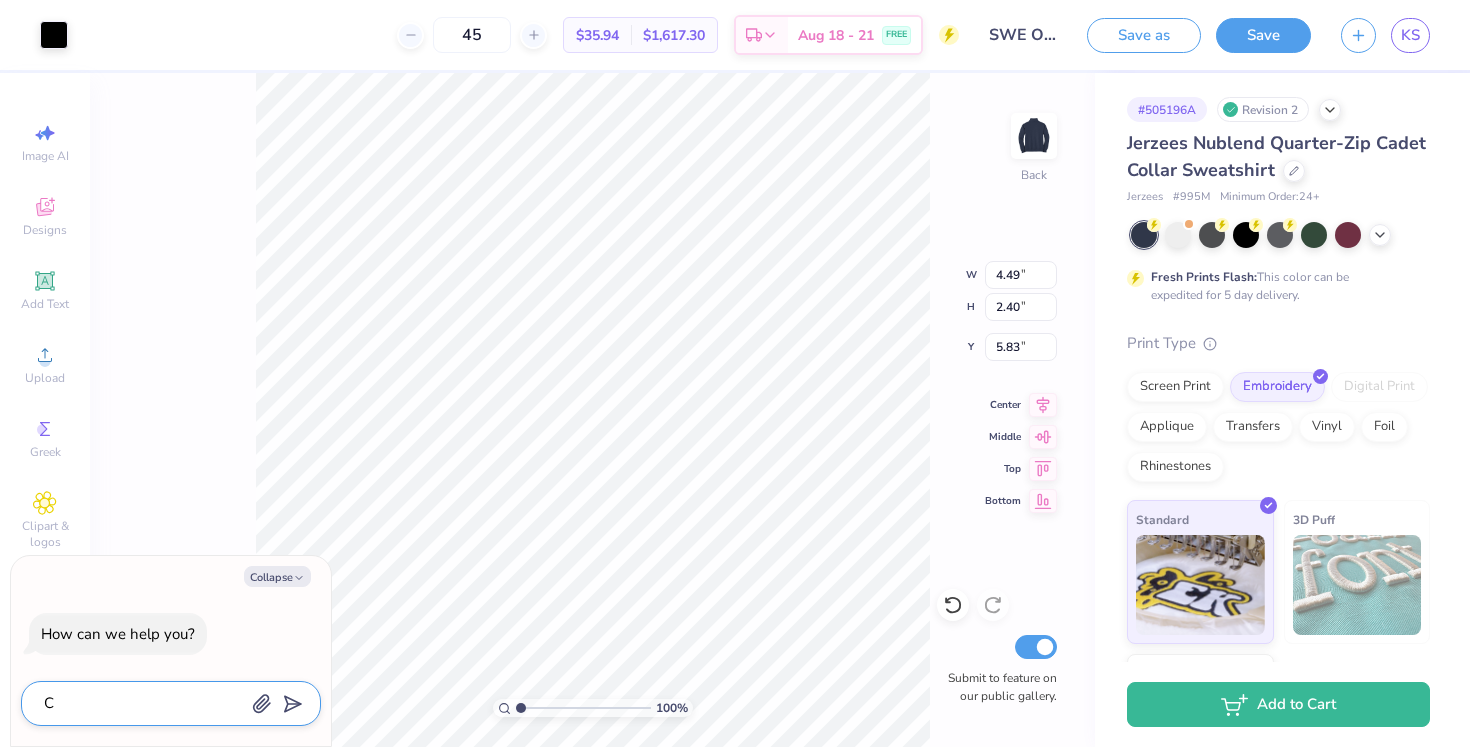 type on "Ch" 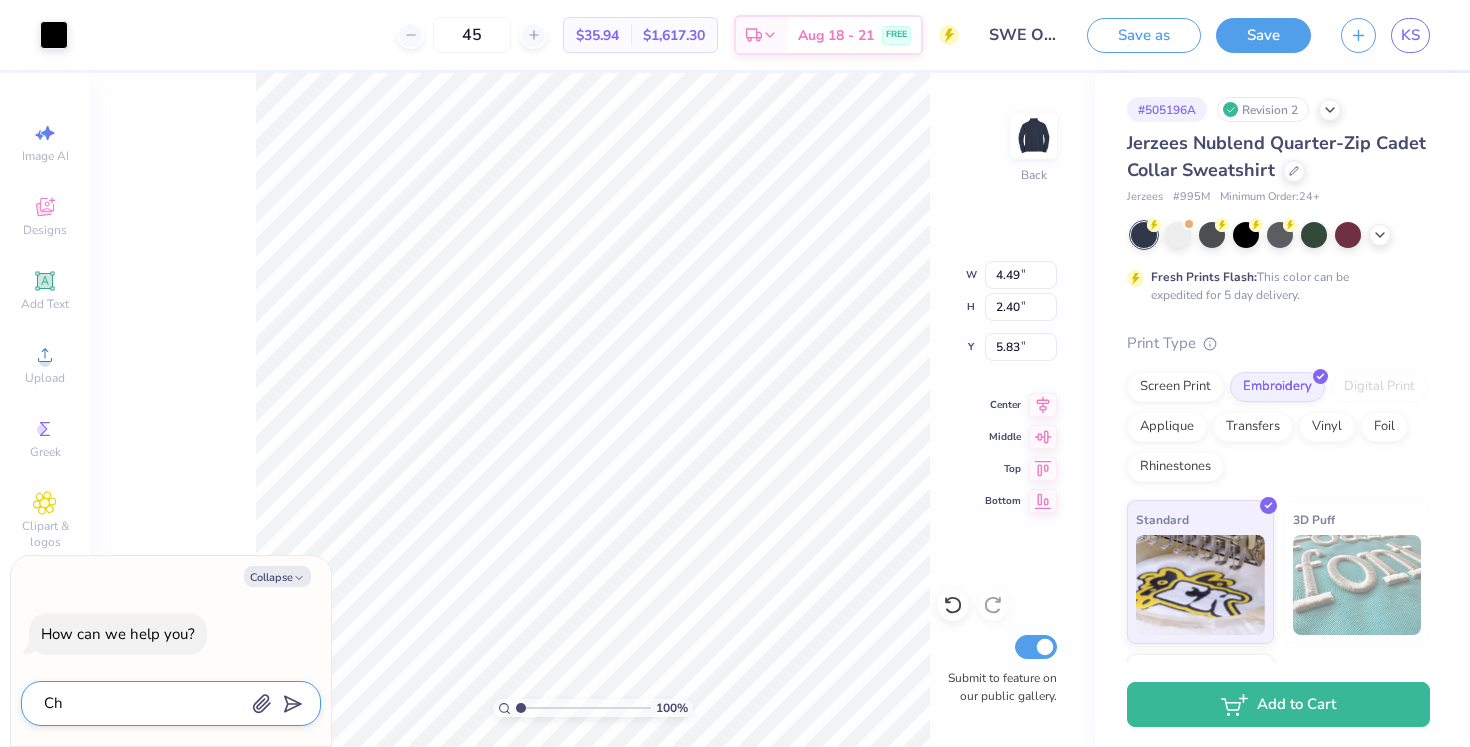 type on "Cha" 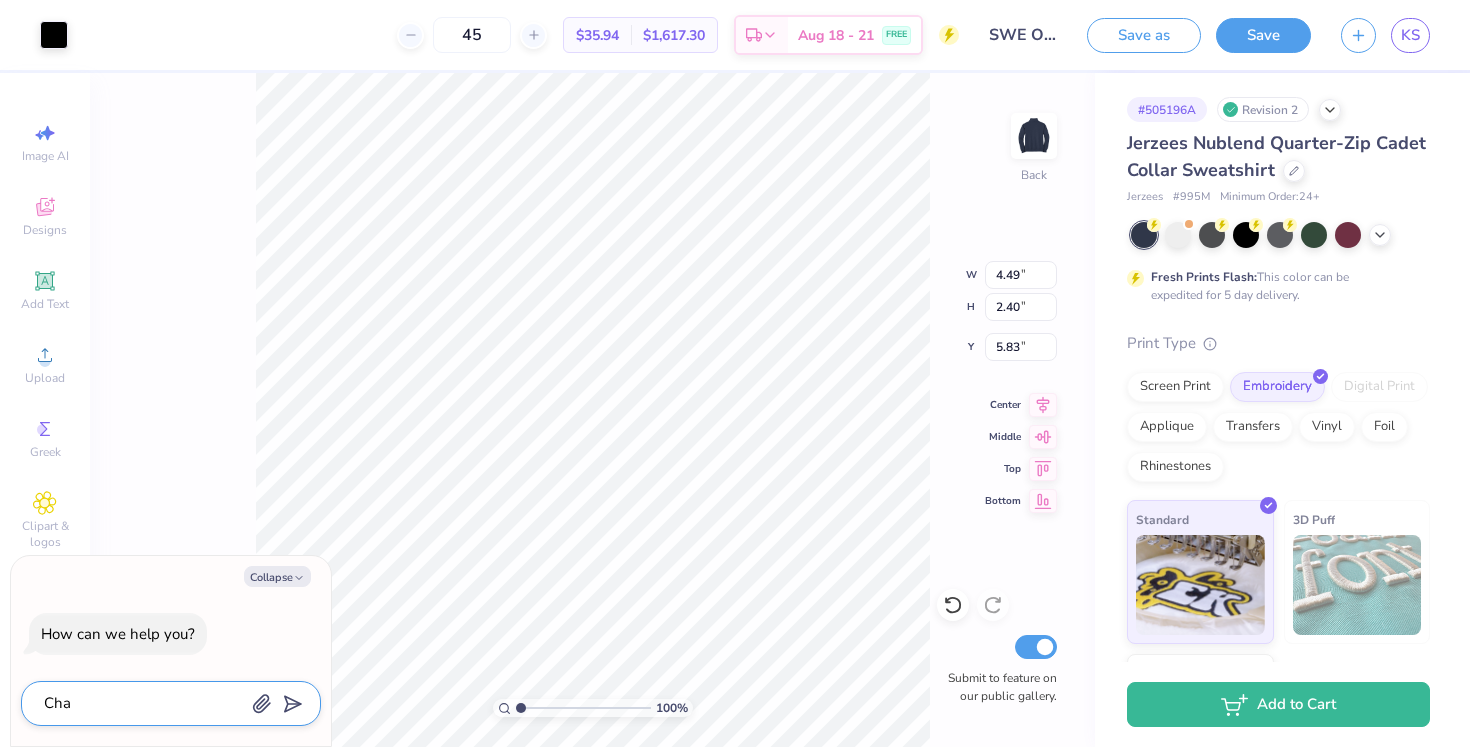 type on "Chan" 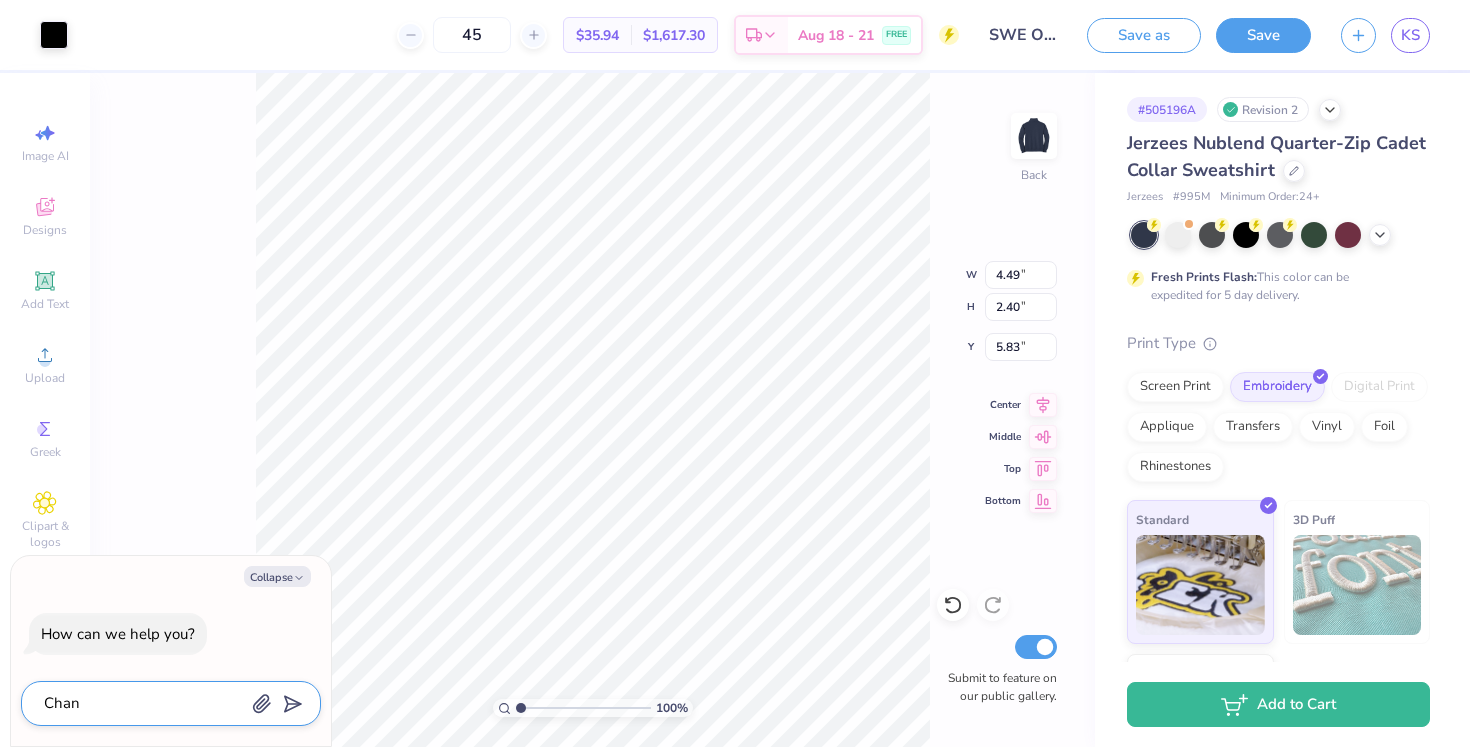 type on "Chang" 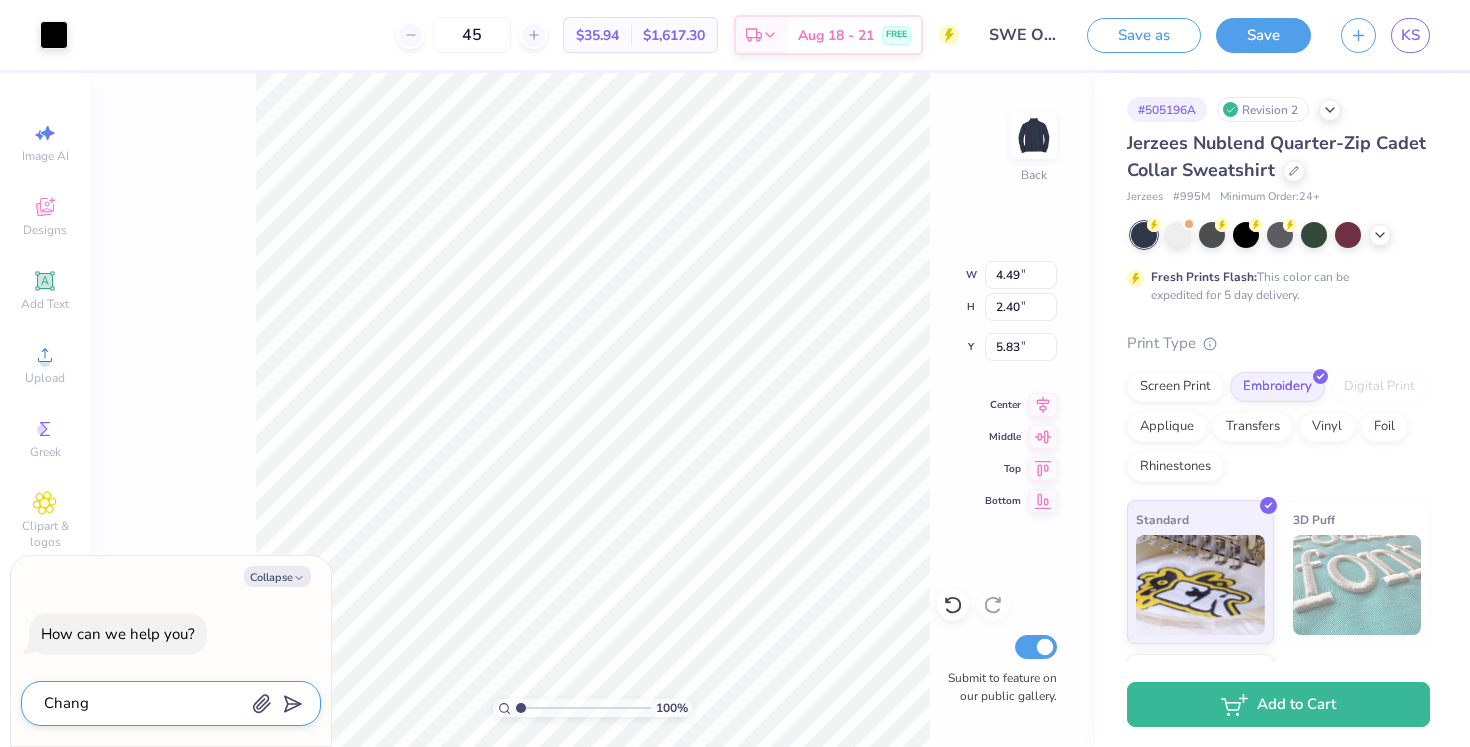 type on "x" 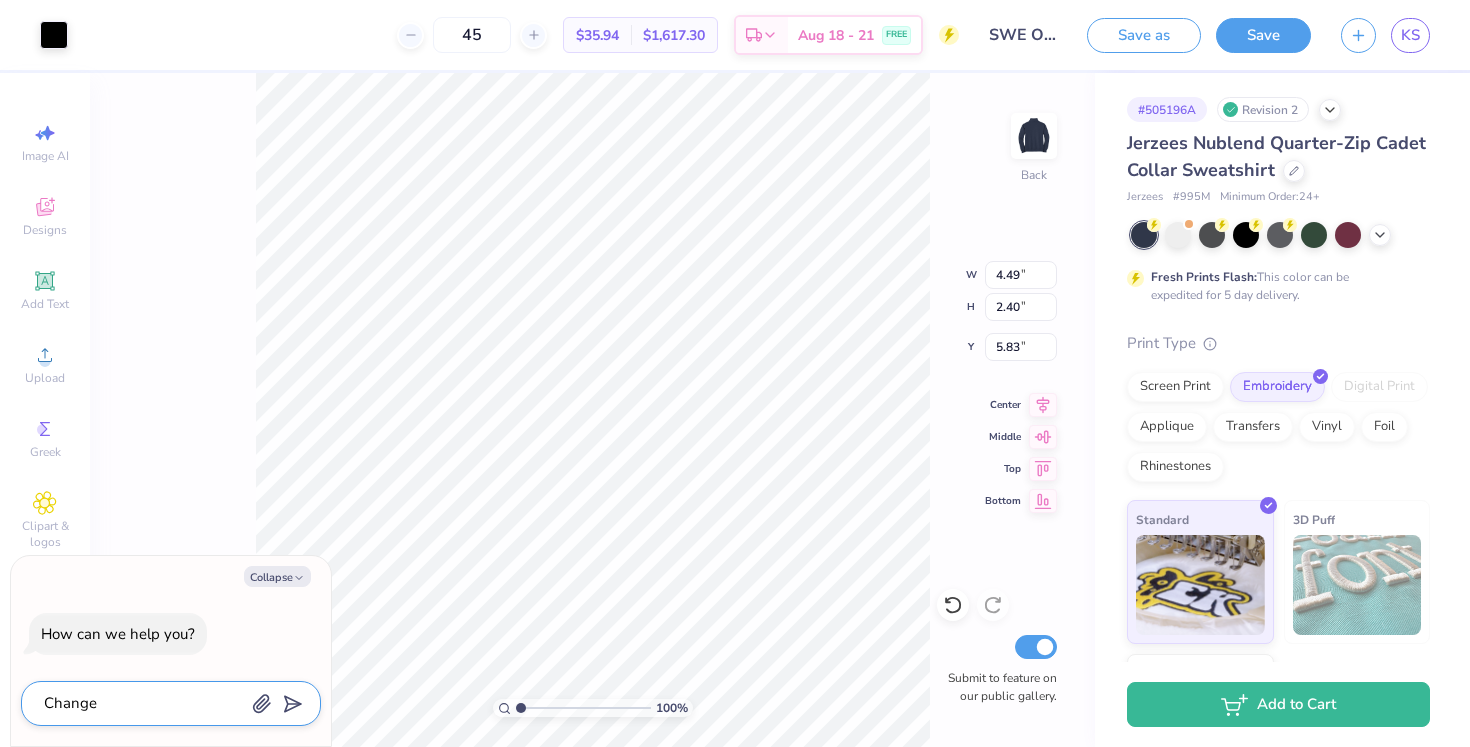 type on "Change" 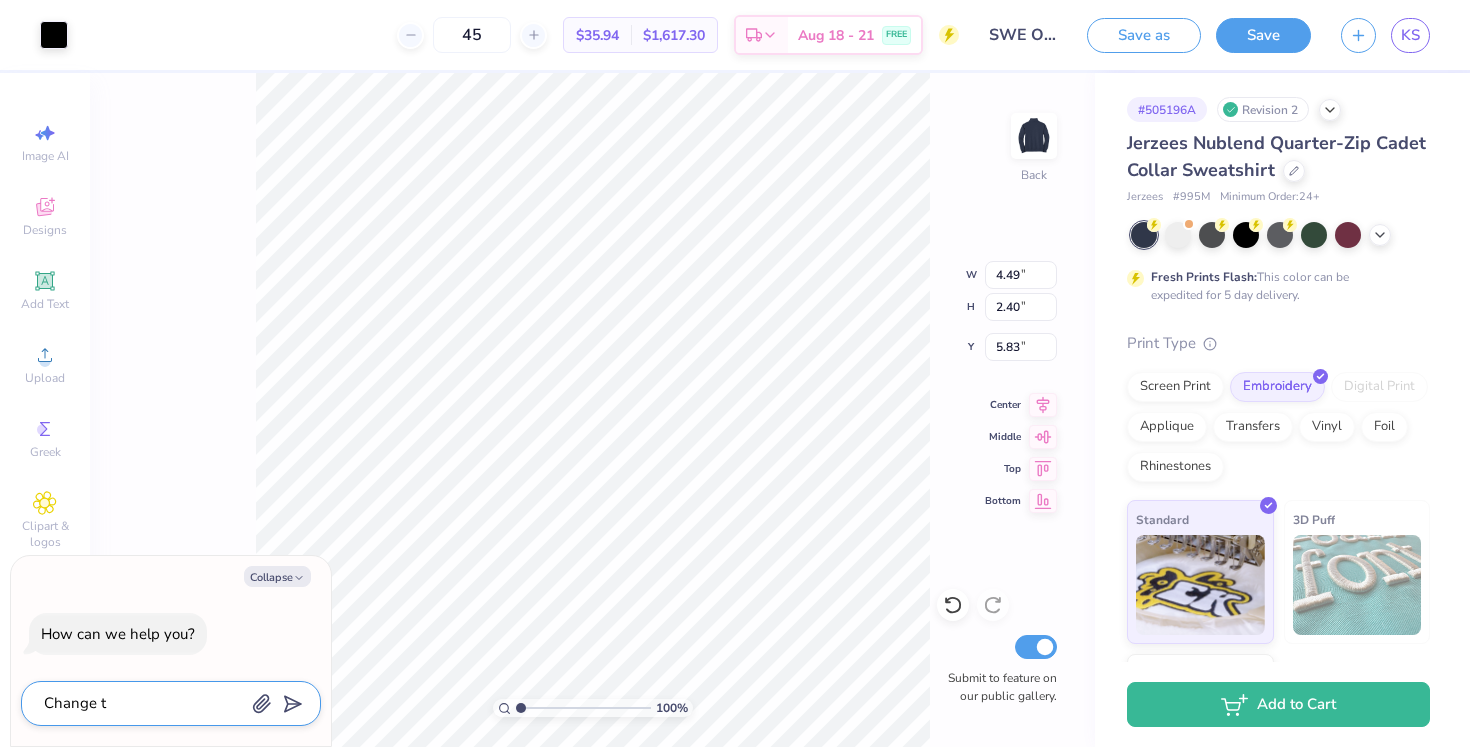 type on "Change th" 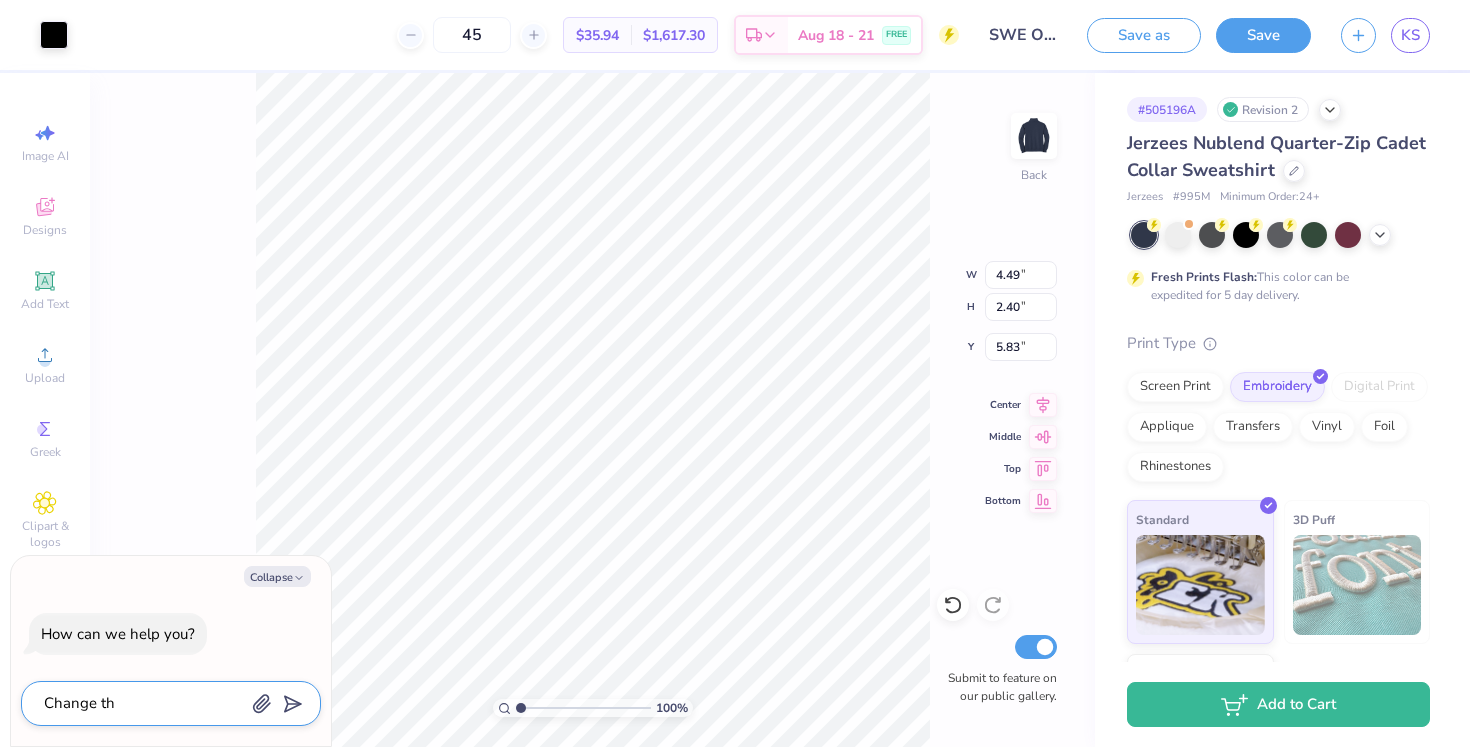 type on "Change the" 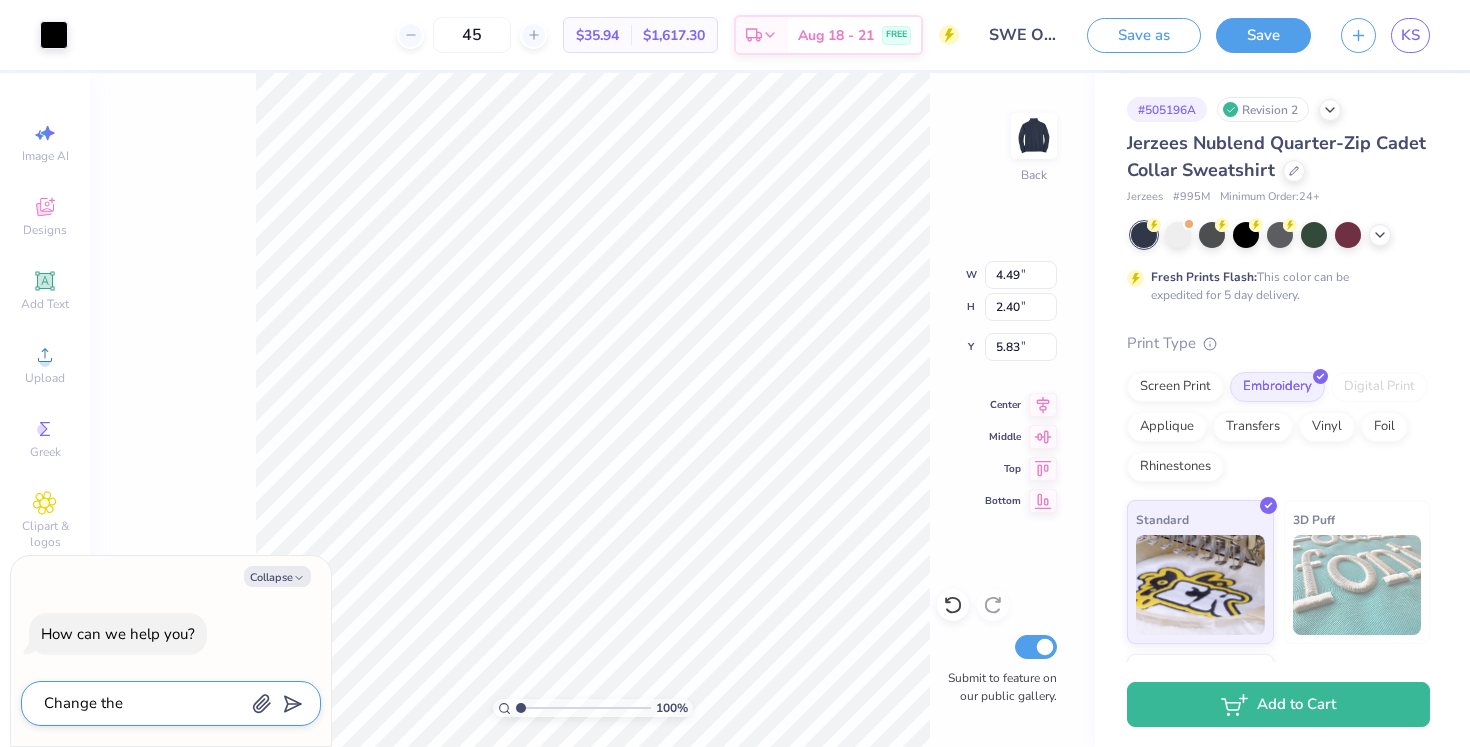 type on "Change the" 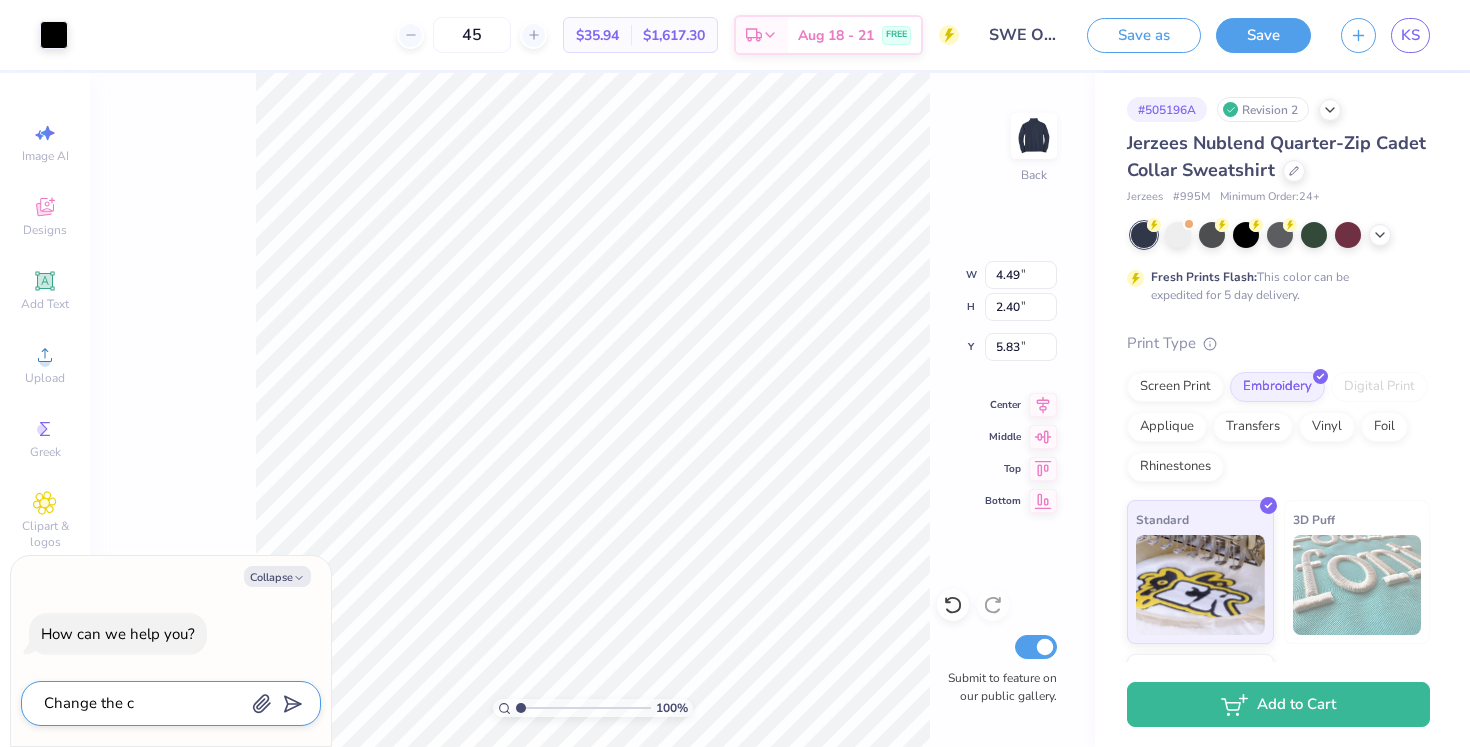 type on "Change the co" 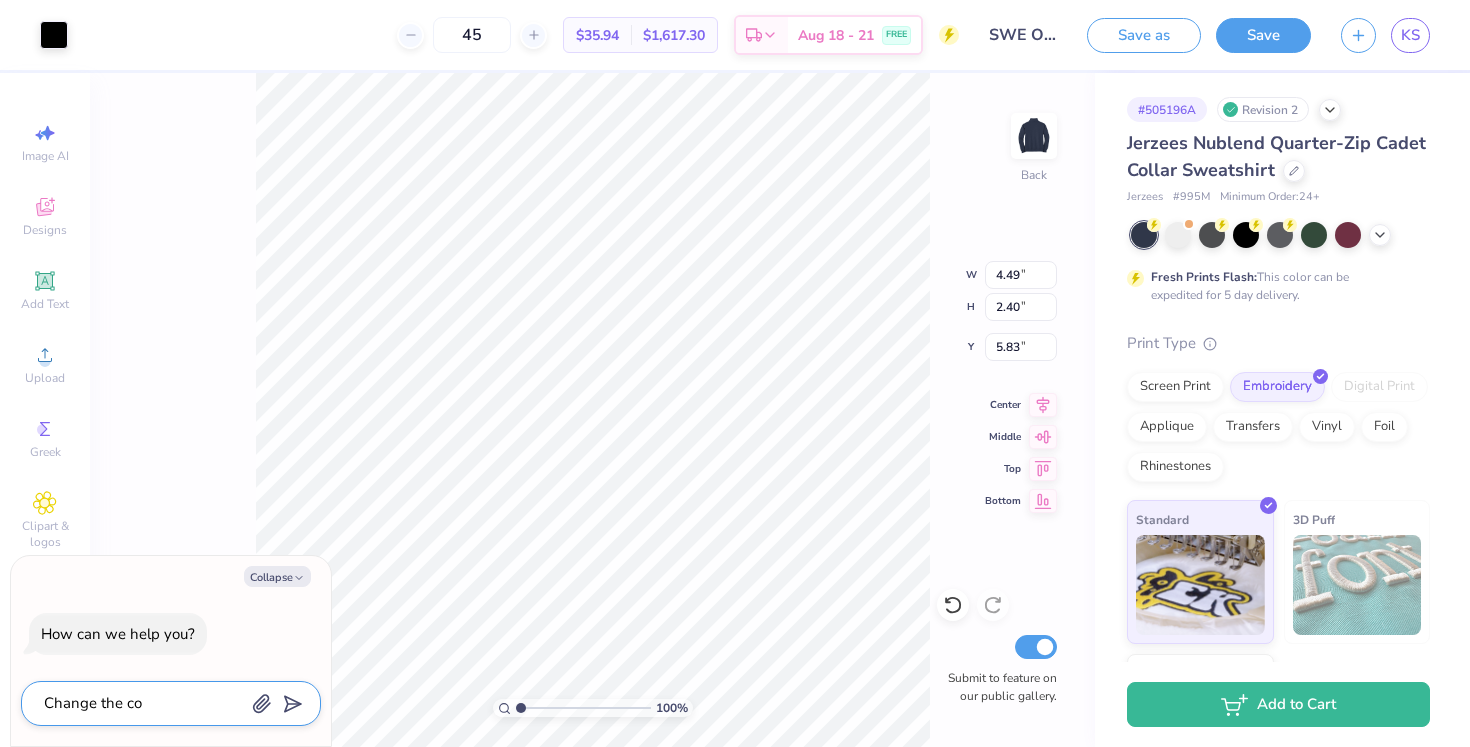 type on "Change the col" 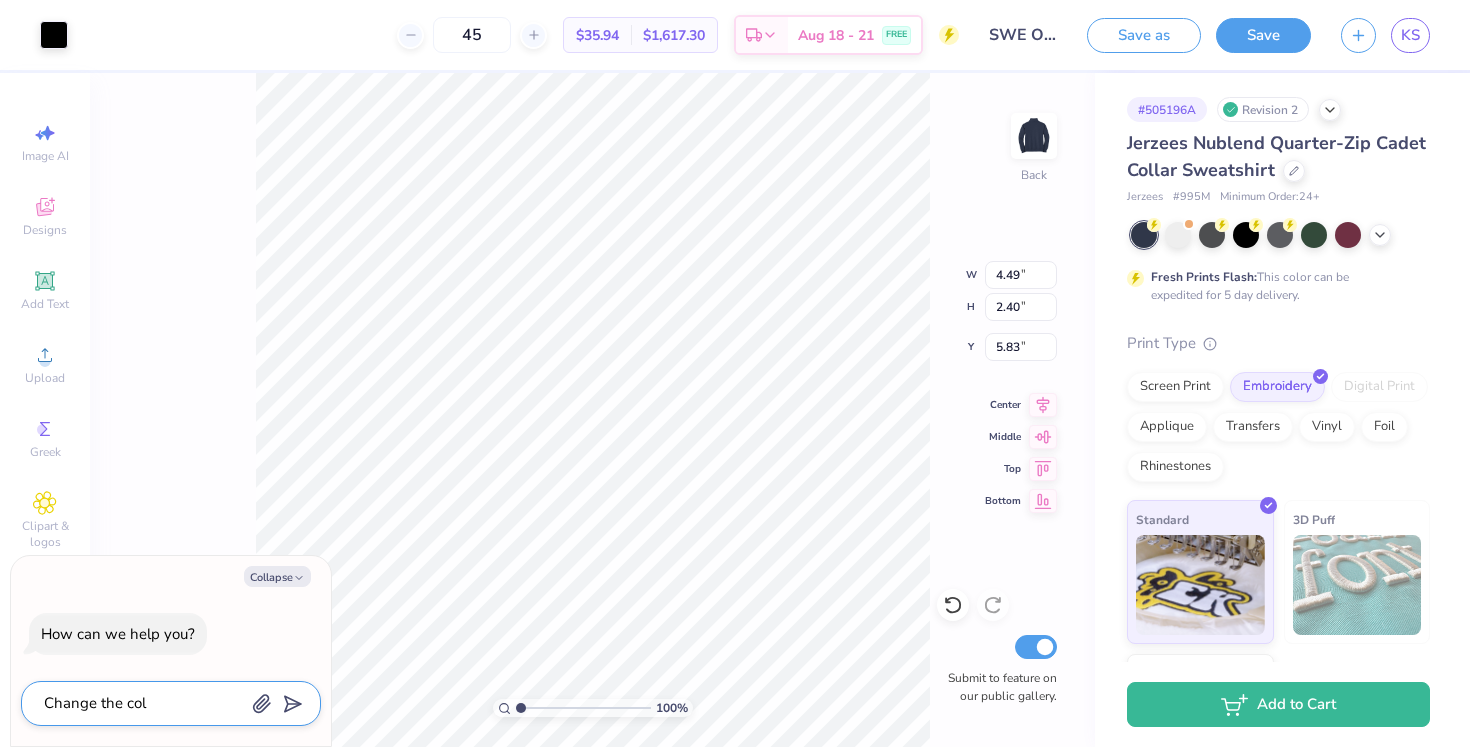 type on "Change the colo" 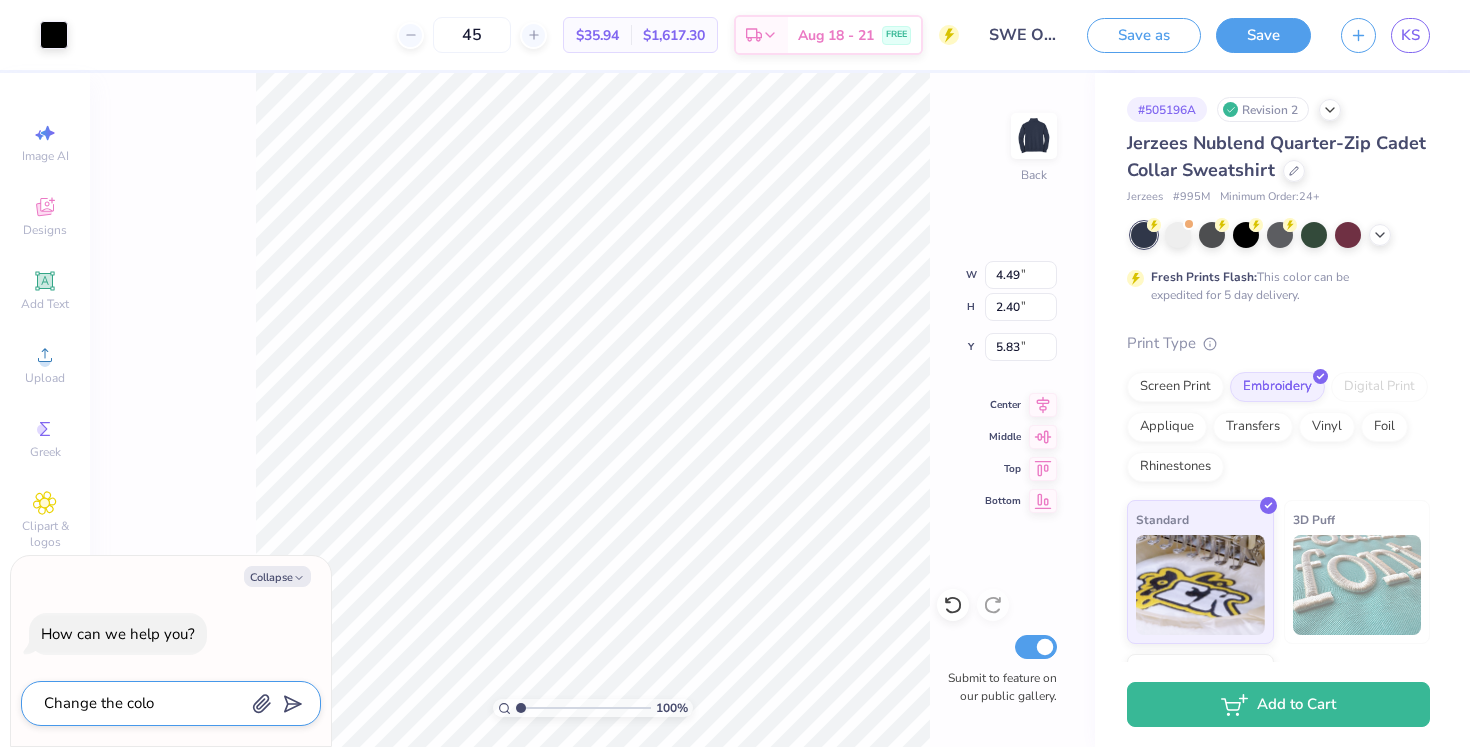 type on "Change the color" 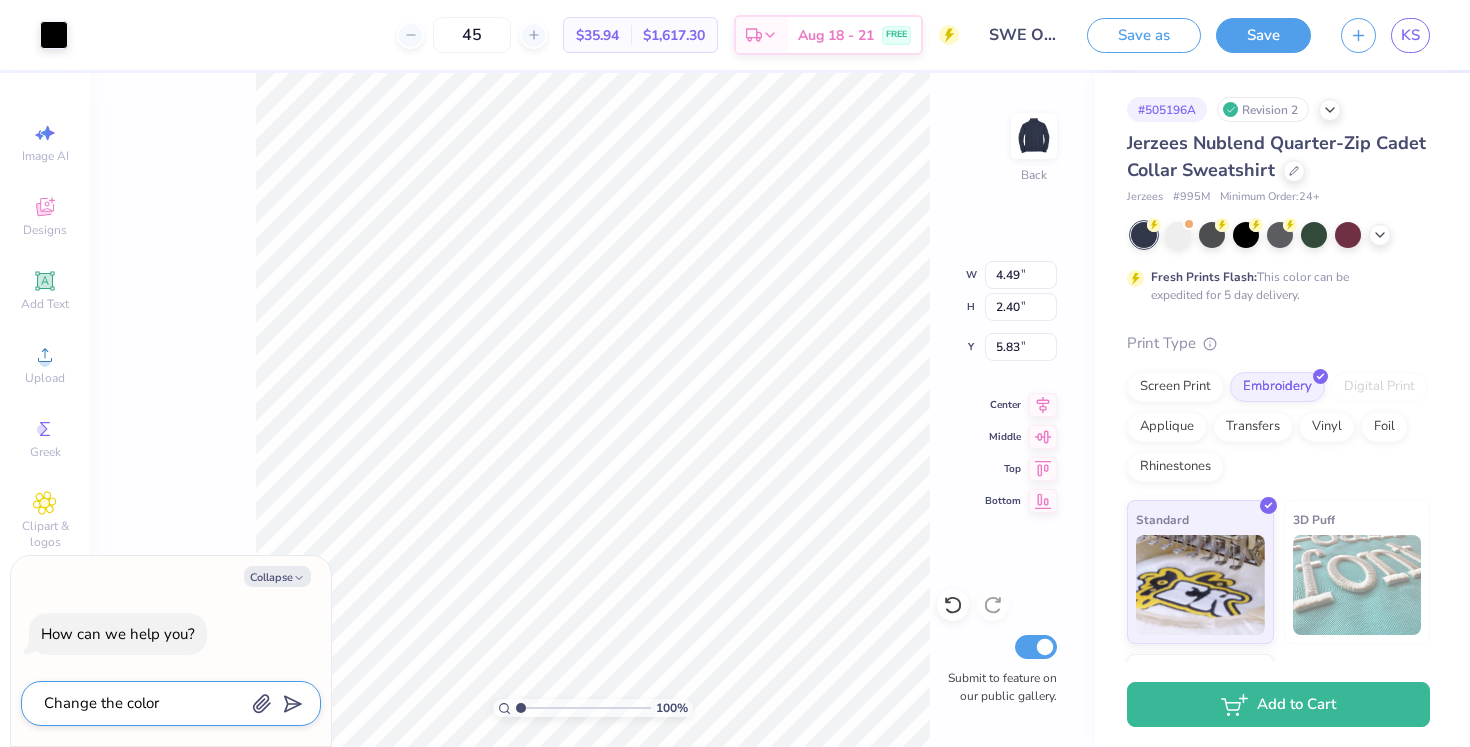 type on "Change the color" 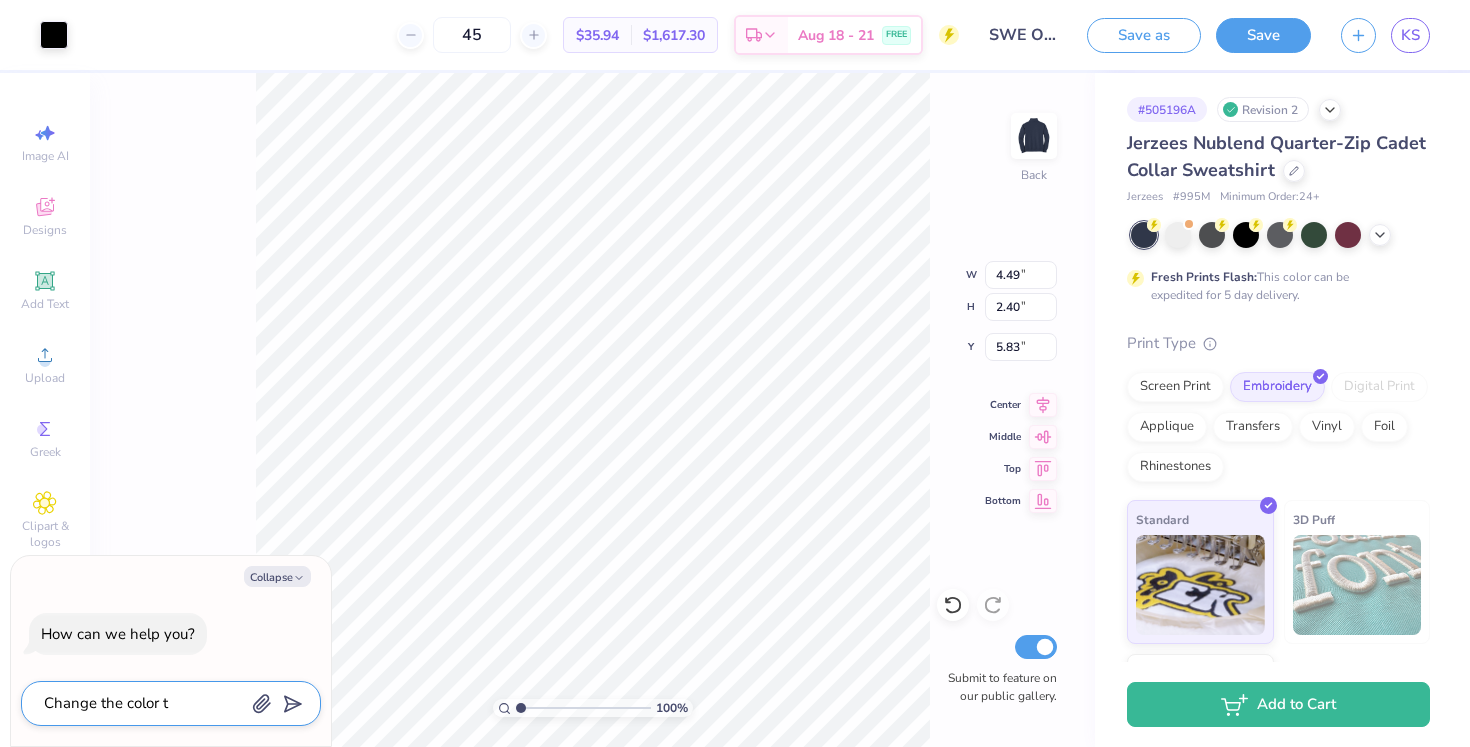 type on "Change the color to" 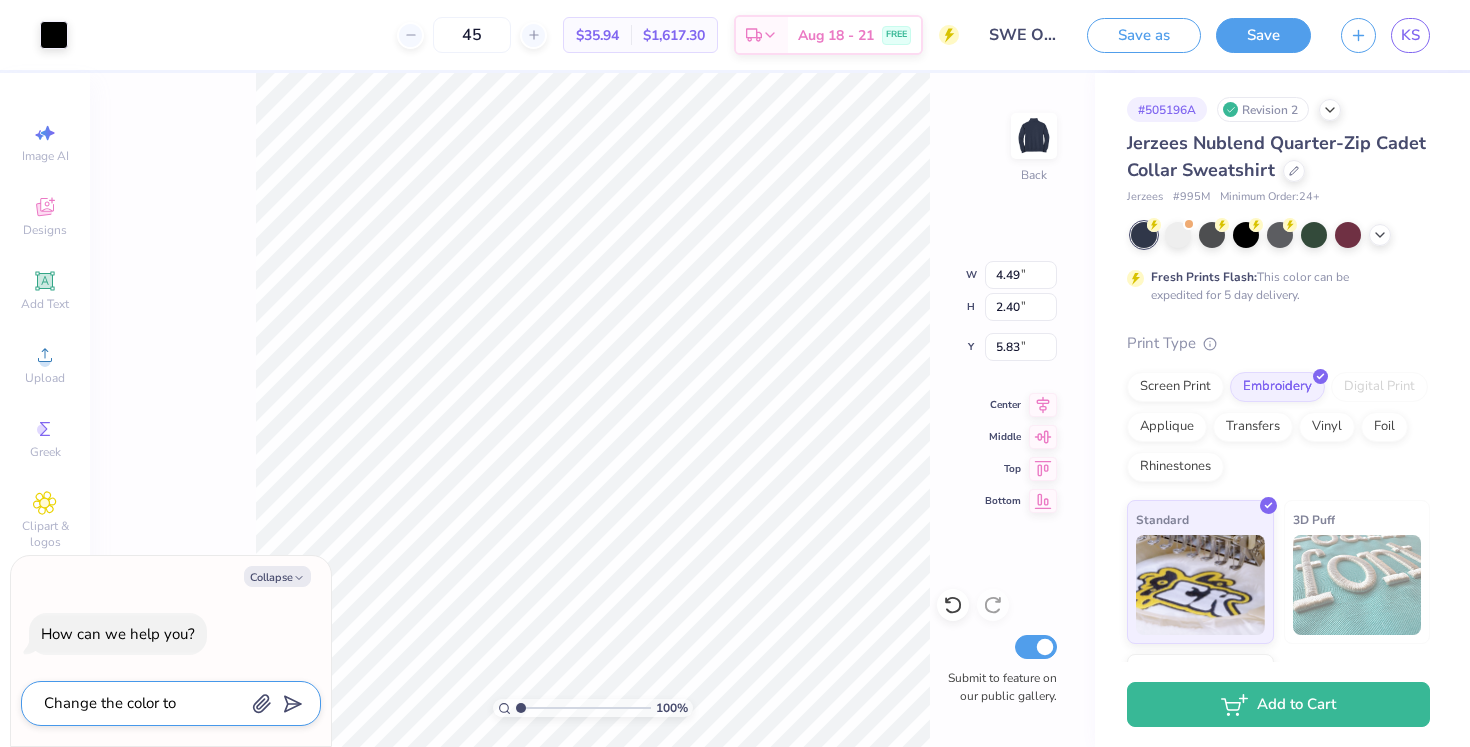 type on "Change the color to" 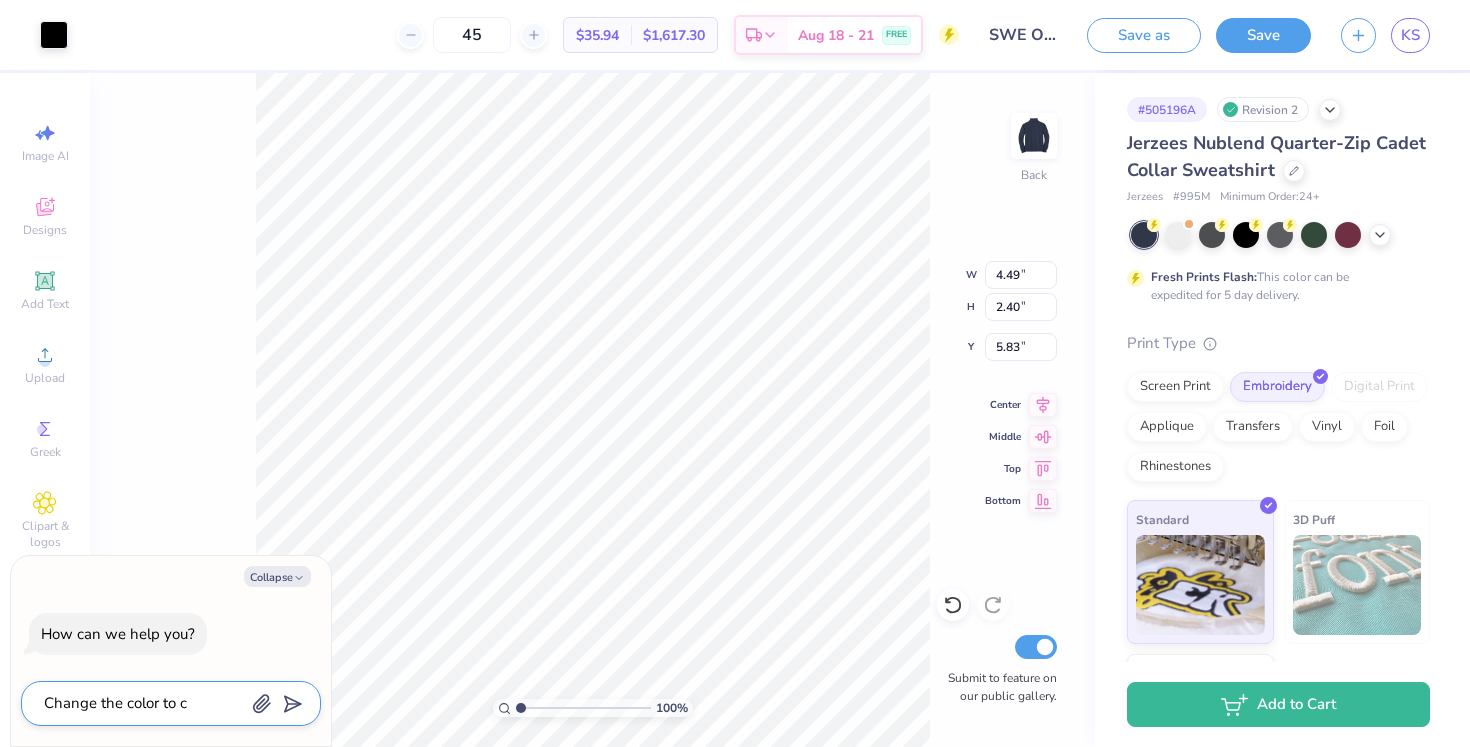 type on "Change the color to" 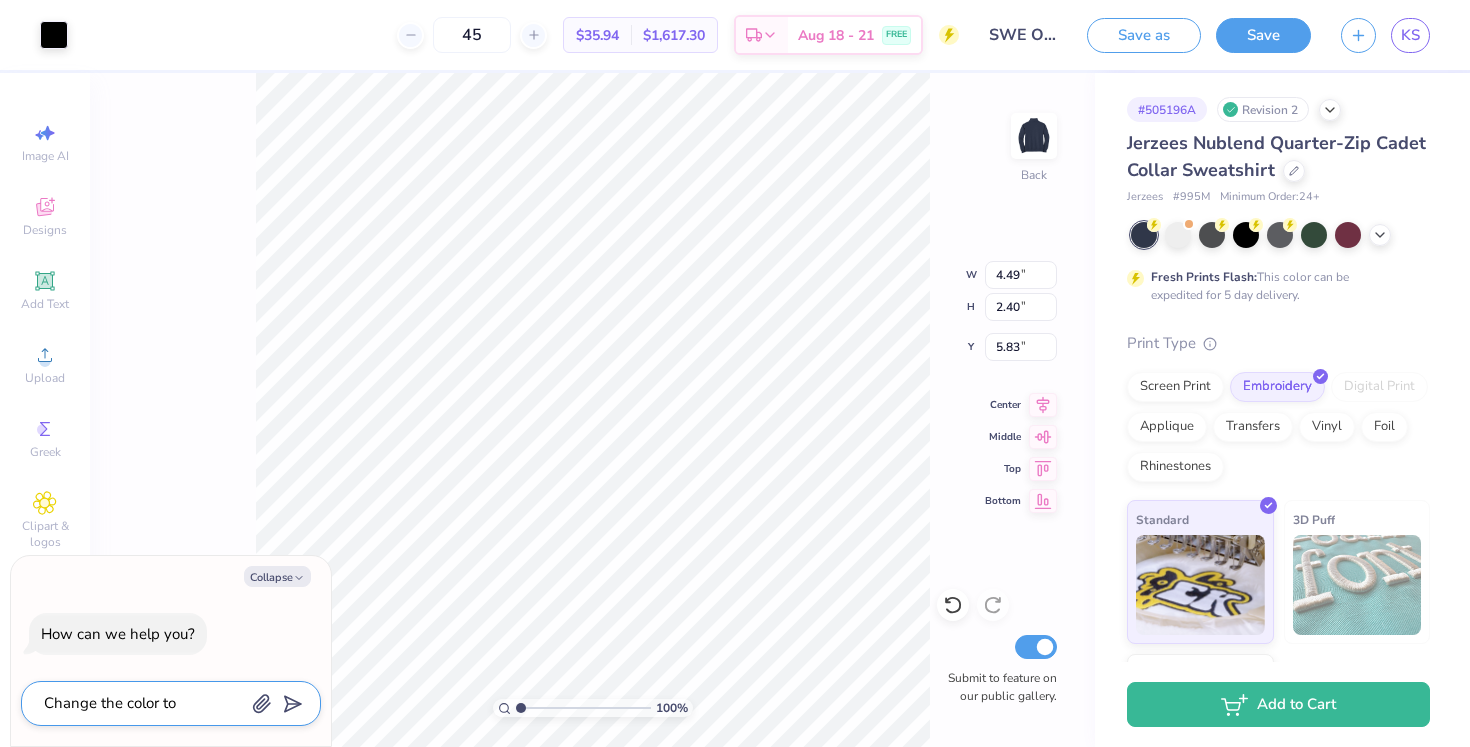 type on "Change the color to w" 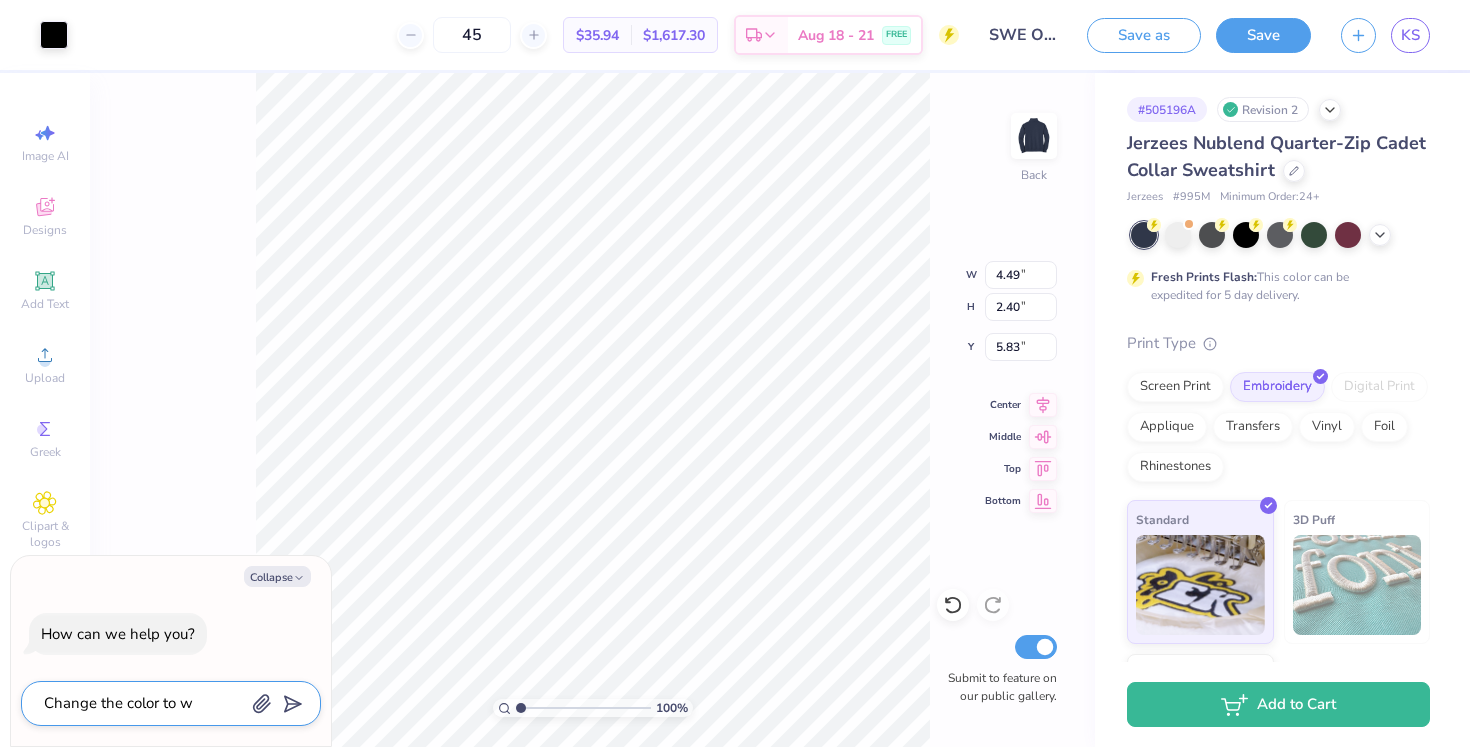 type on "Change the color to wh" 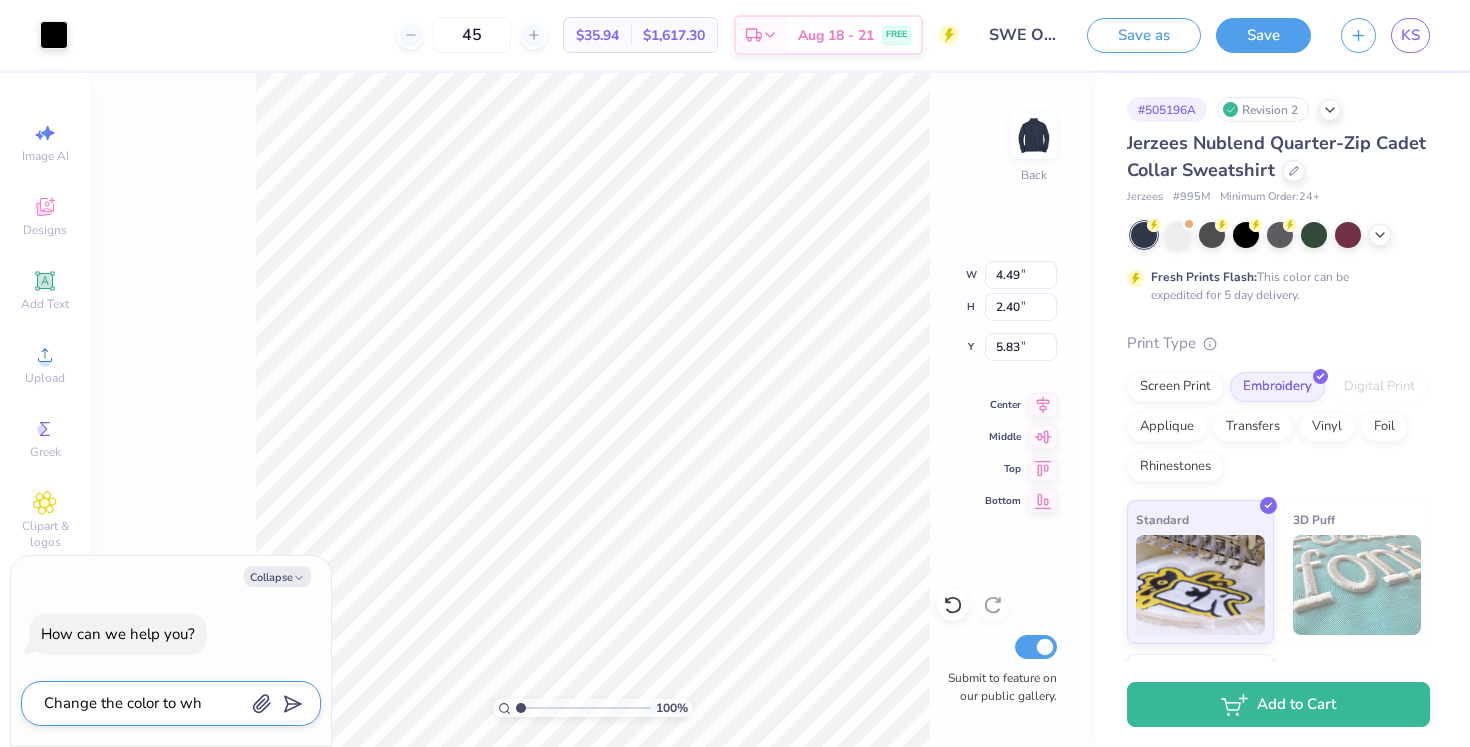 type on "Change the color to whi" 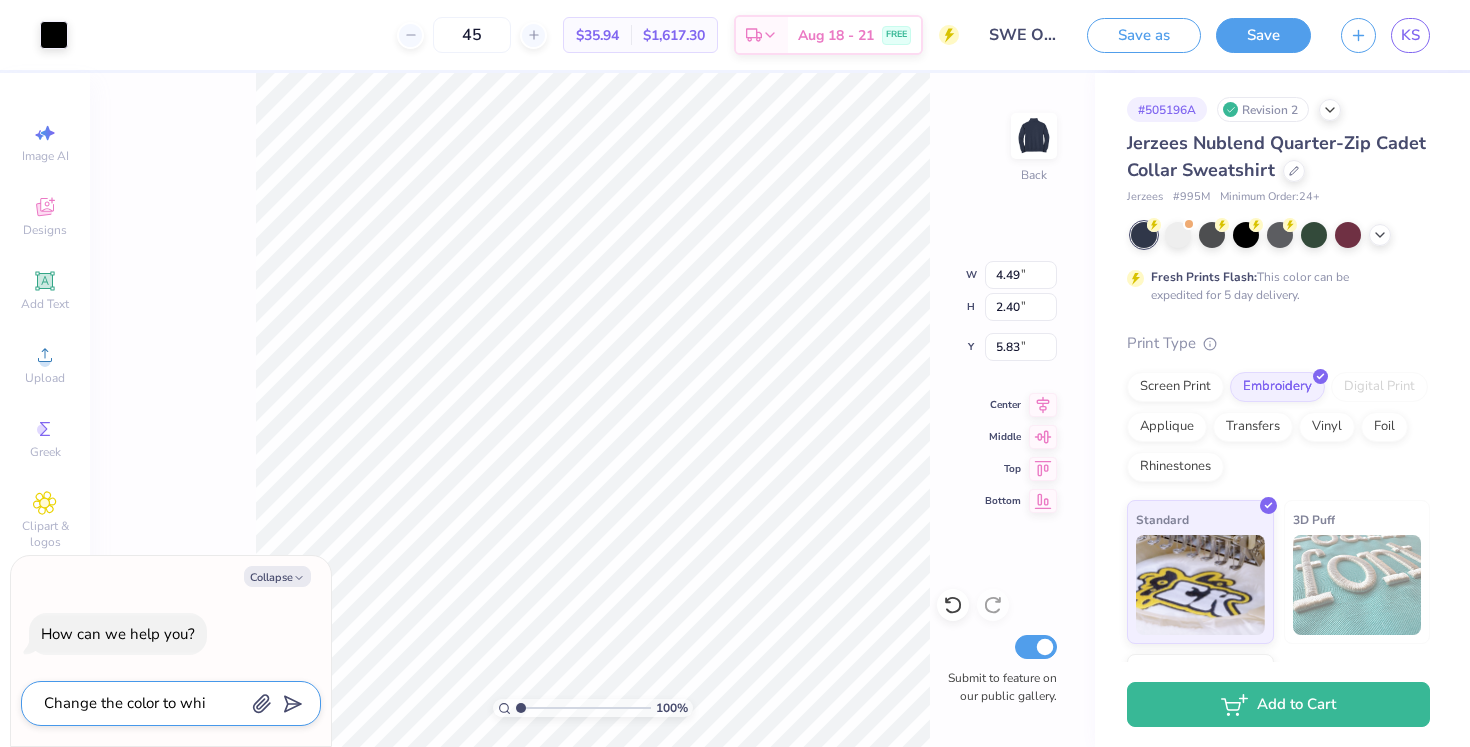 type on "Change the color to whit" 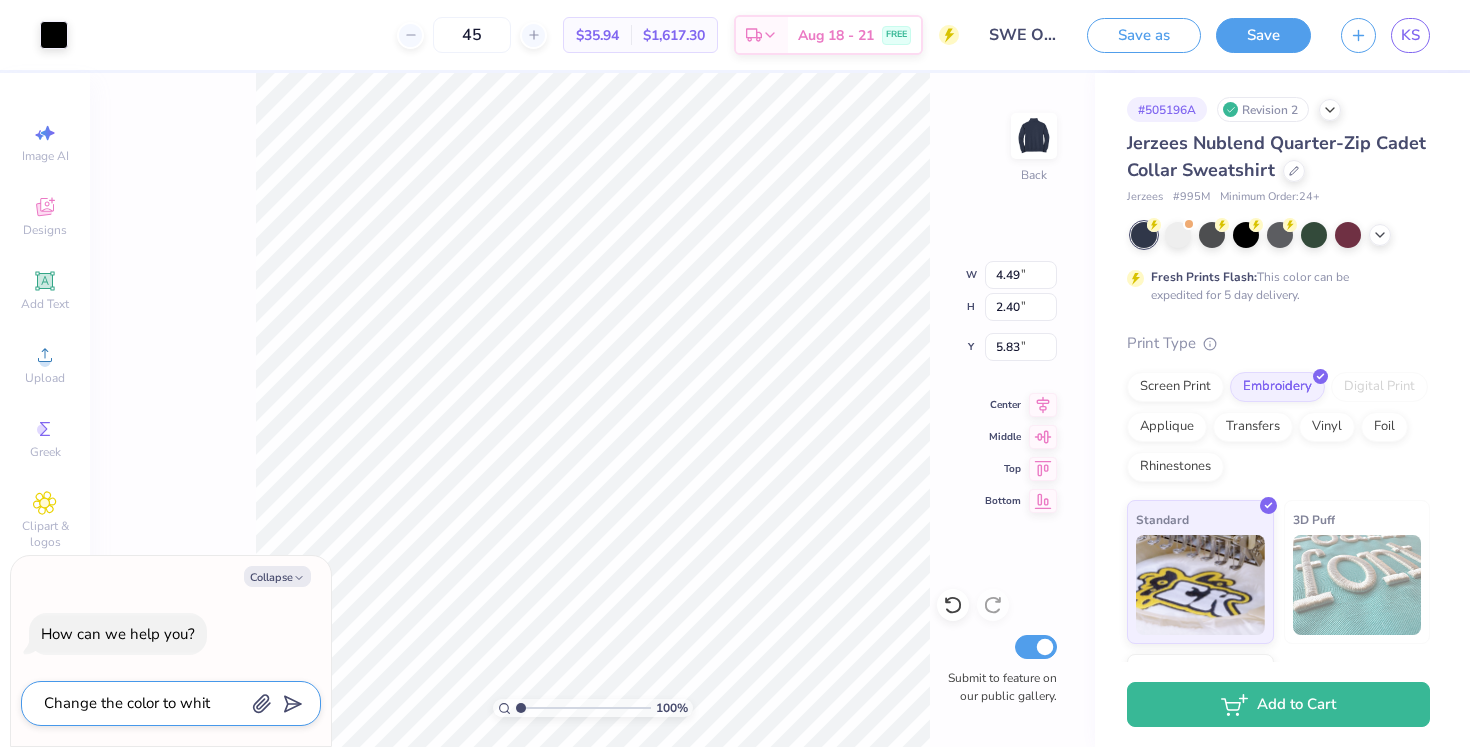 type on "Change the color to white" 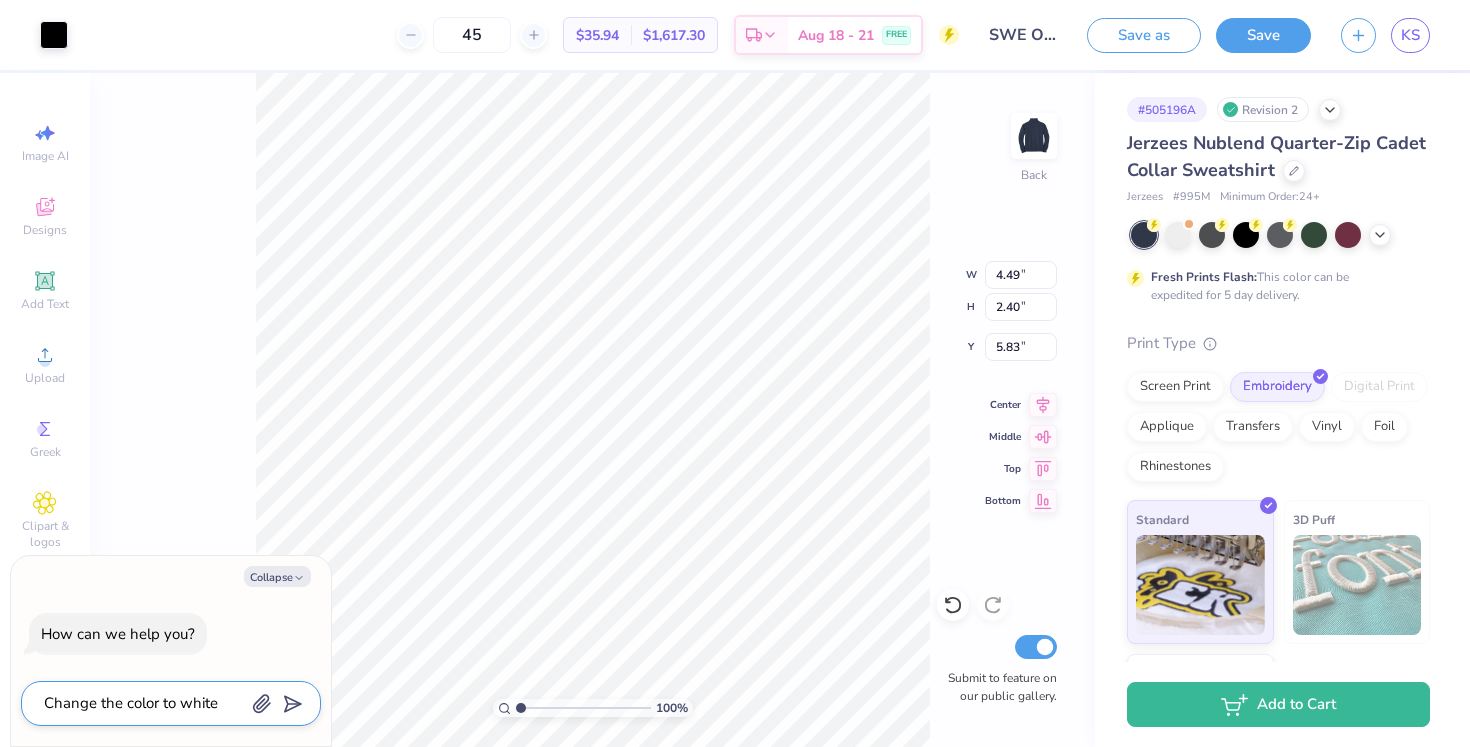 type on "Change the color to white" 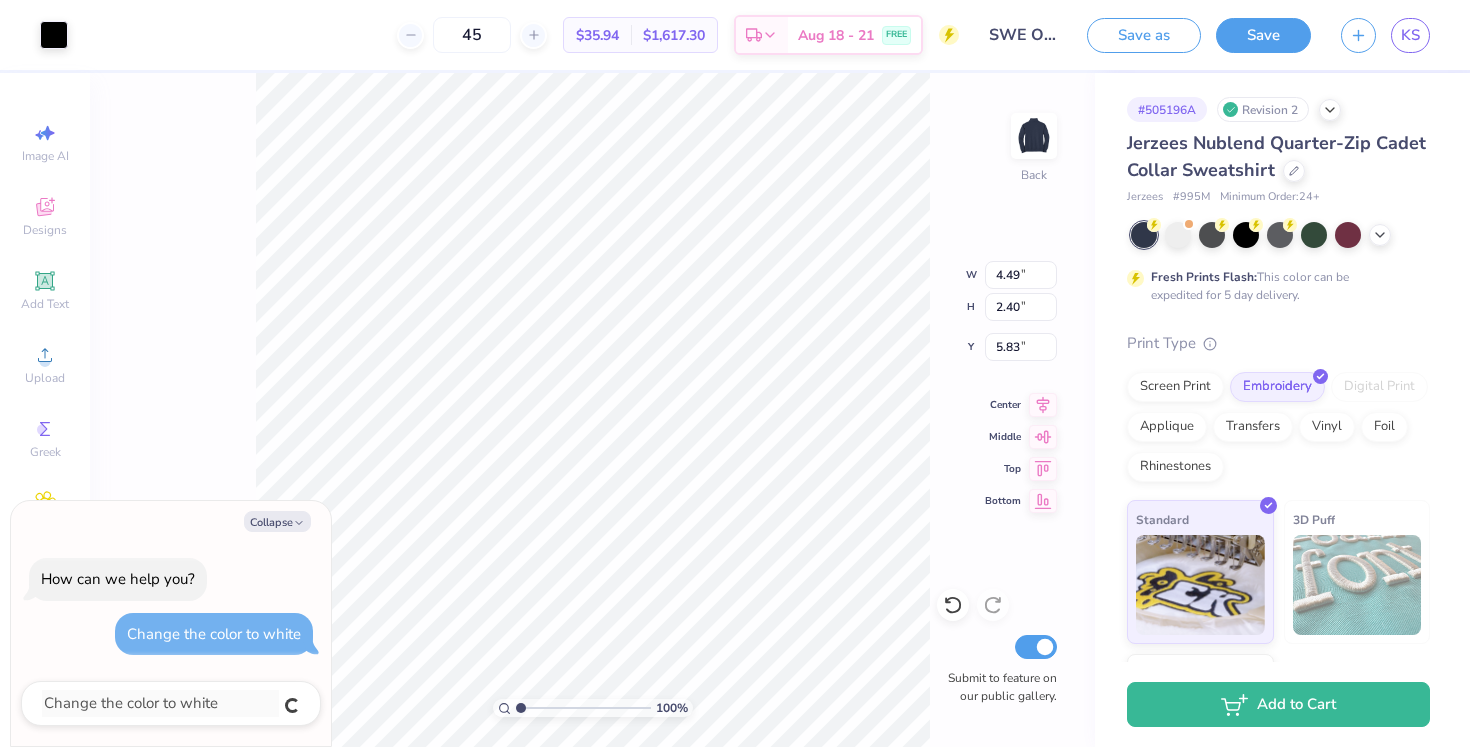 type on "x" 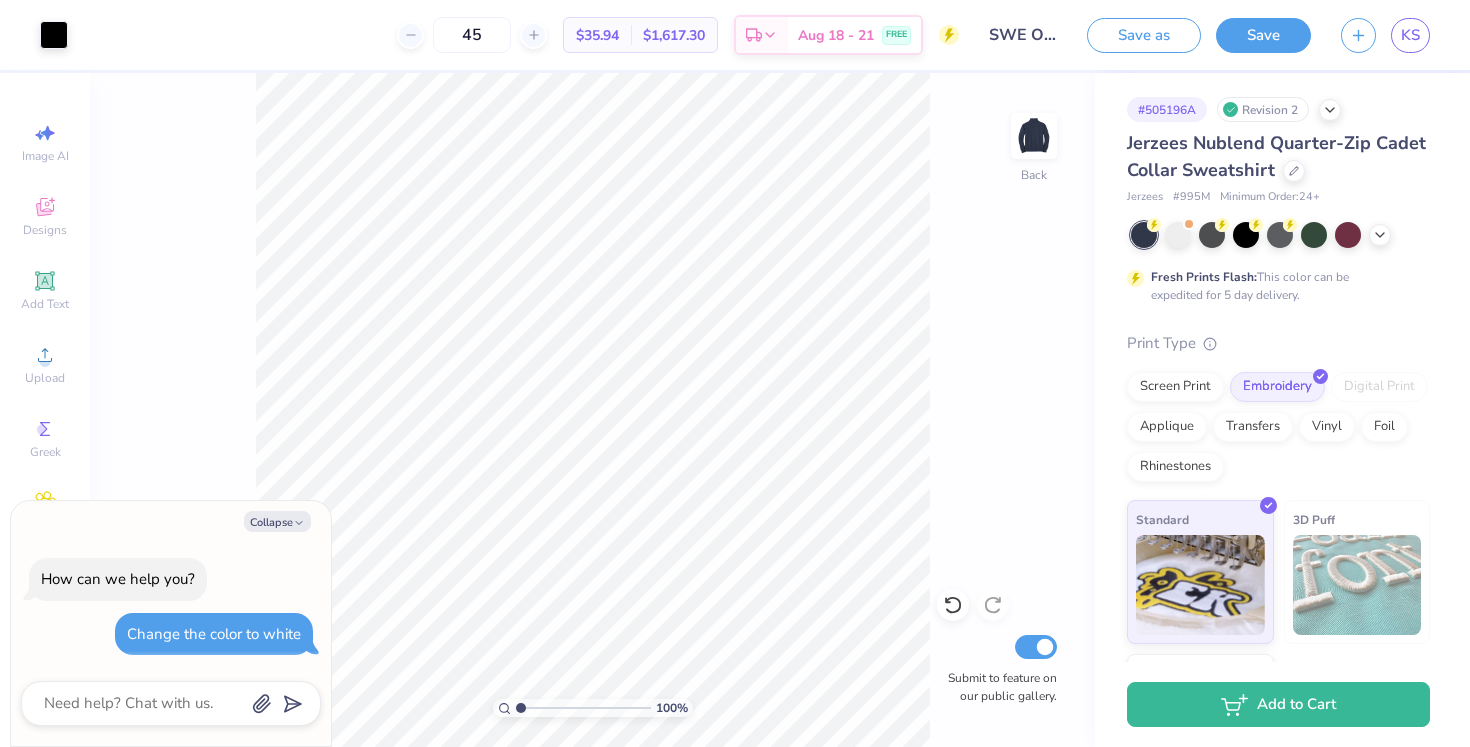 click on "Collapse How can we help you? Change the color to white" at bounding box center (171, 623) 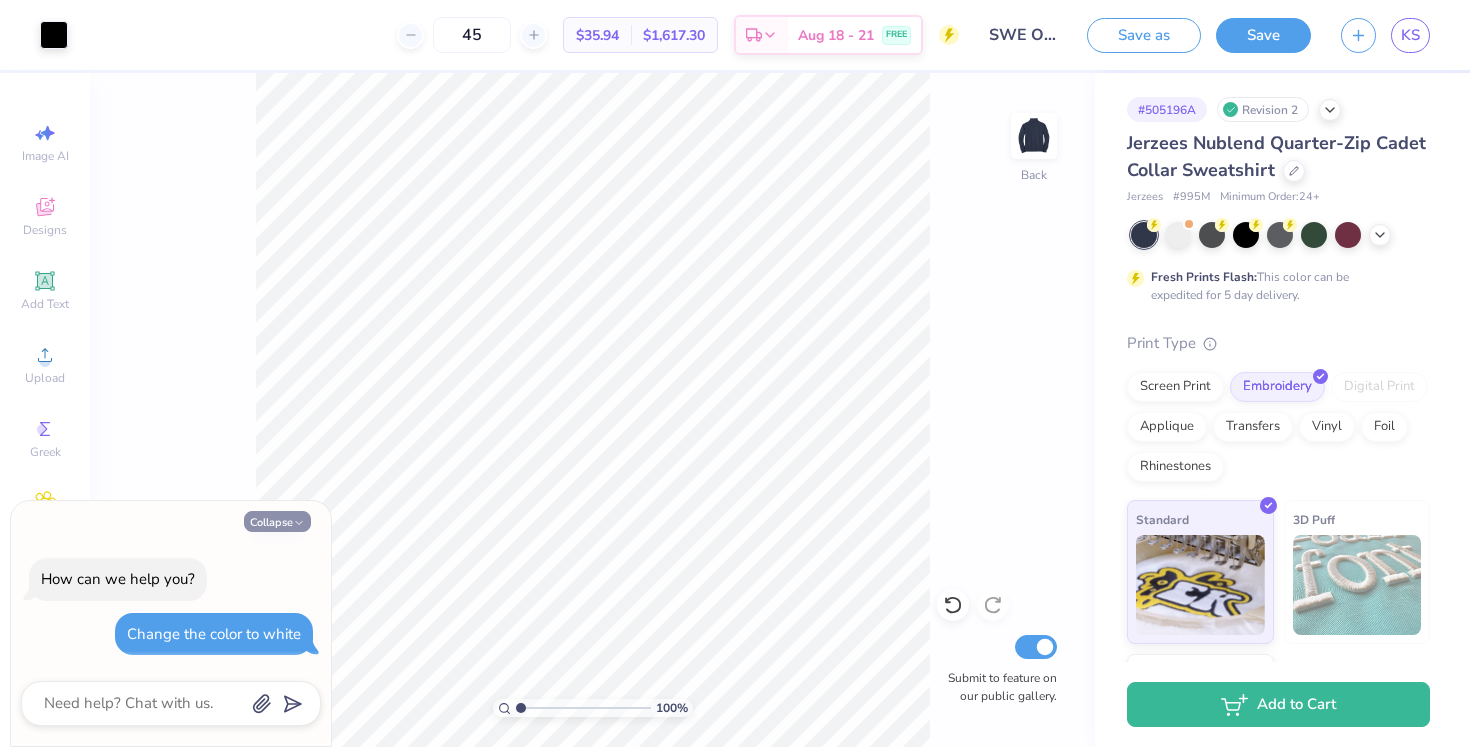 click 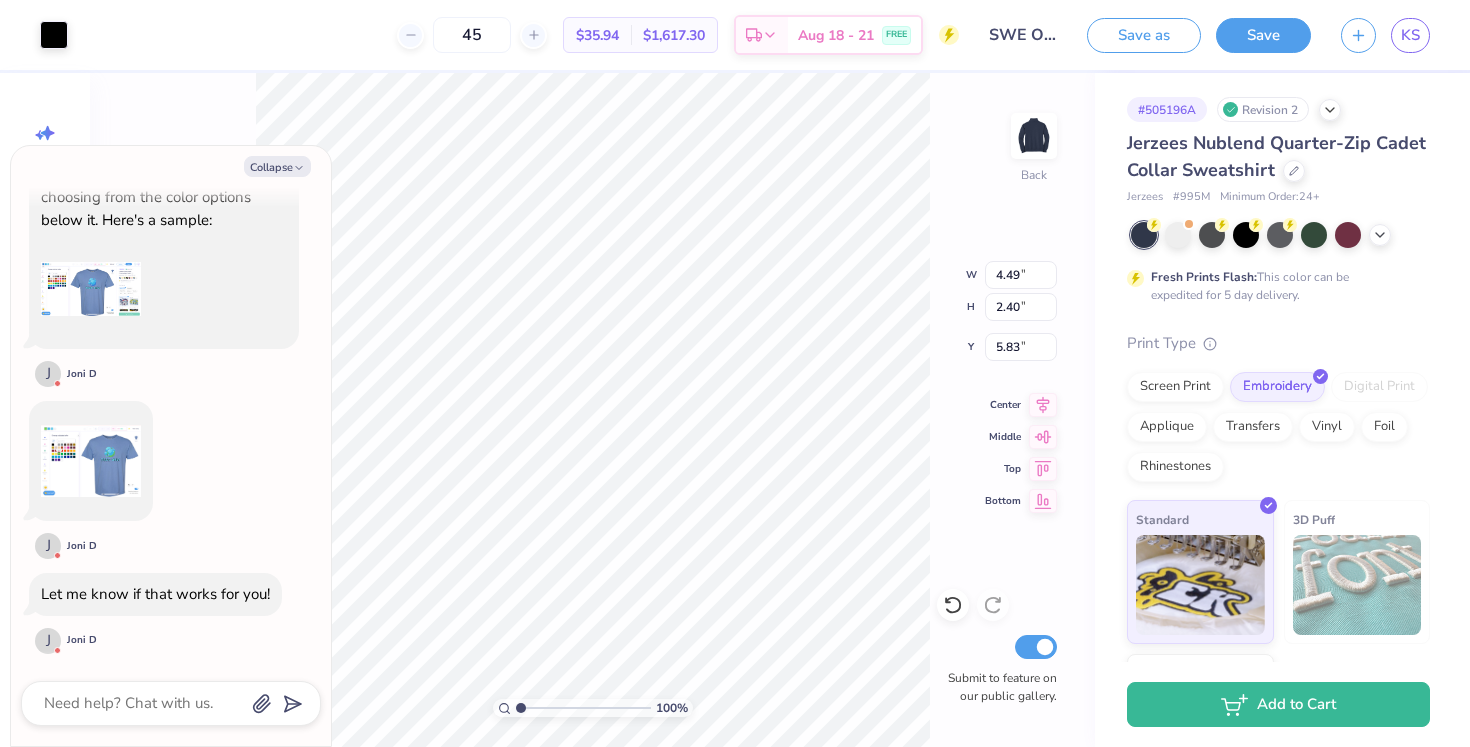 scroll, scrollTop: 0, scrollLeft: 0, axis: both 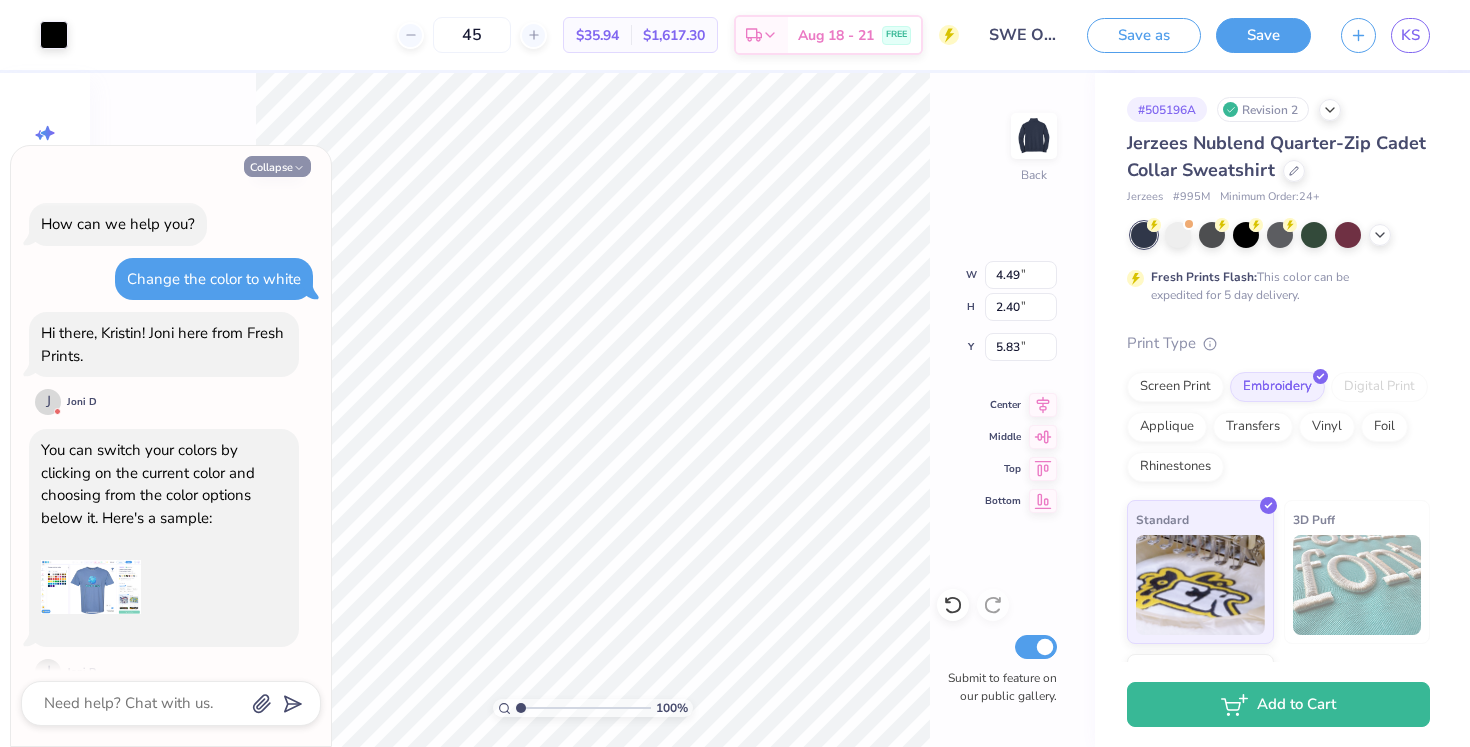 click on "Collapse" at bounding box center [277, 166] 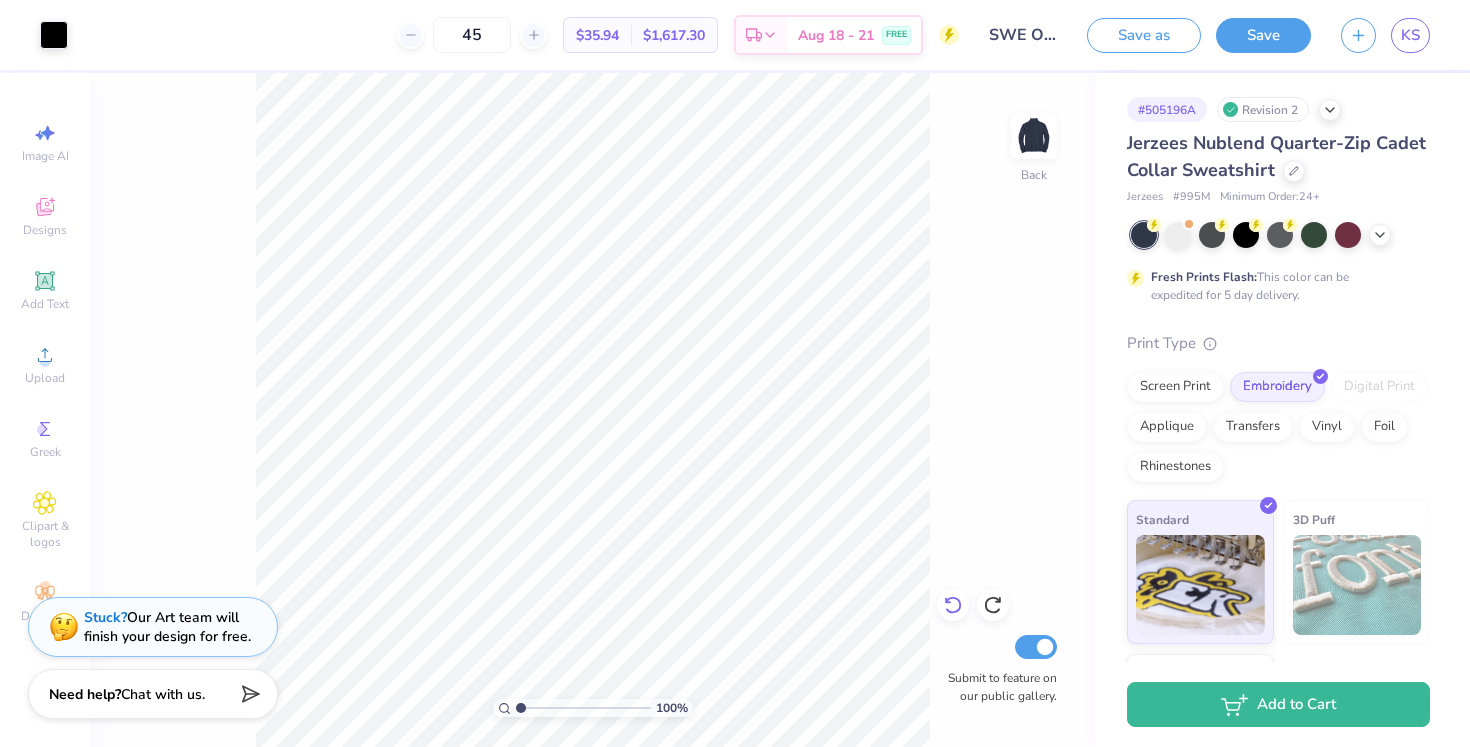 click 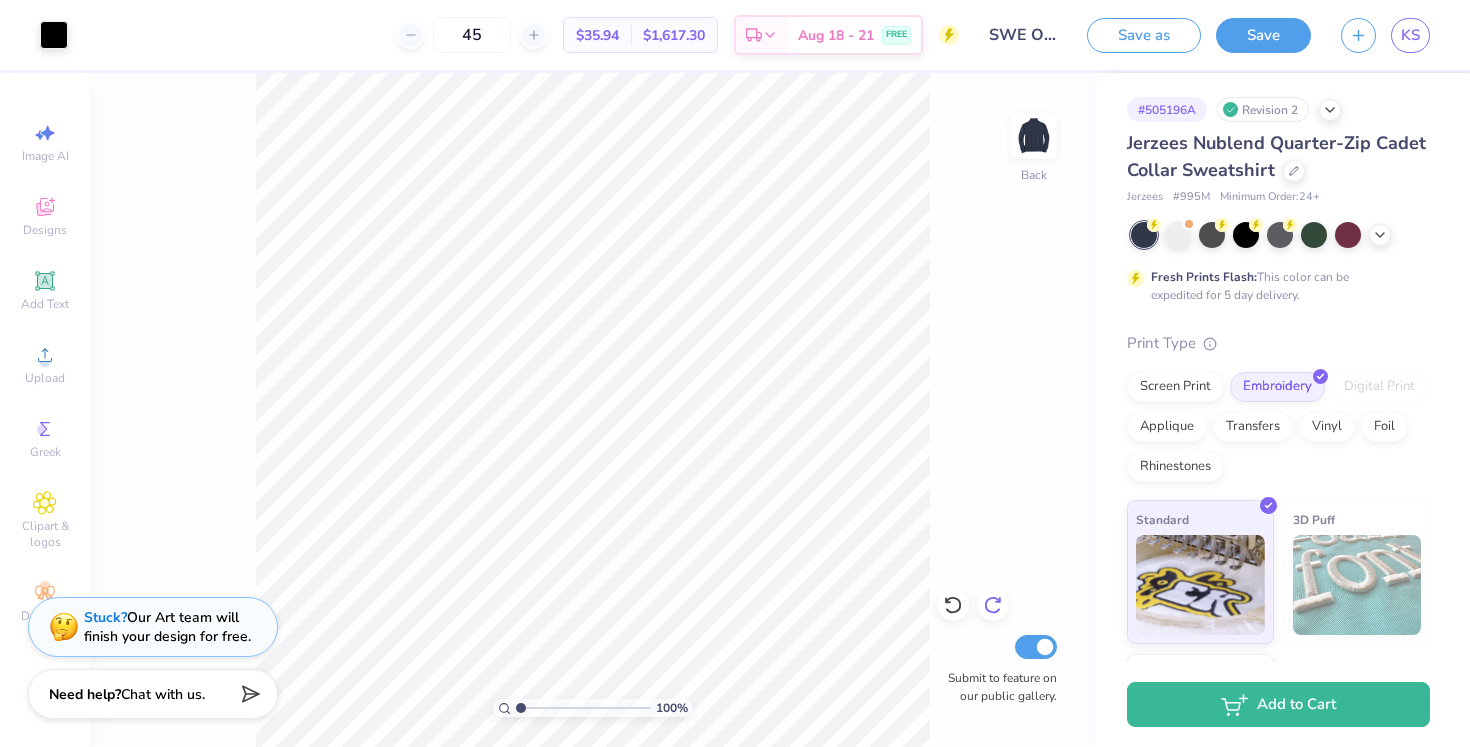 click 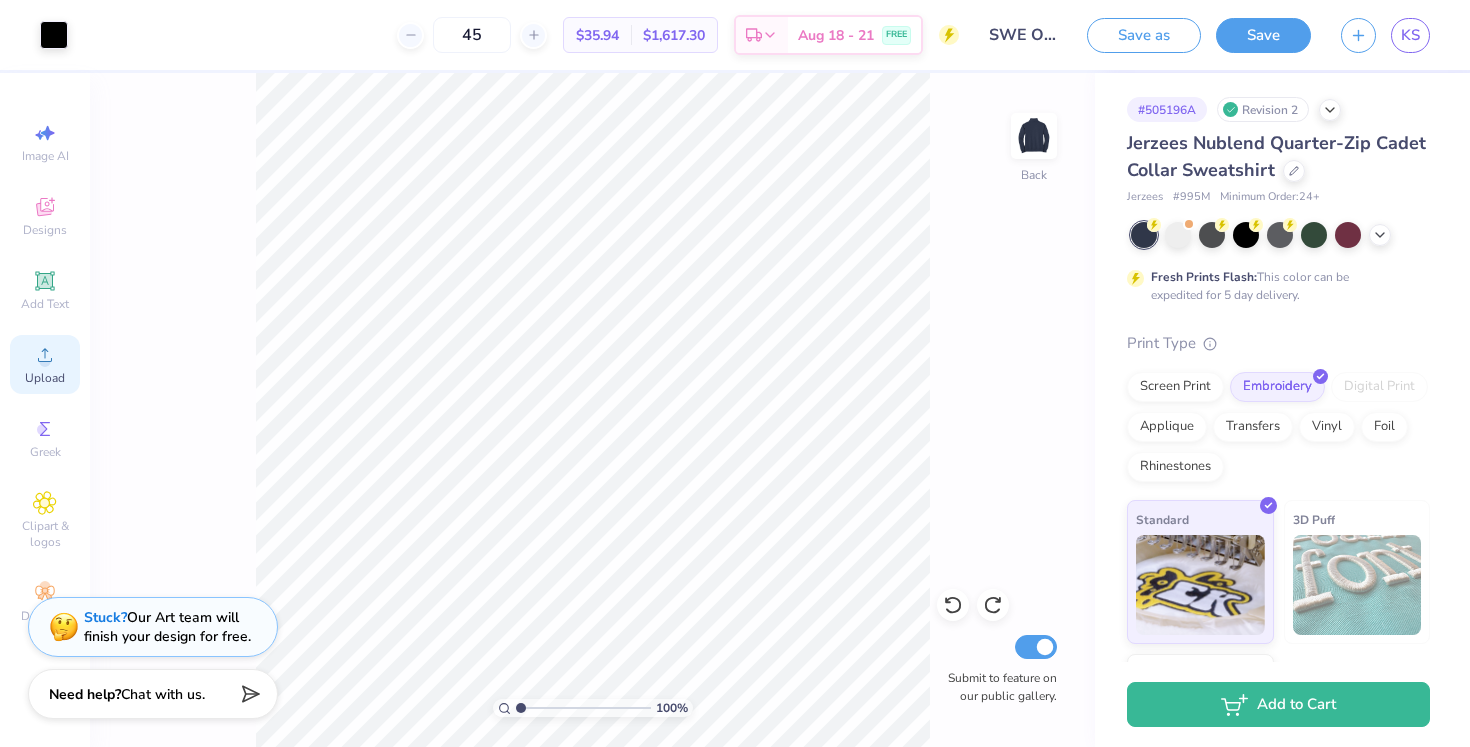 click on "Upload" at bounding box center (45, 364) 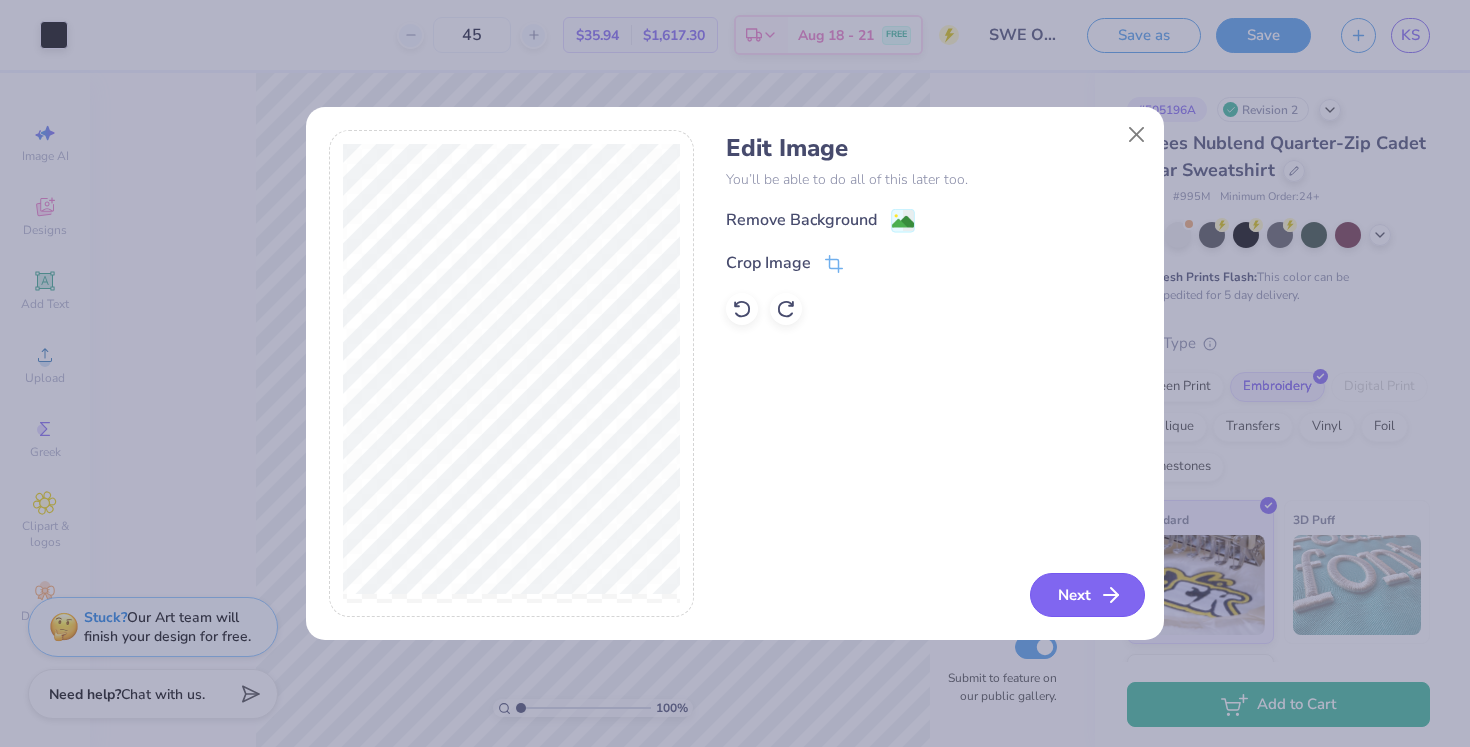 click on "Next" at bounding box center (1087, 595) 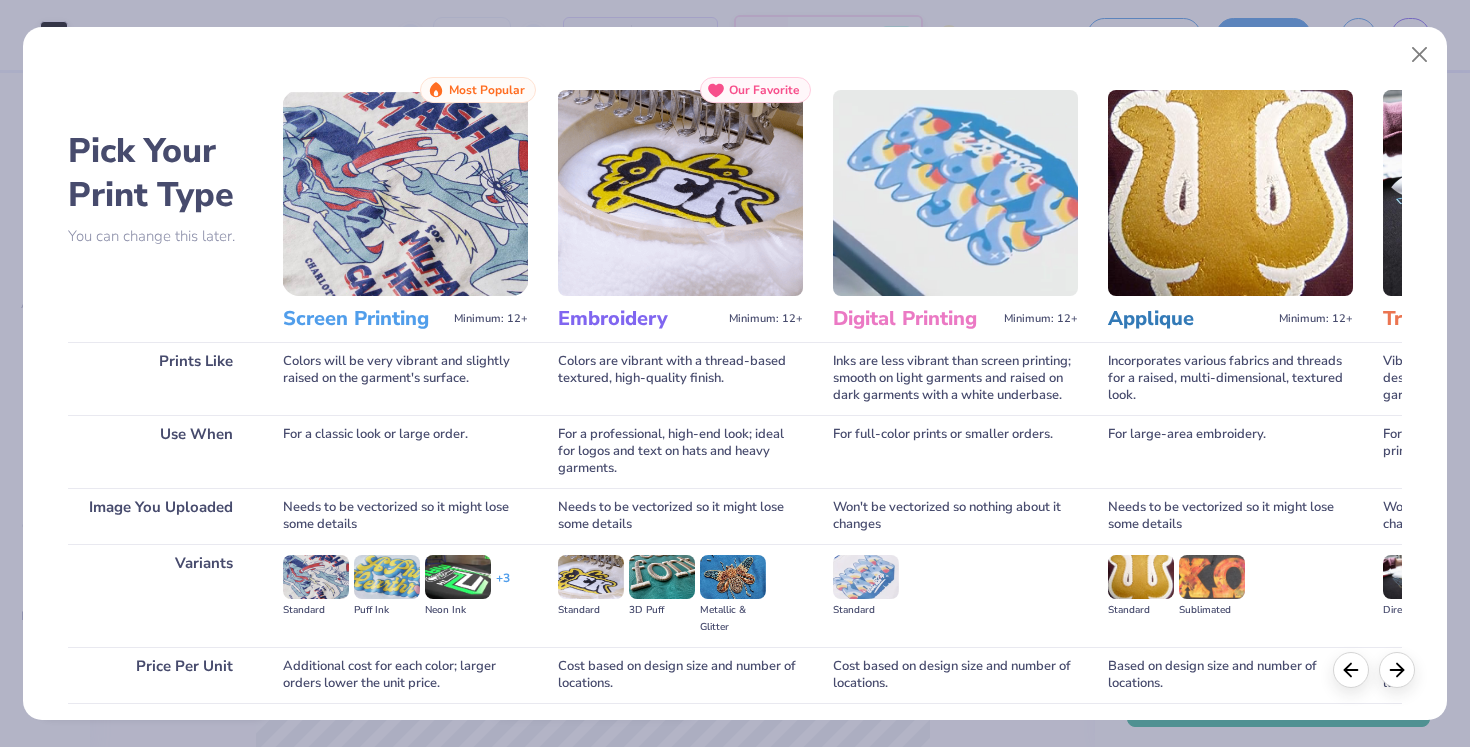 scroll, scrollTop: 150, scrollLeft: 0, axis: vertical 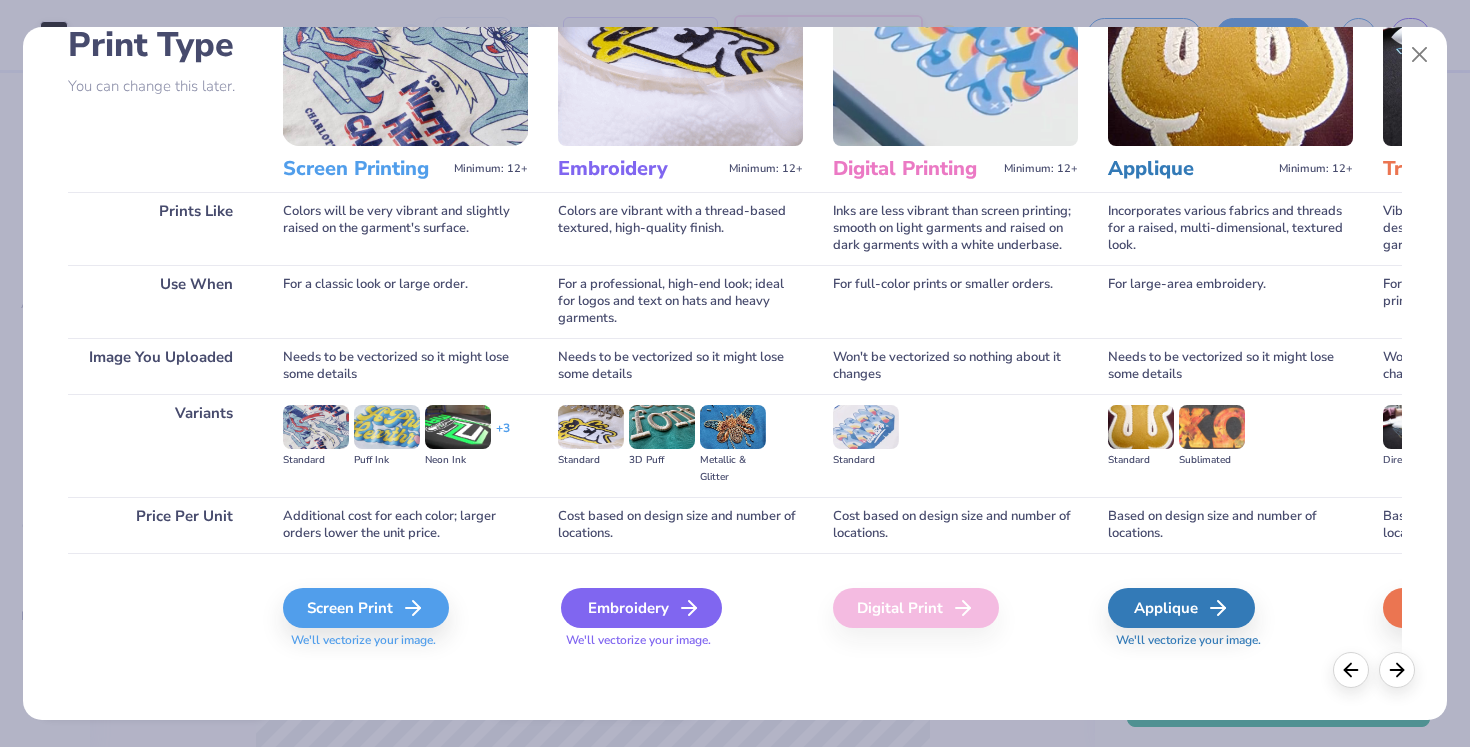 click on "Embroidery" at bounding box center [641, 608] 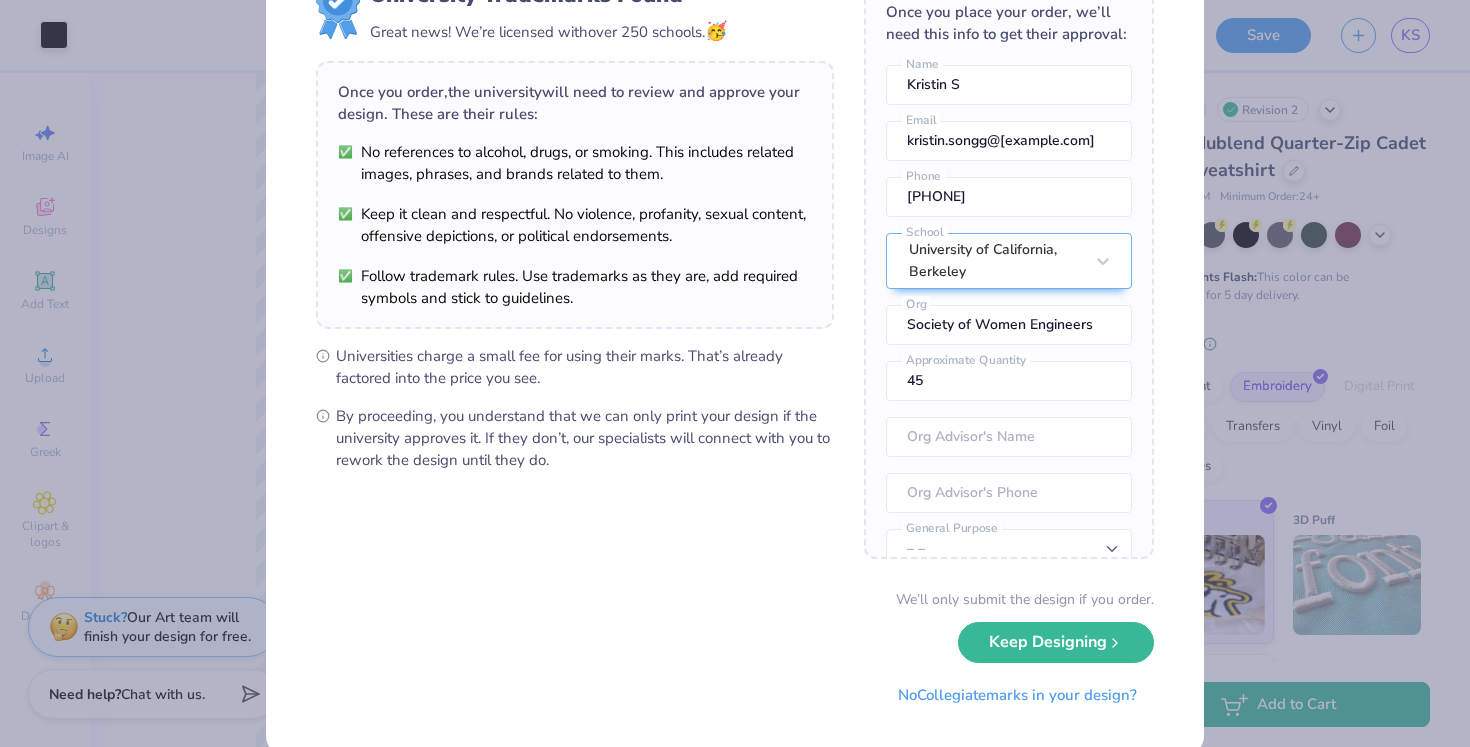 scroll, scrollTop: 56, scrollLeft: 0, axis: vertical 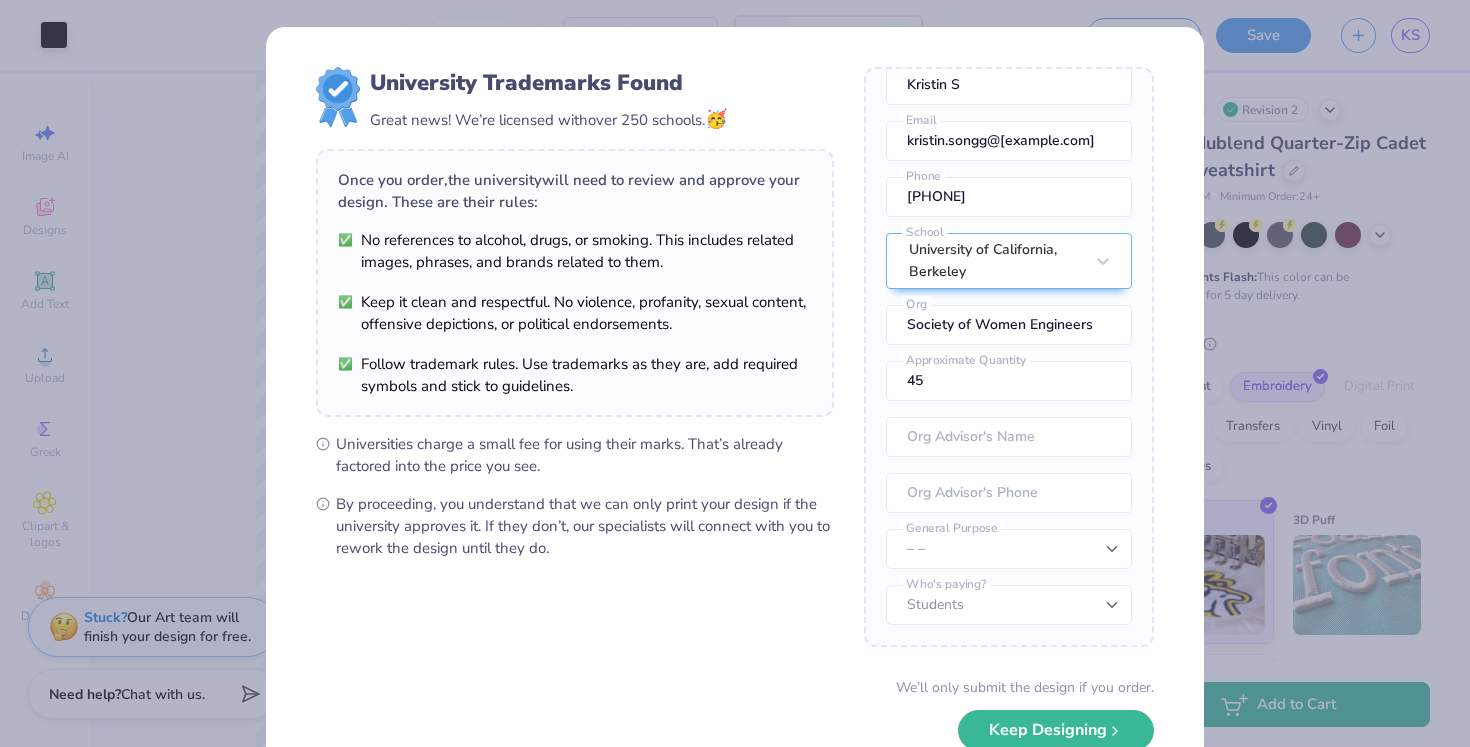 click on "University Trademarks Found Great news! We’re licensed with  over 250 schools. 🥳 Once you order,  the university  will need to review and approve your design. These are their rules: No references to alcohol, drugs, or smoking. This includes related images, phrases, and brands related to them. Keep it clean and respectful. No violence, profanity, sexual content, offensive depictions, or political endorsements. Follow trademark rules. Use trademarks as they are, add required symbols and stick to guidelines. Universities charge a small fee for using their marks. That’s already factored into the price you see. By proceeding, you understand that we can only print your design if the university approves it. If they don’t, our specialists will connect with you to rework the design until they do. Once you place your order, we’ll need this info to get their approval: Kristin S Name kristin.songg@[example.com] Email 6264612925 Phone University of California, Berkeley School Society of Women Engineers Org 45 No" at bounding box center [735, 373] 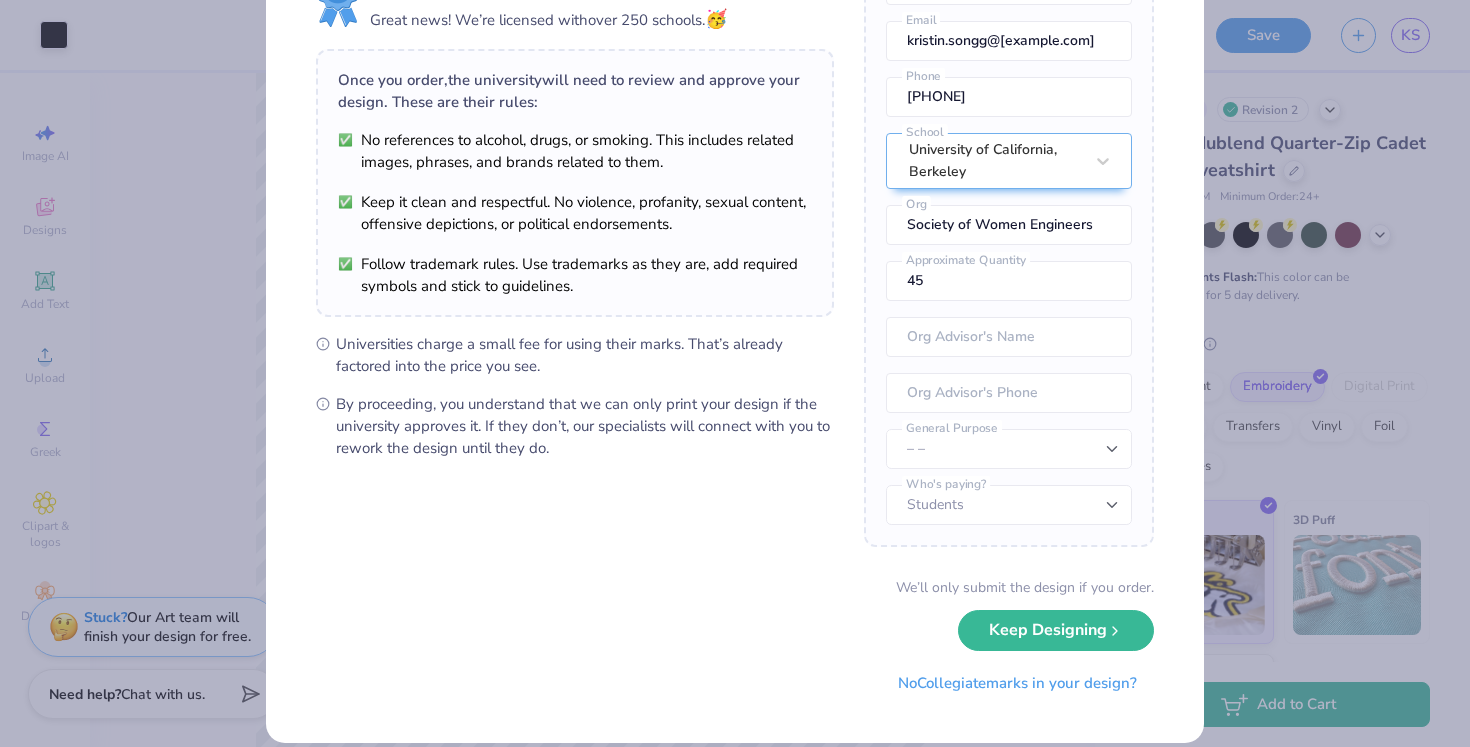scroll, scrollTop: 123, scrollLeft: 0, axis: vertical 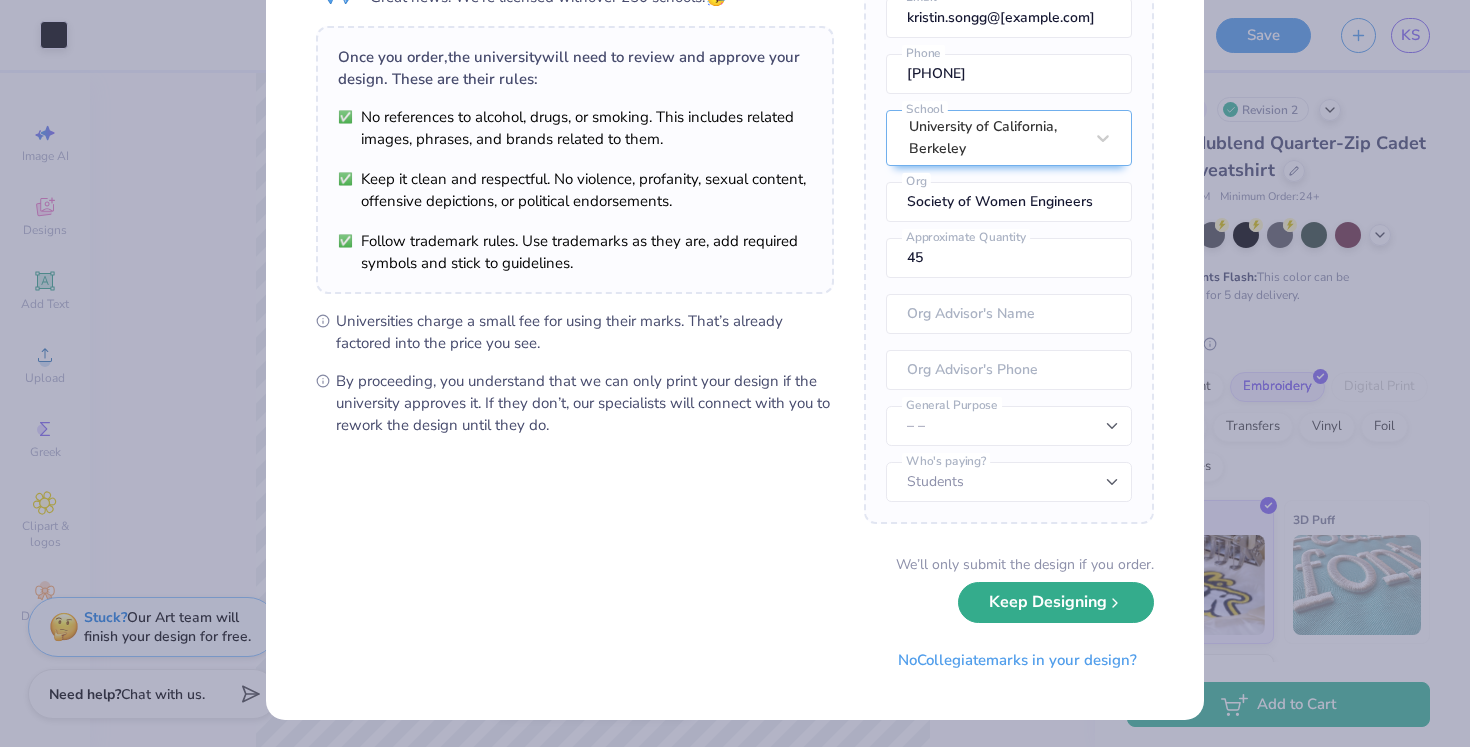 click on "Keep Designing" at bounding box center (1056, 602) 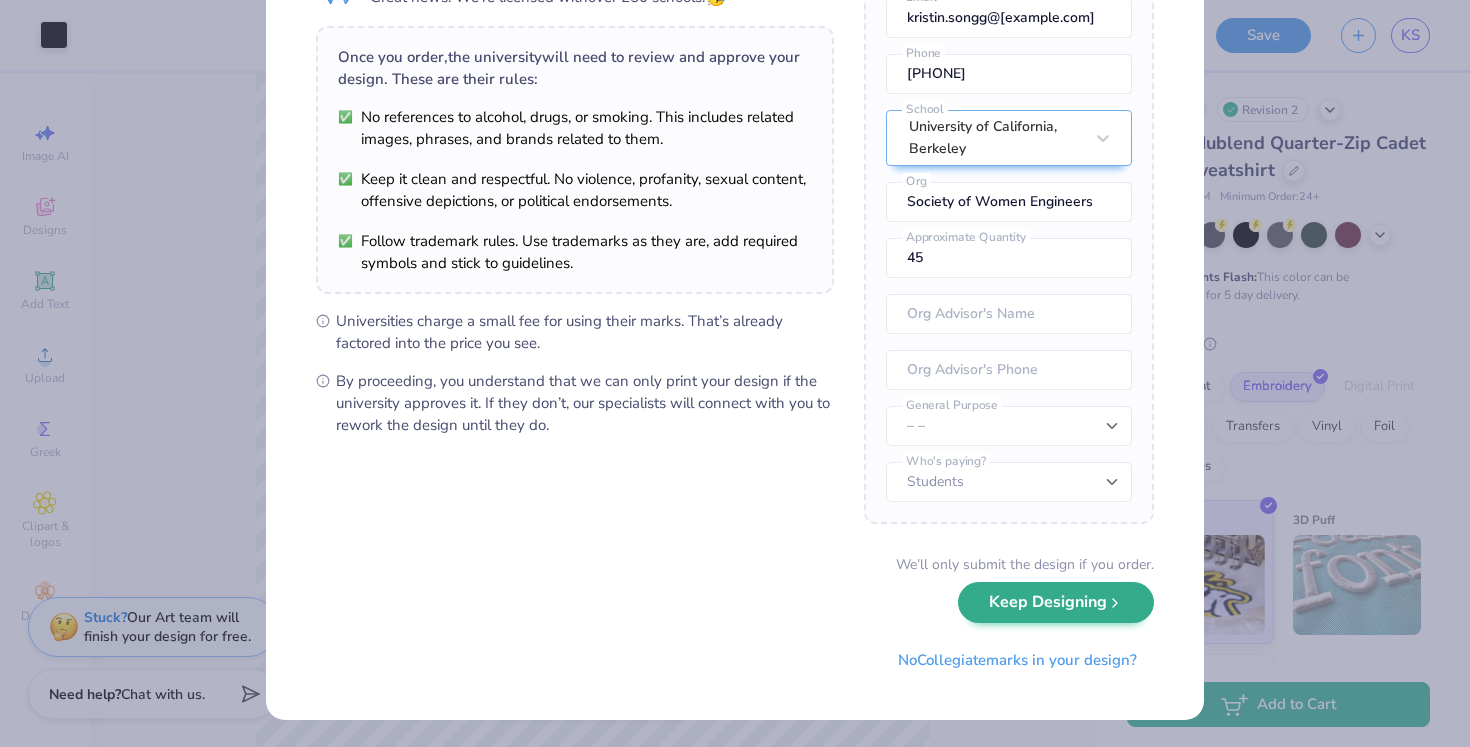 scroll, scrollTop: 0, scrollLeft: 0, axis: both 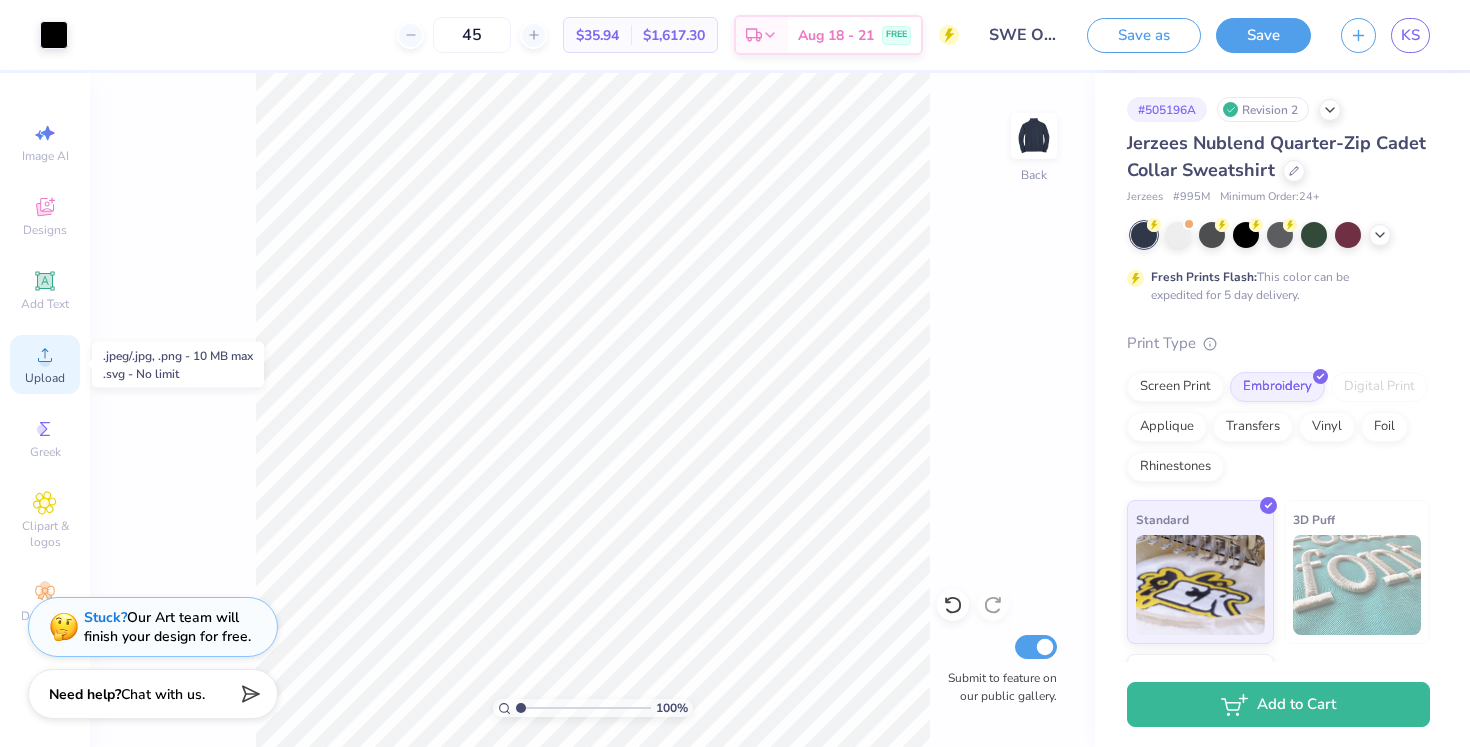 click on "Upload" at bounding box center [45, 364] 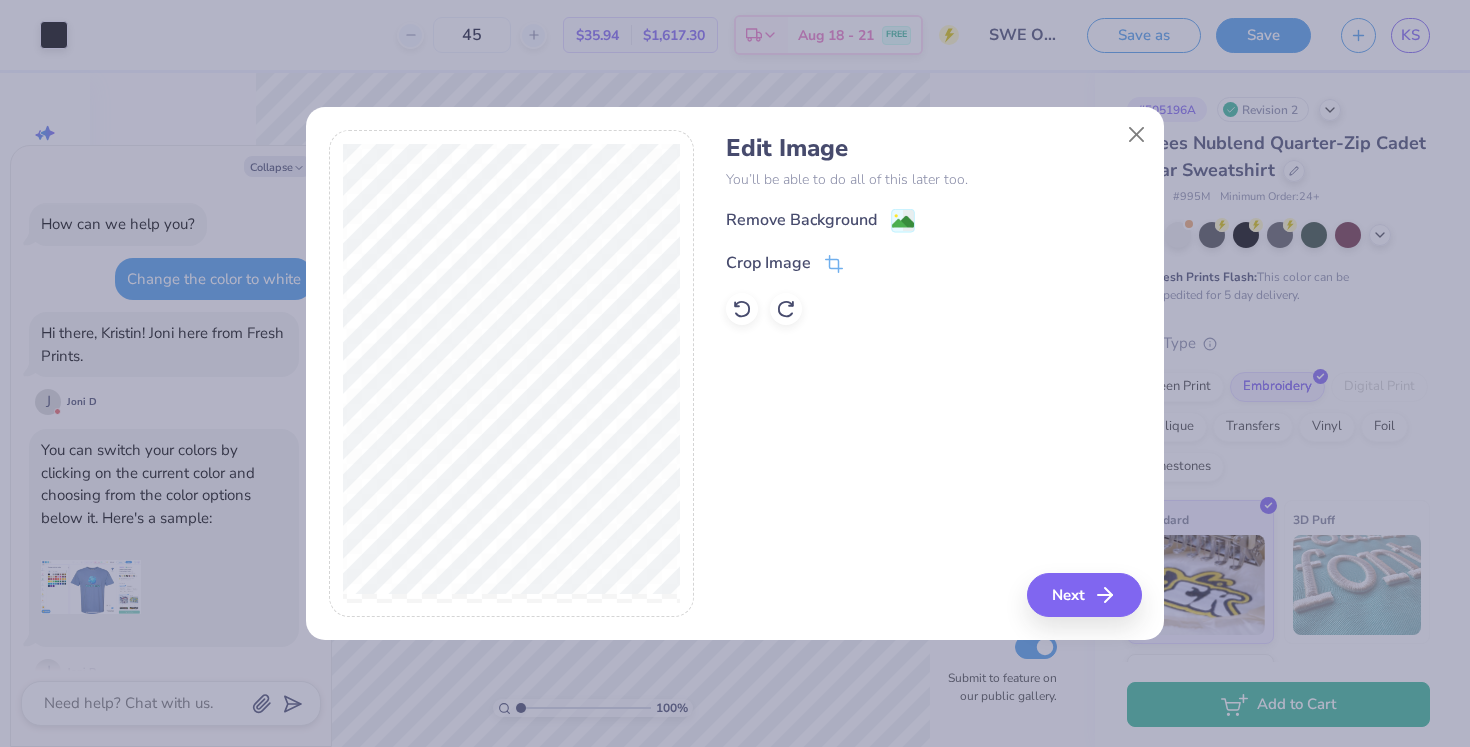 scroll, scrollTop: 415, scrollLeft: 0, axis: vertical 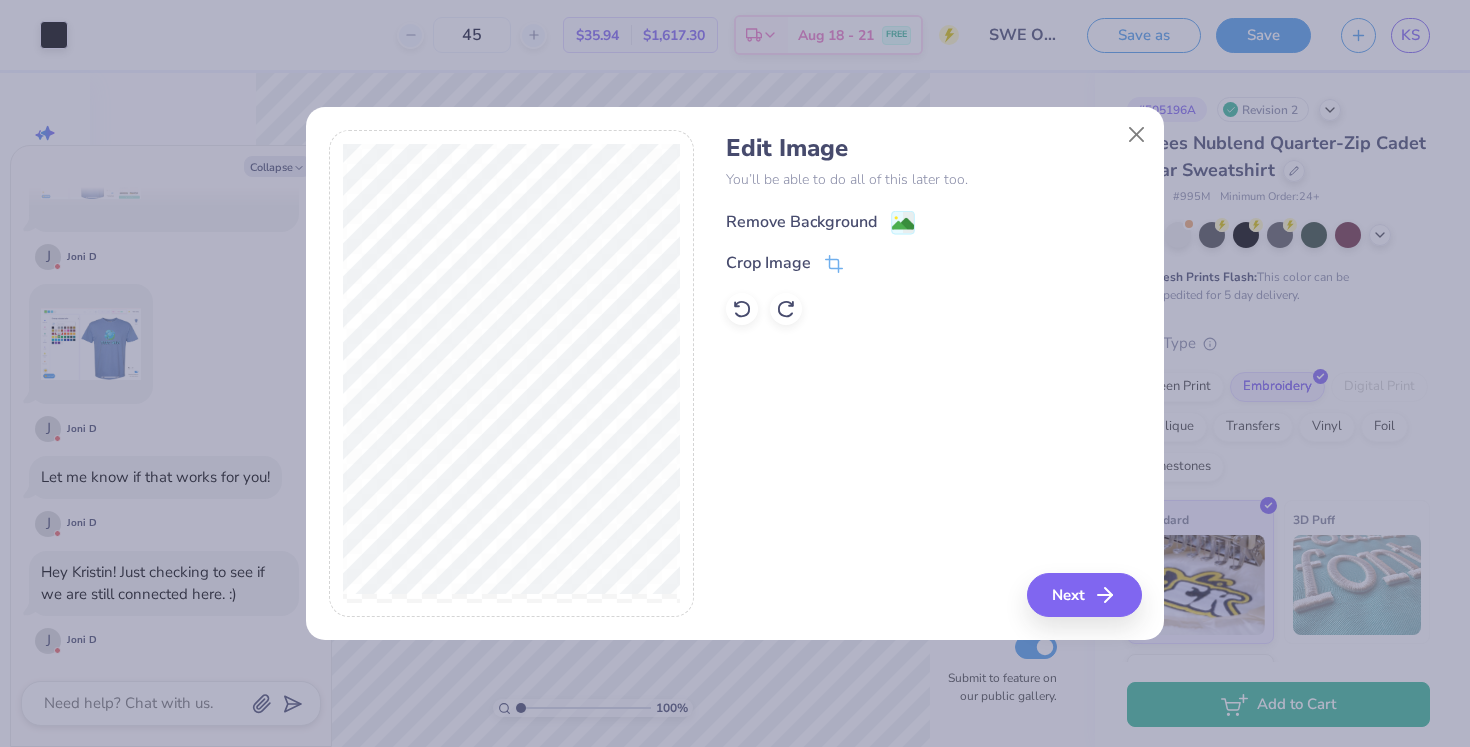 click on "Remove Background" at bounding box center (801, 222) 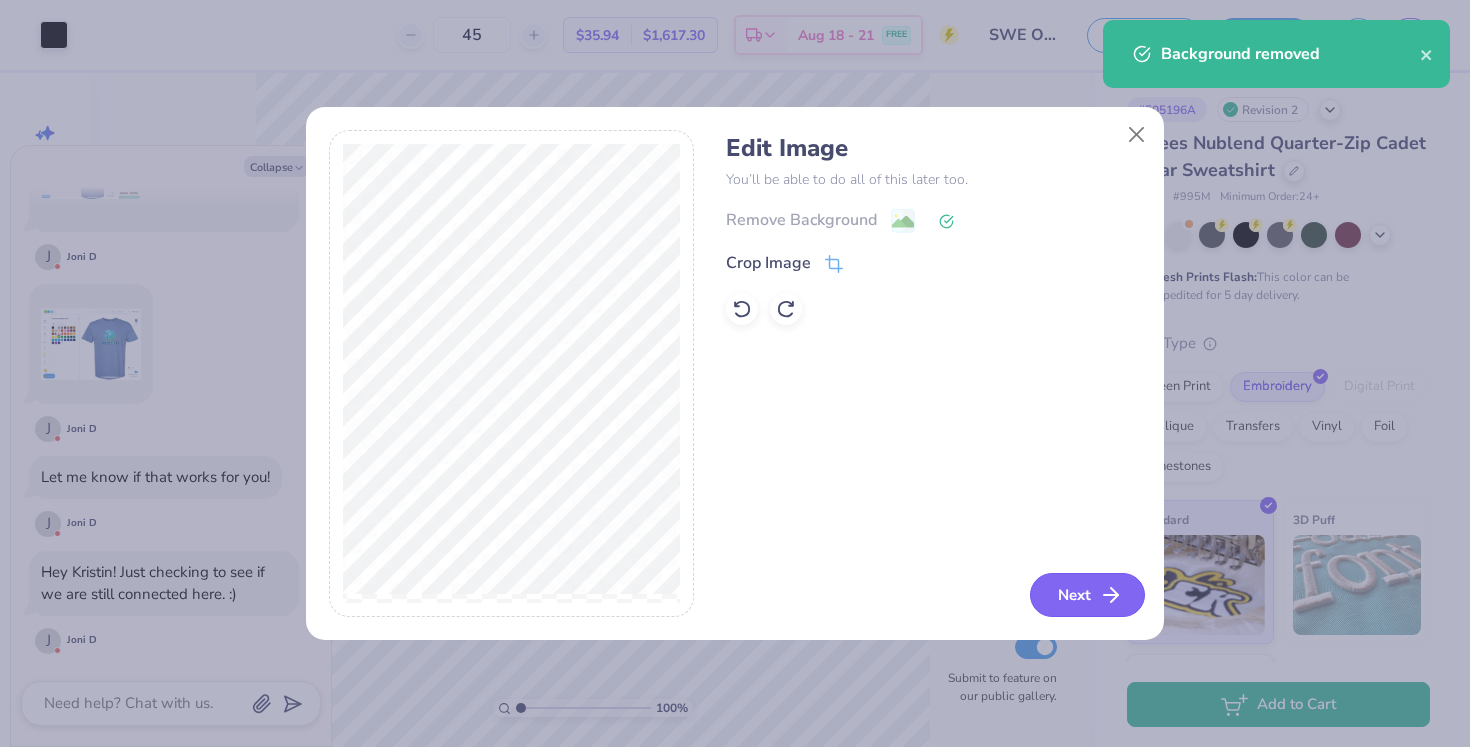 click on "Next" at bounding box center [1087, 595] 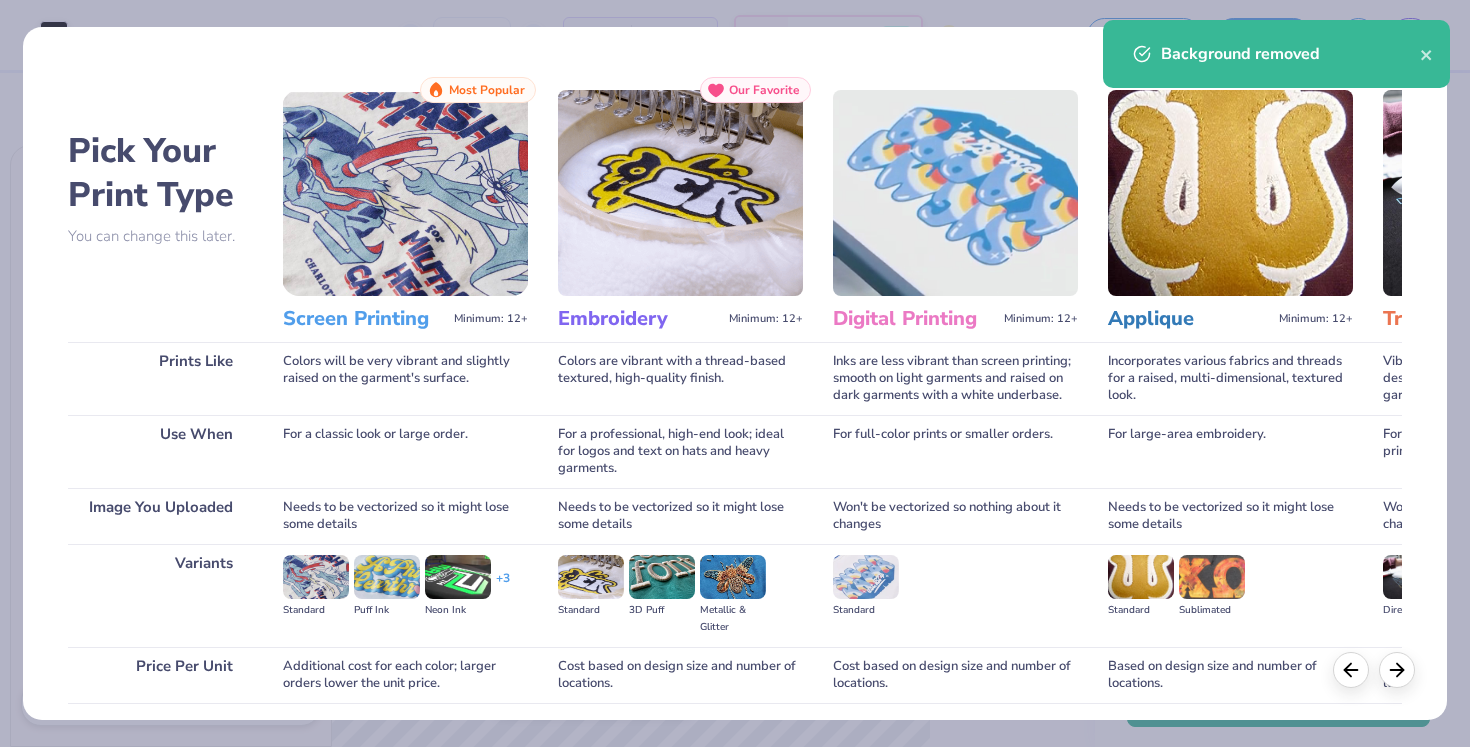 click on "Colors are vibrant with a thread-based textured, high-quality finish." at bounding box center (680, 378) 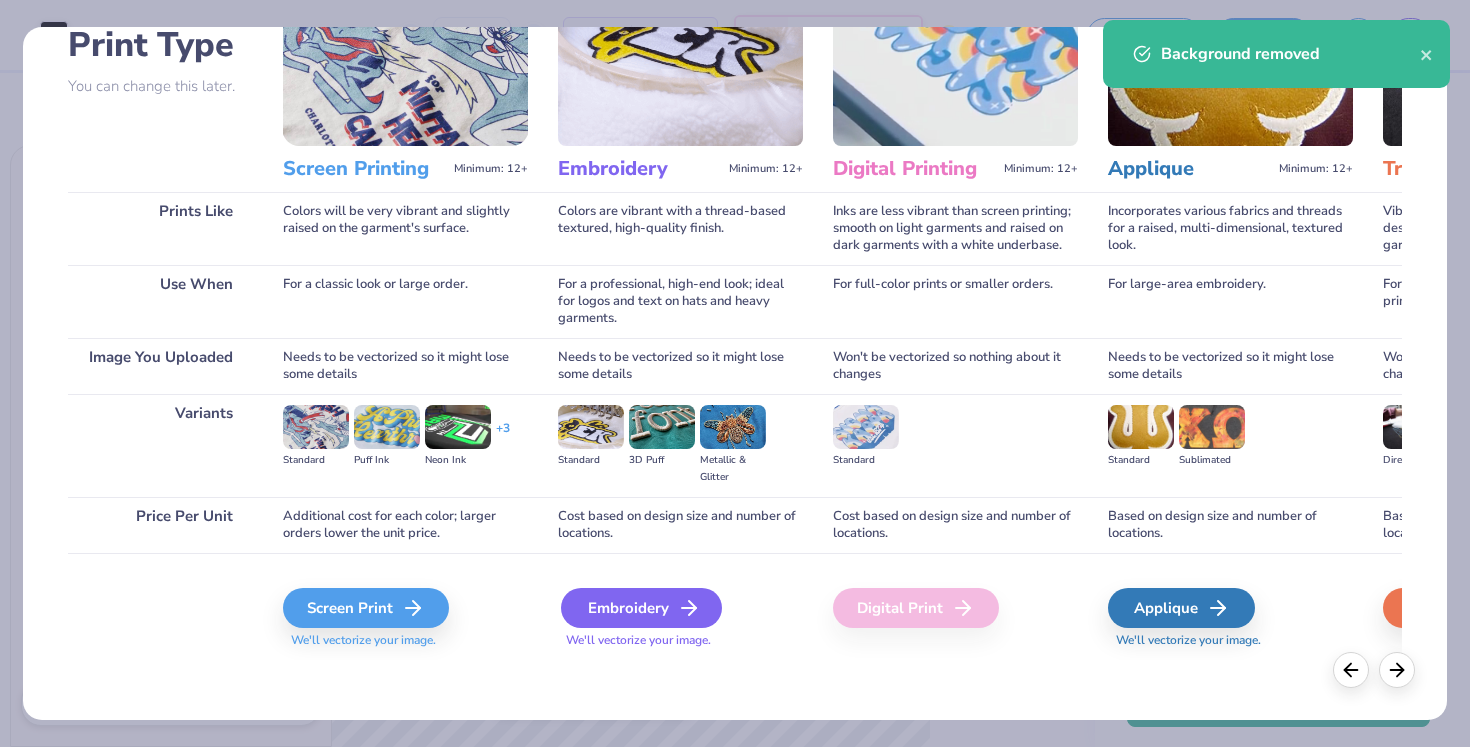 click on "Embroidery" at bounding box center [641, 608] 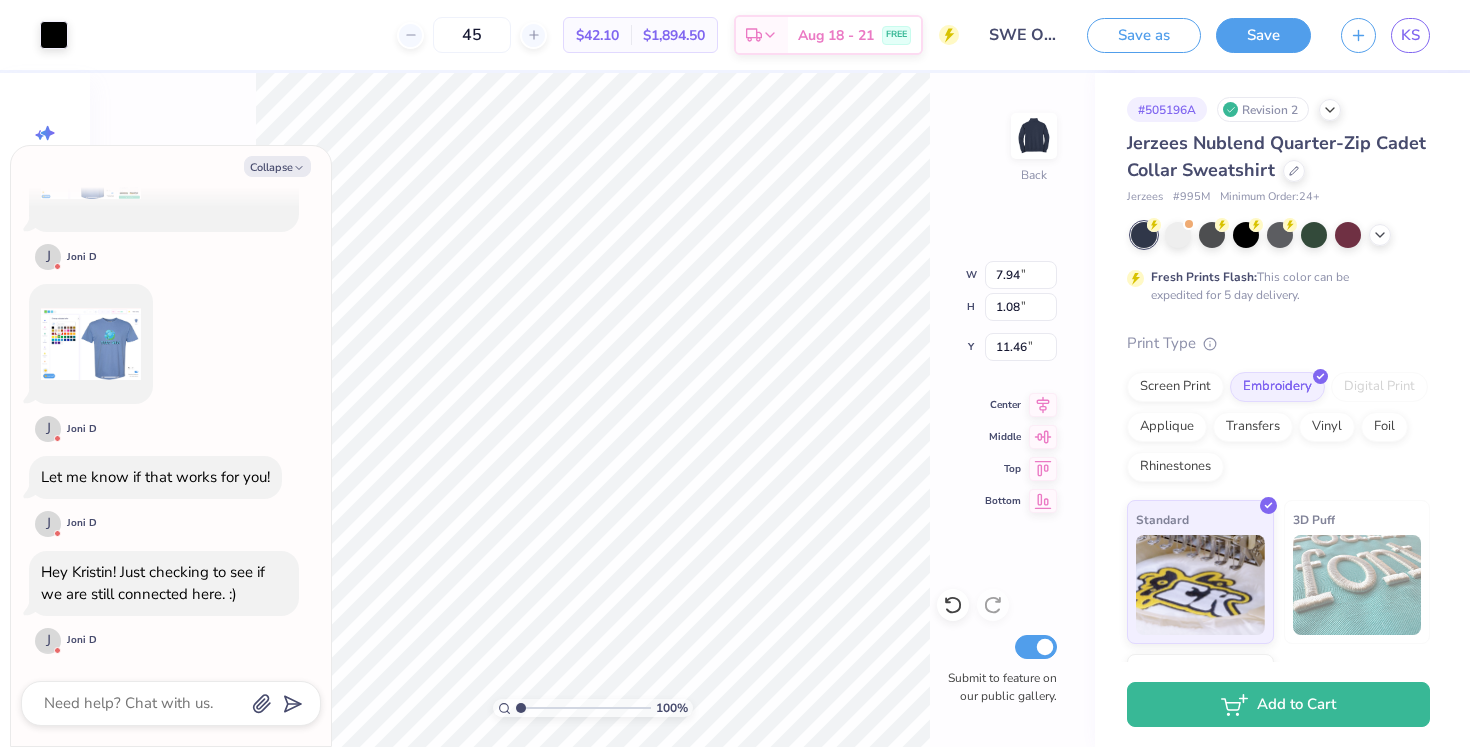 type on "x" 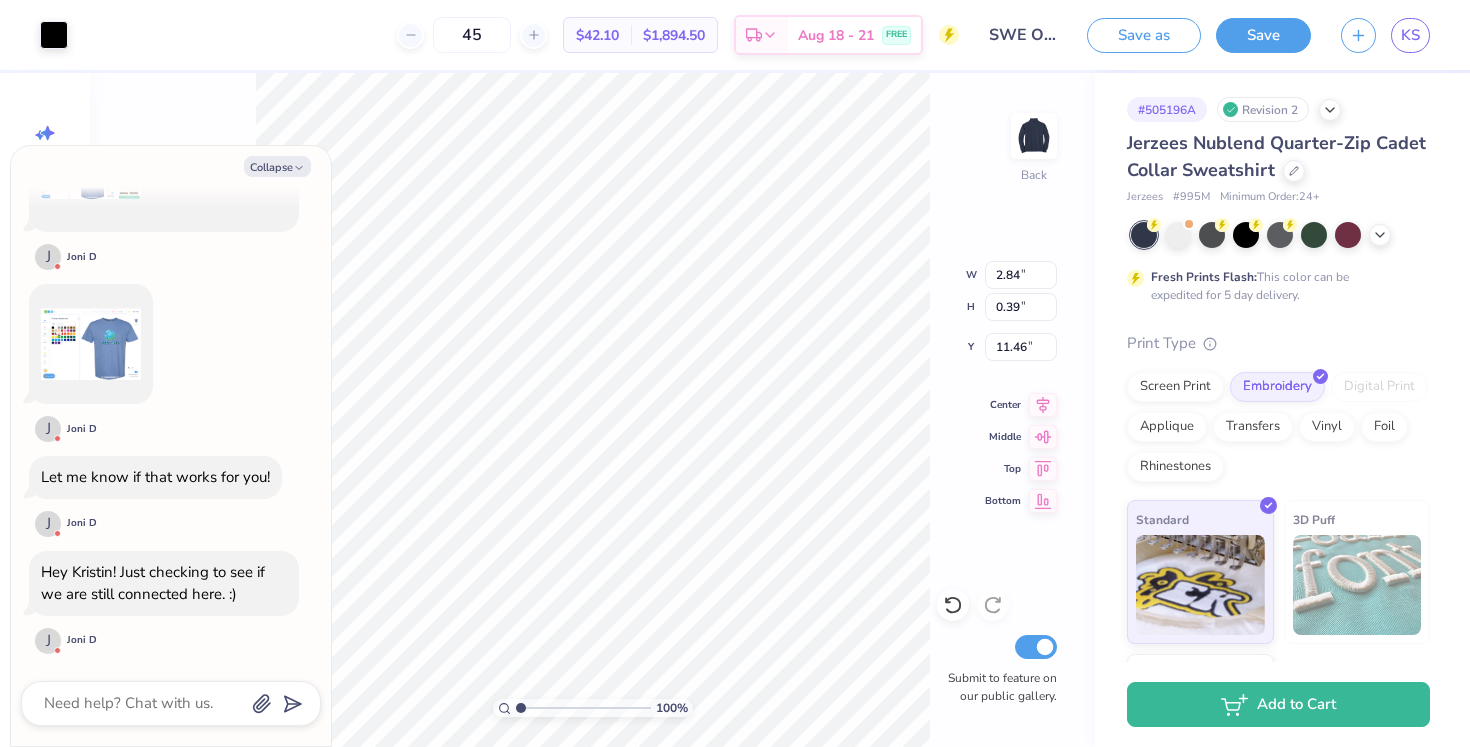 type on "x" 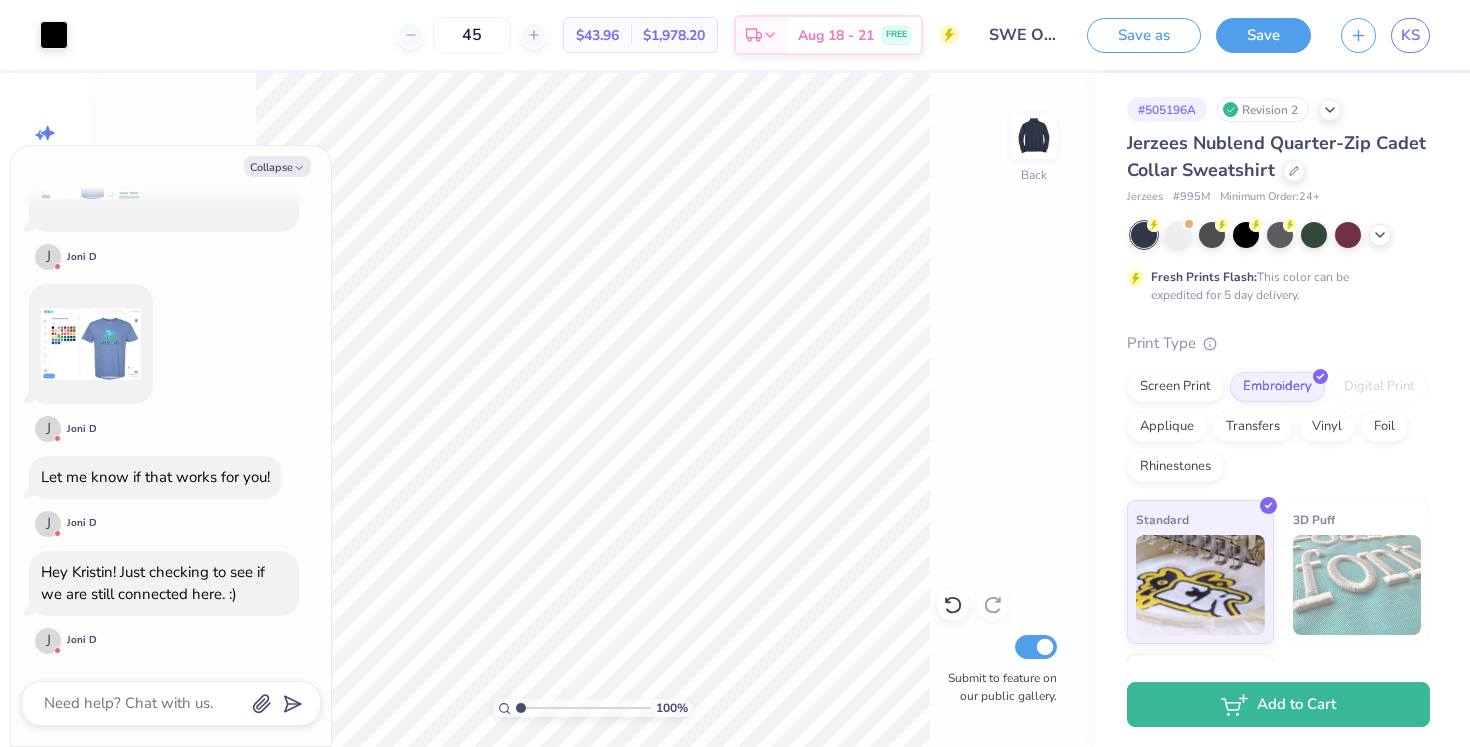 scroll, scrollTop: 649, scrollLeft: 0, axis: vertical 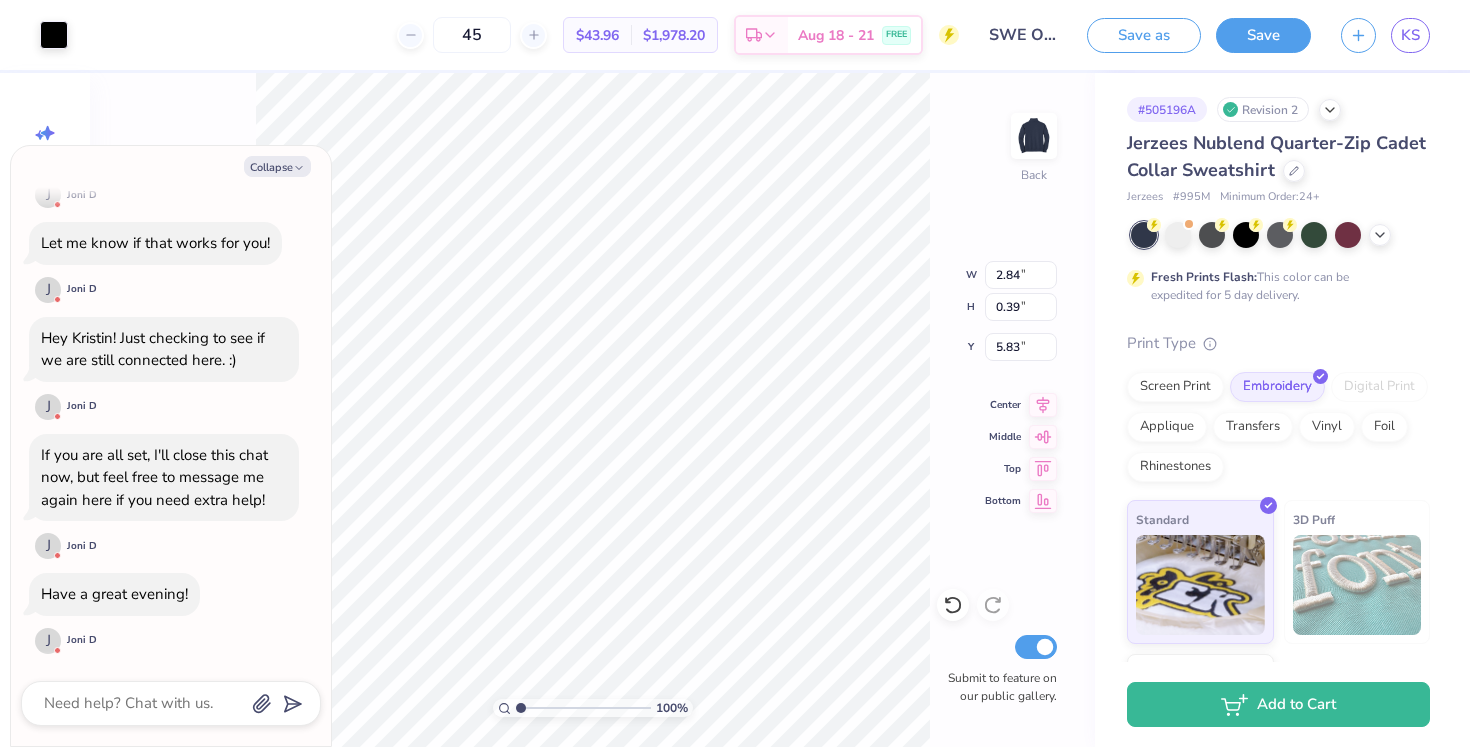 type on "x" 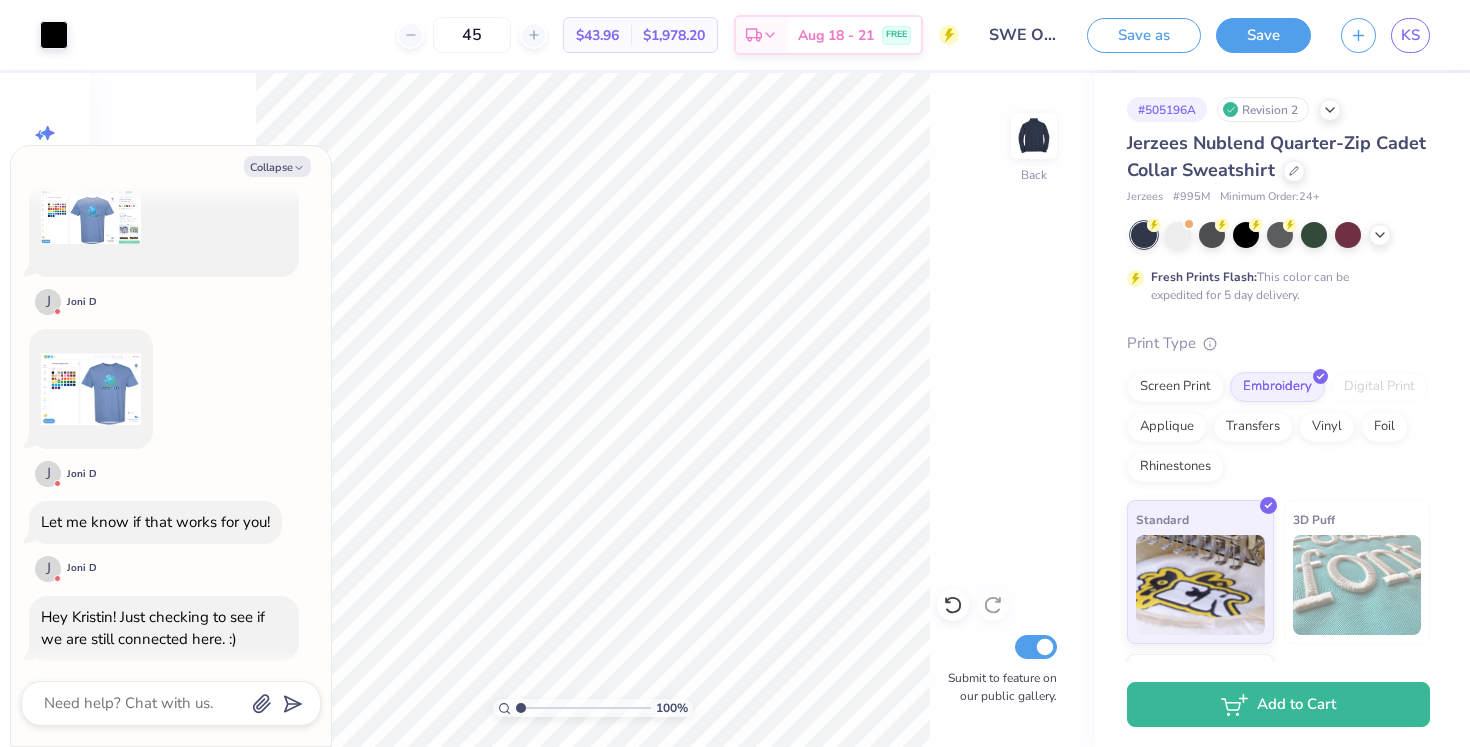 scroll, scrollTop: 155, scrollLeft: 0, axis: vertical 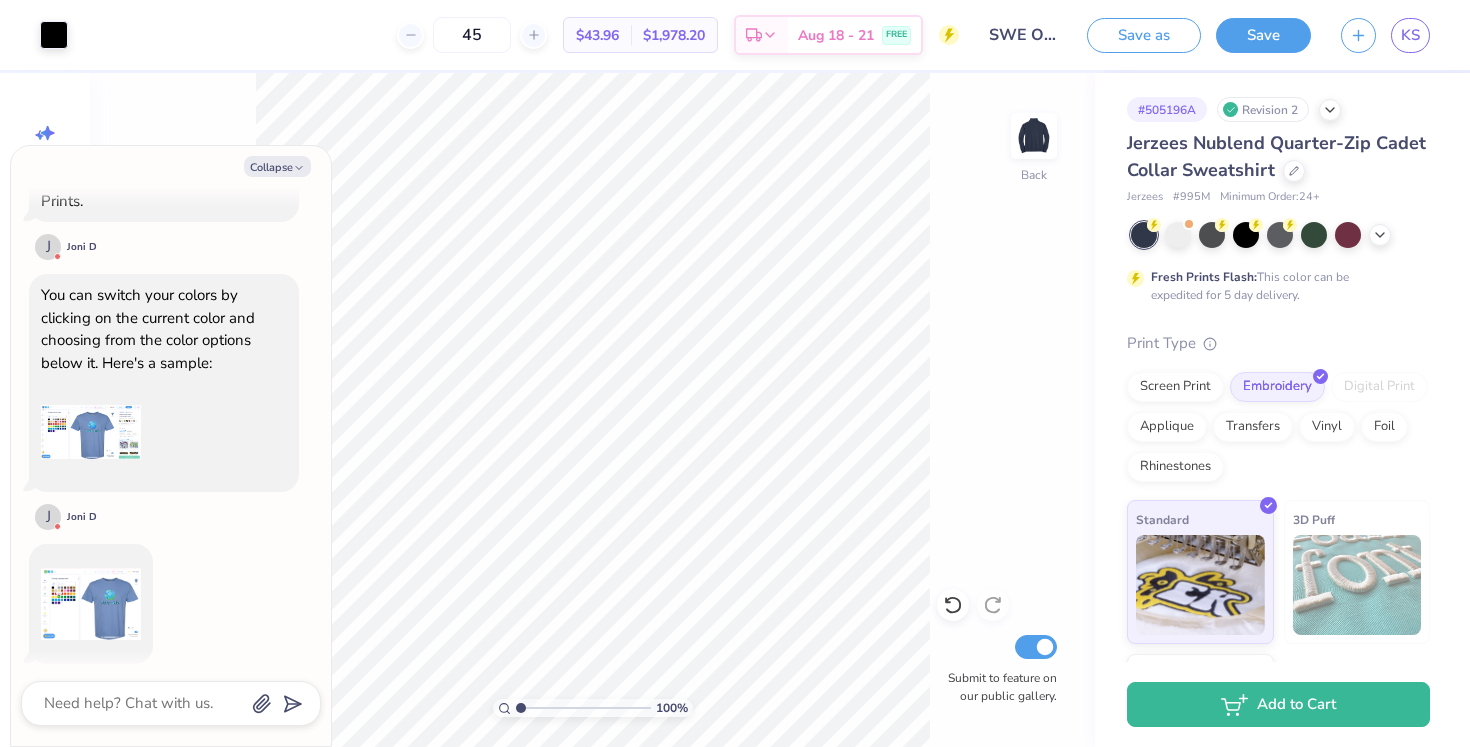 click at bounding box center [91, 432] 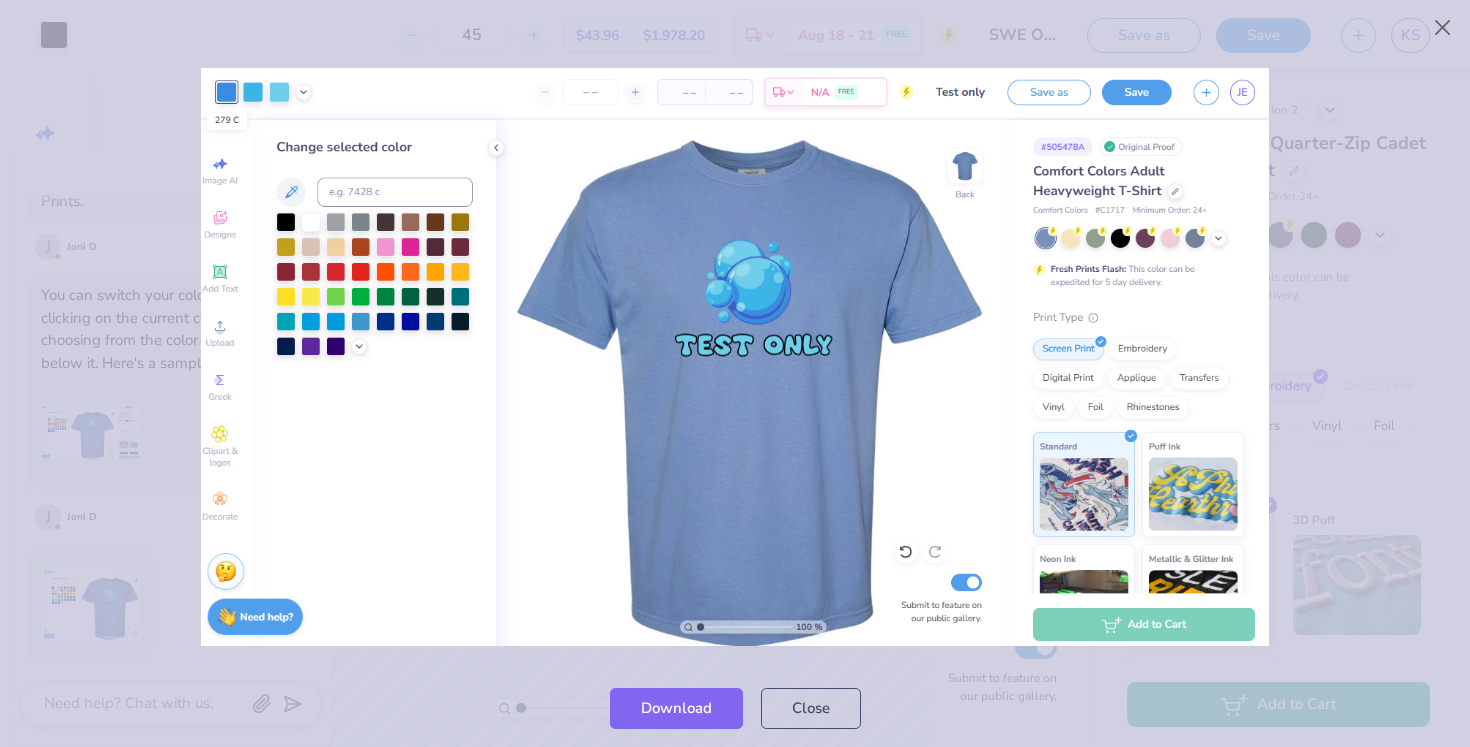click at bounding box center [735, 357] 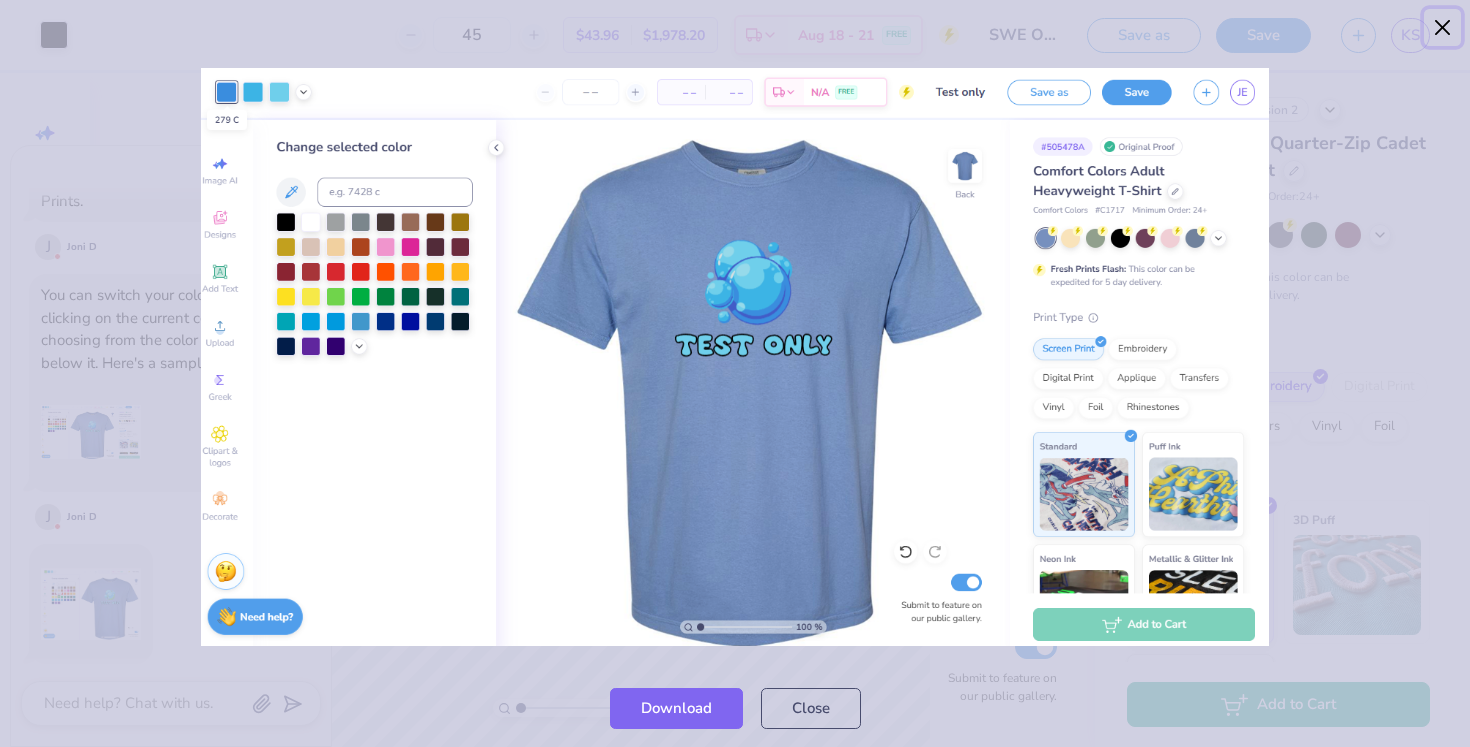 click at bounding box center (1443, 28) 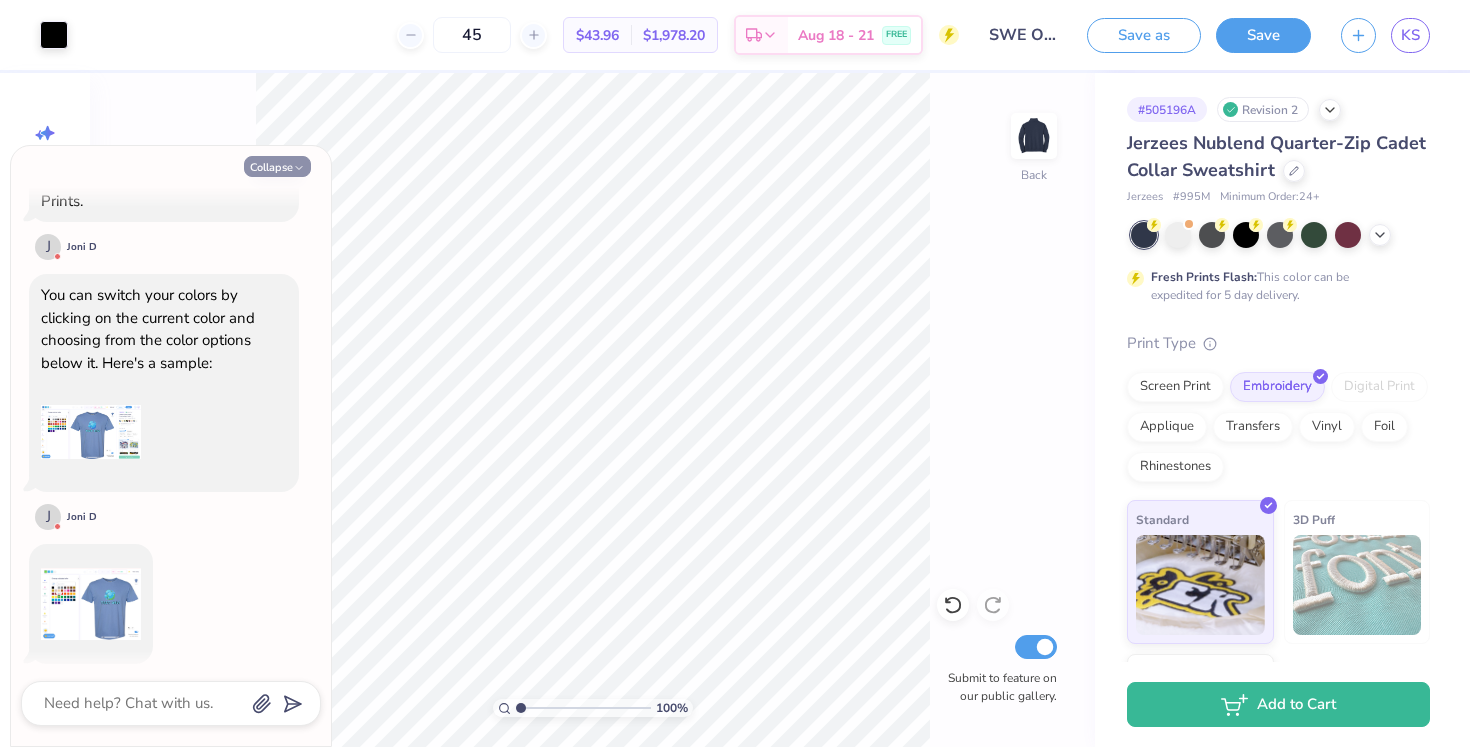 click 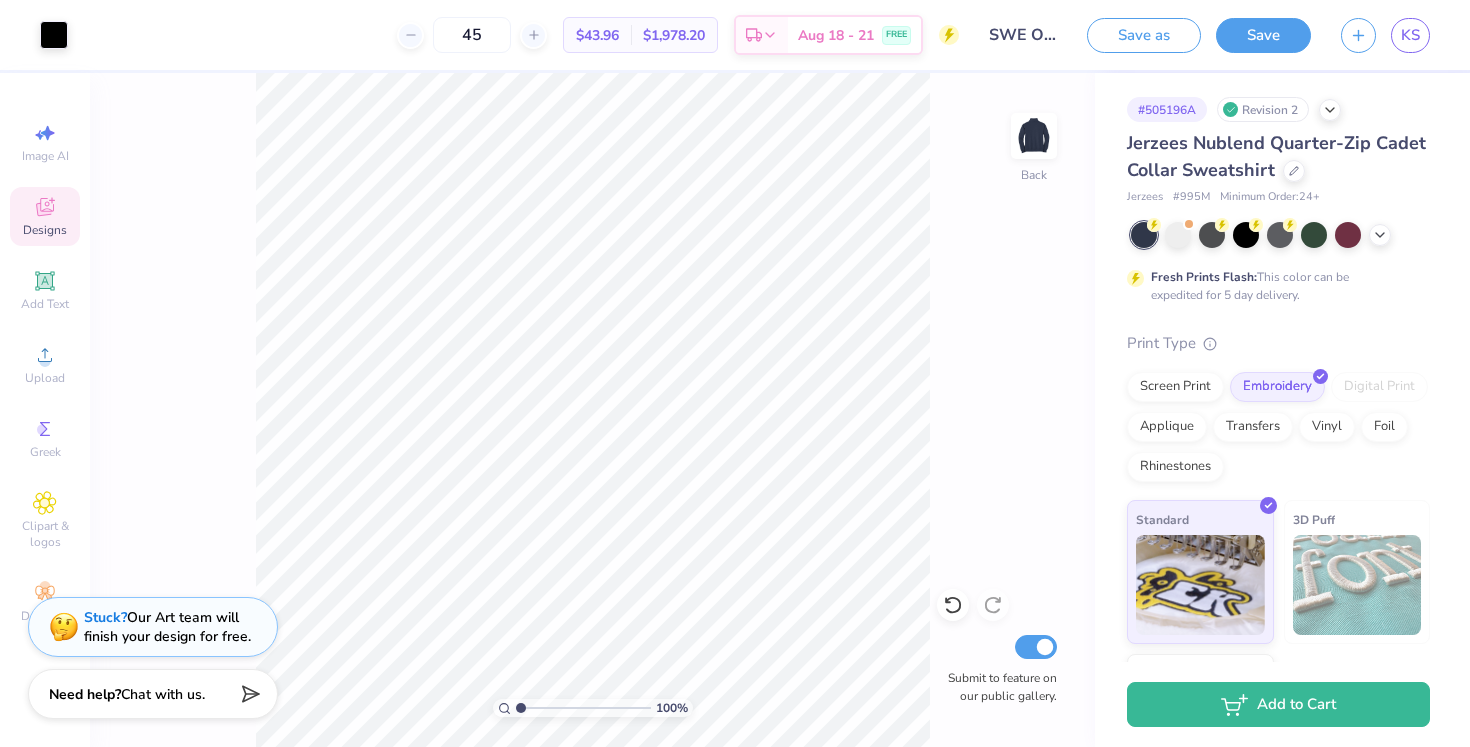 click on "Designs" at bounding box center (45, 230) 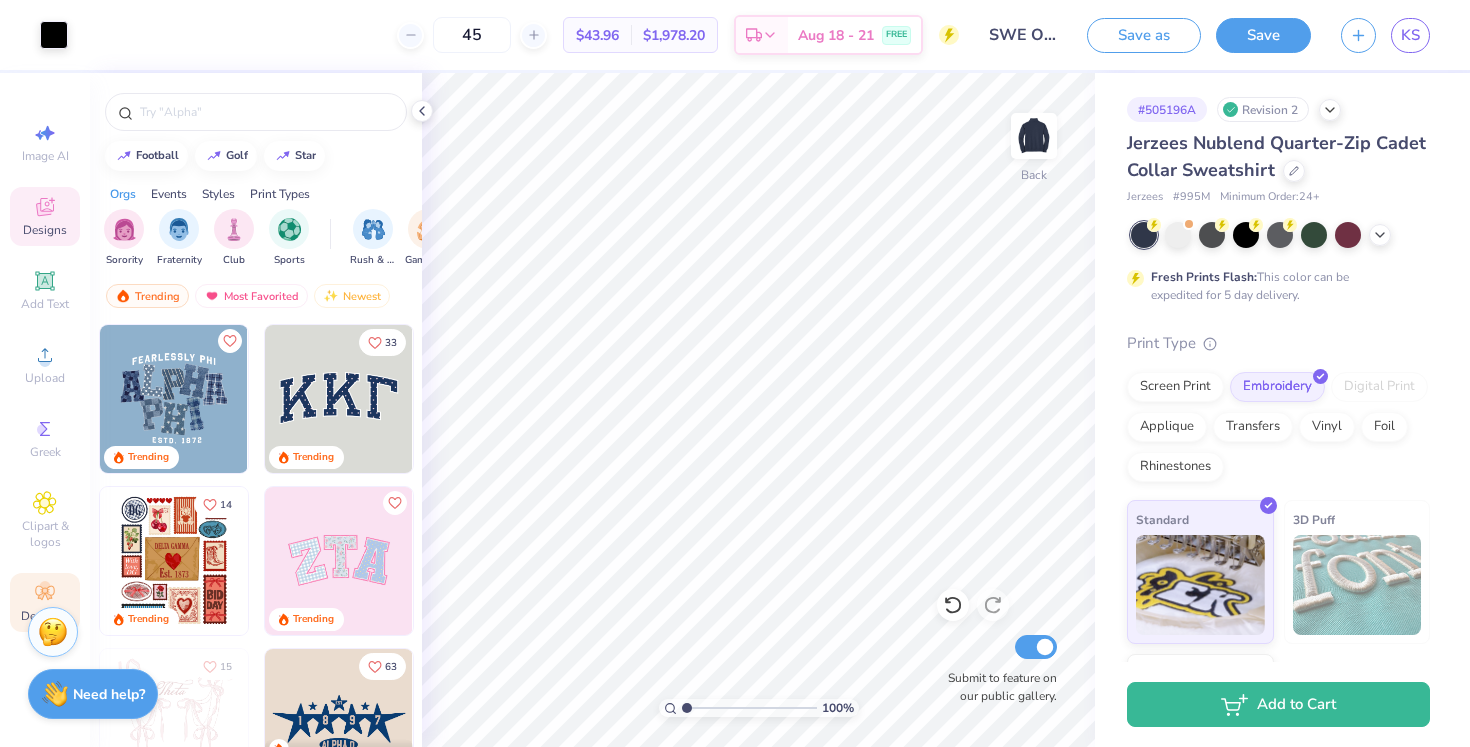 click 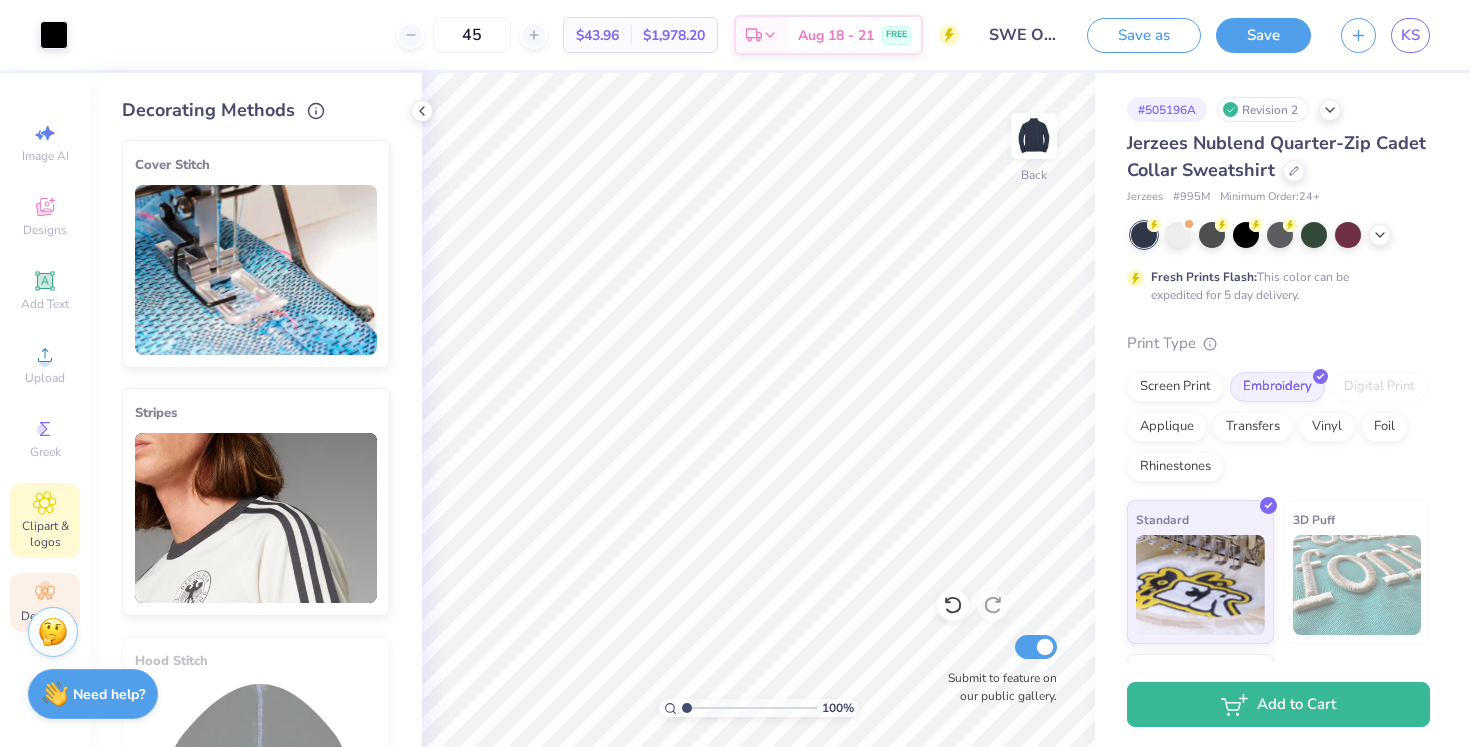 click on "Clipart & logos" at bounding box center [45, 534] 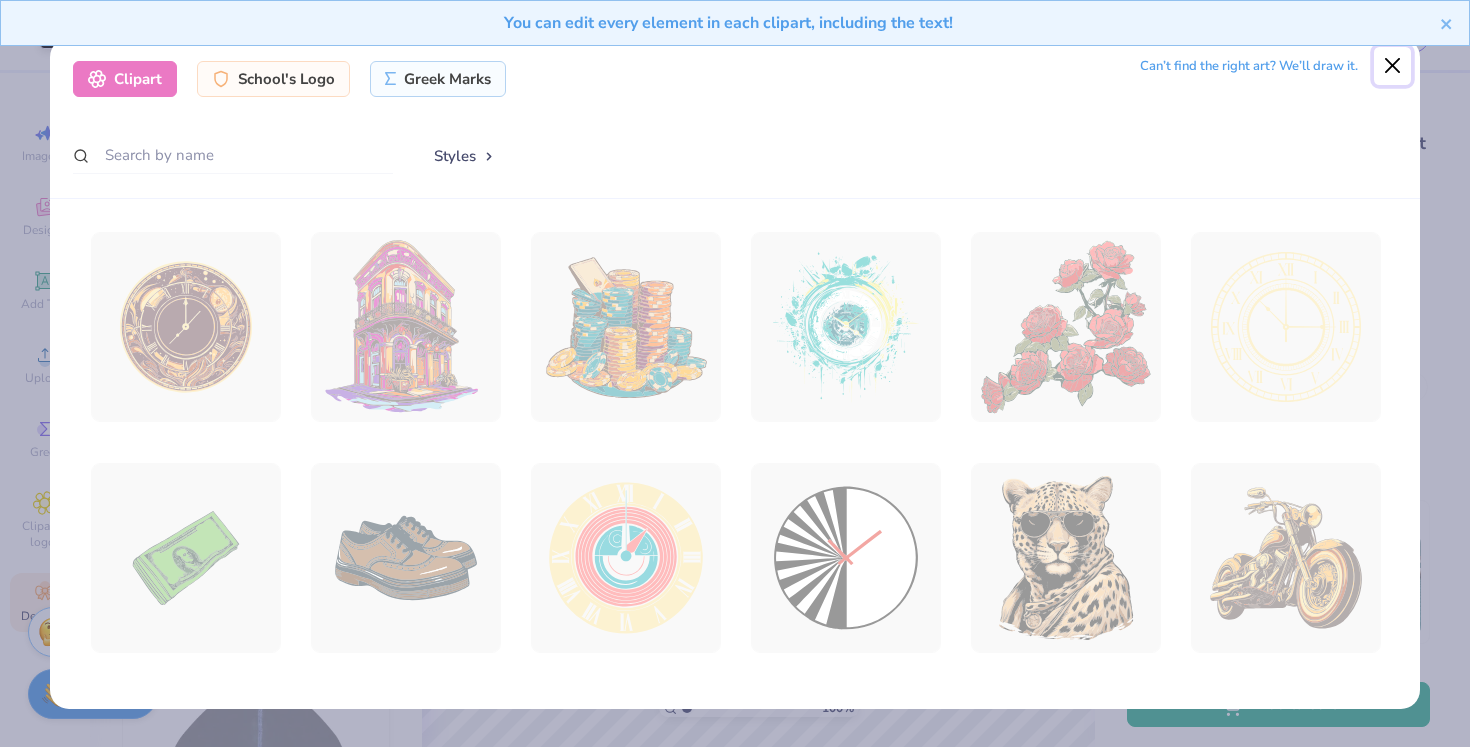 click at bounding box center [1393, 66] 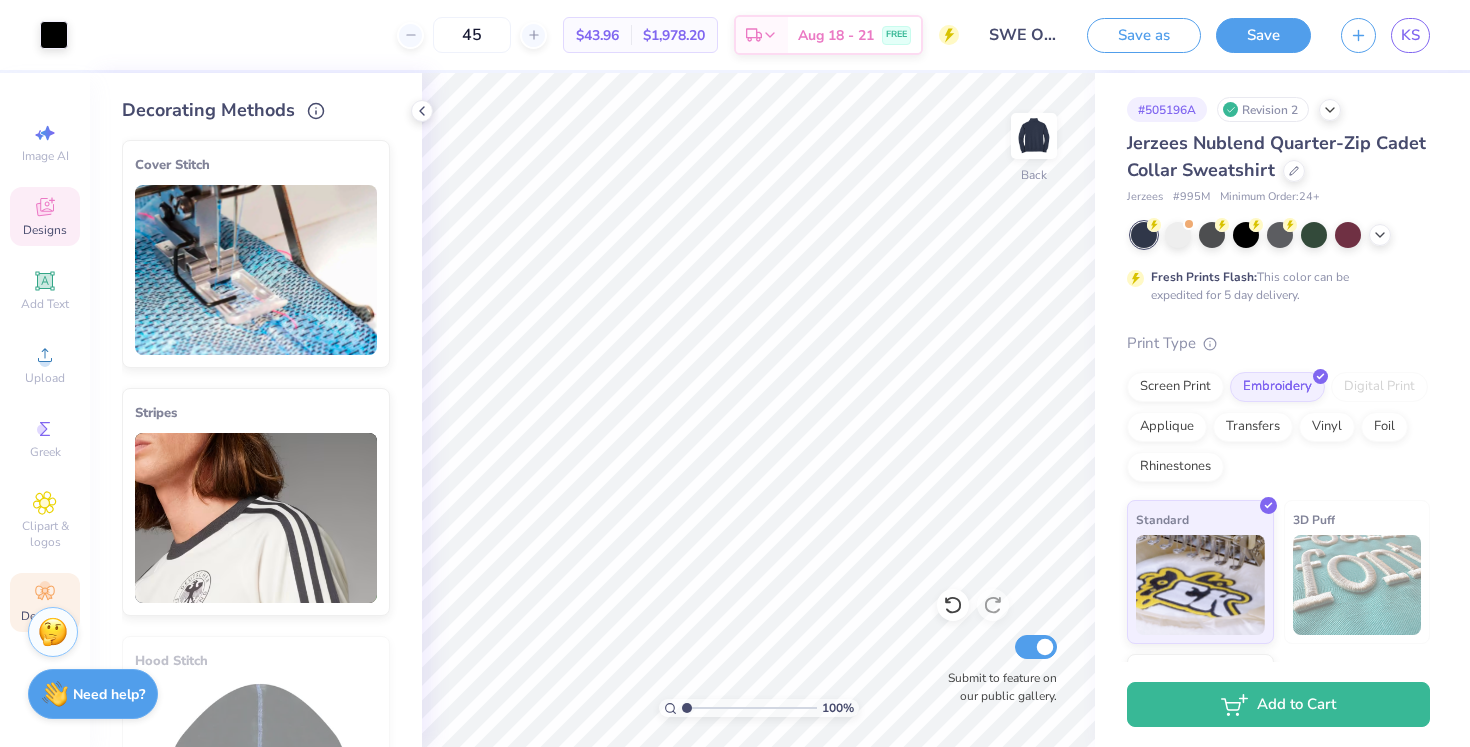 click on "Designs" at bounding box center [45, 230] 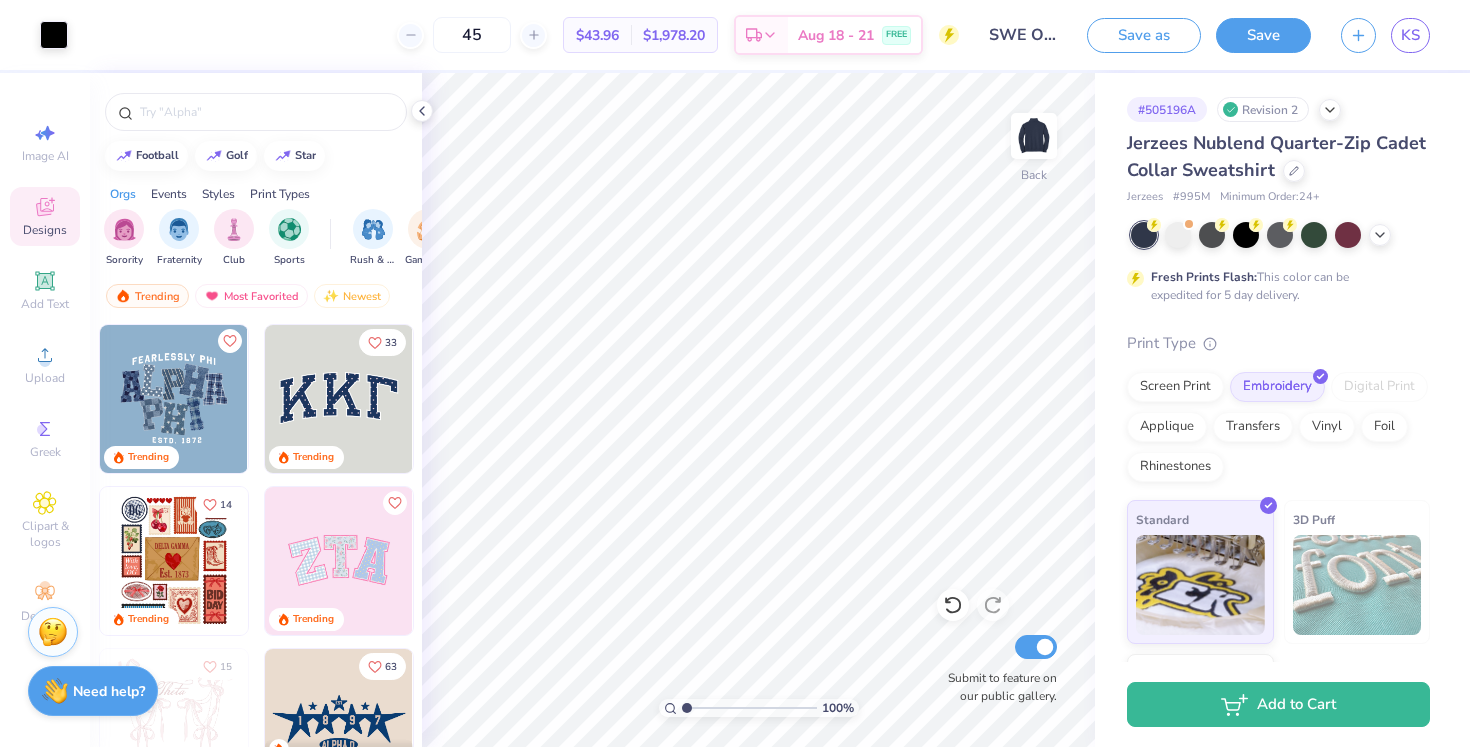 click on "Need help?" at bounding box center (109, 691) 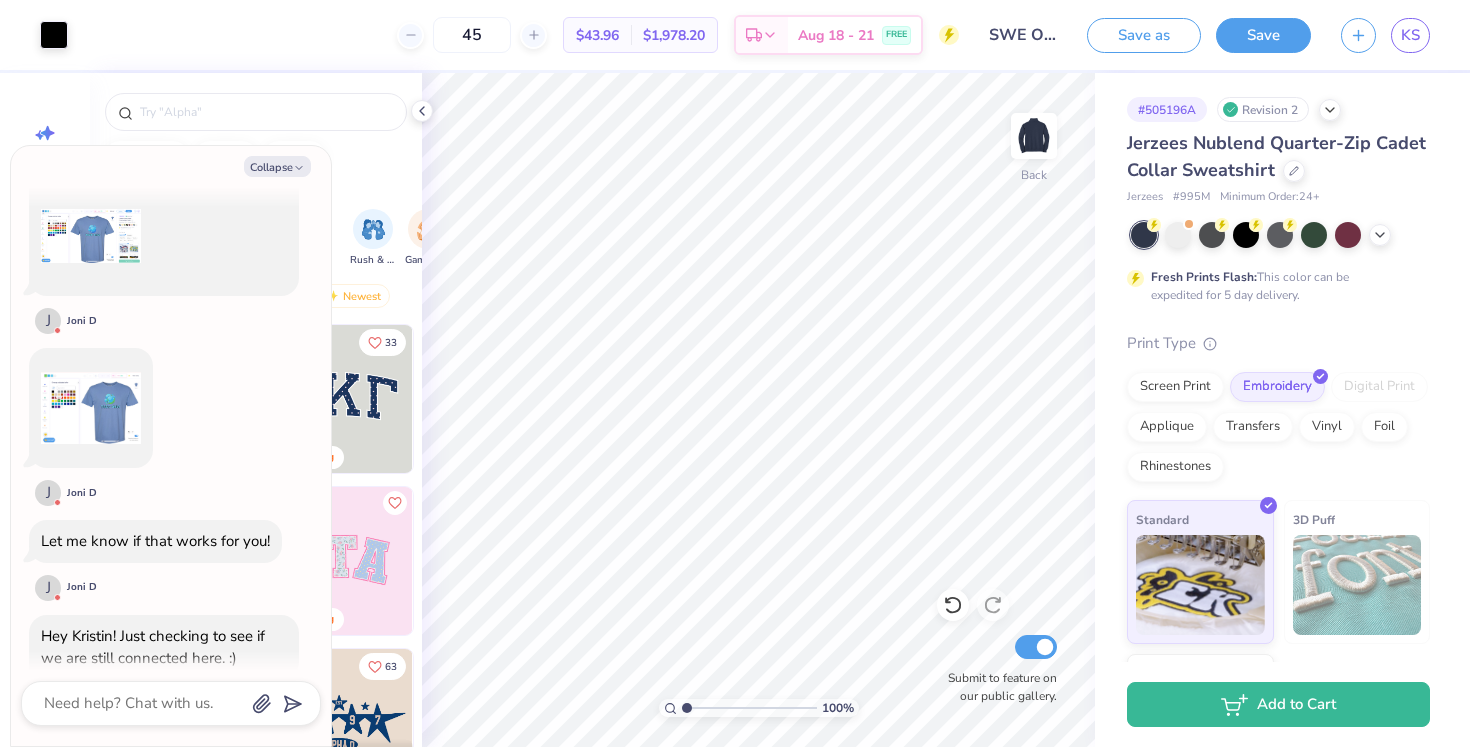 scroll, scrollTop: 137, scrollLeft: 0, axis: vertical 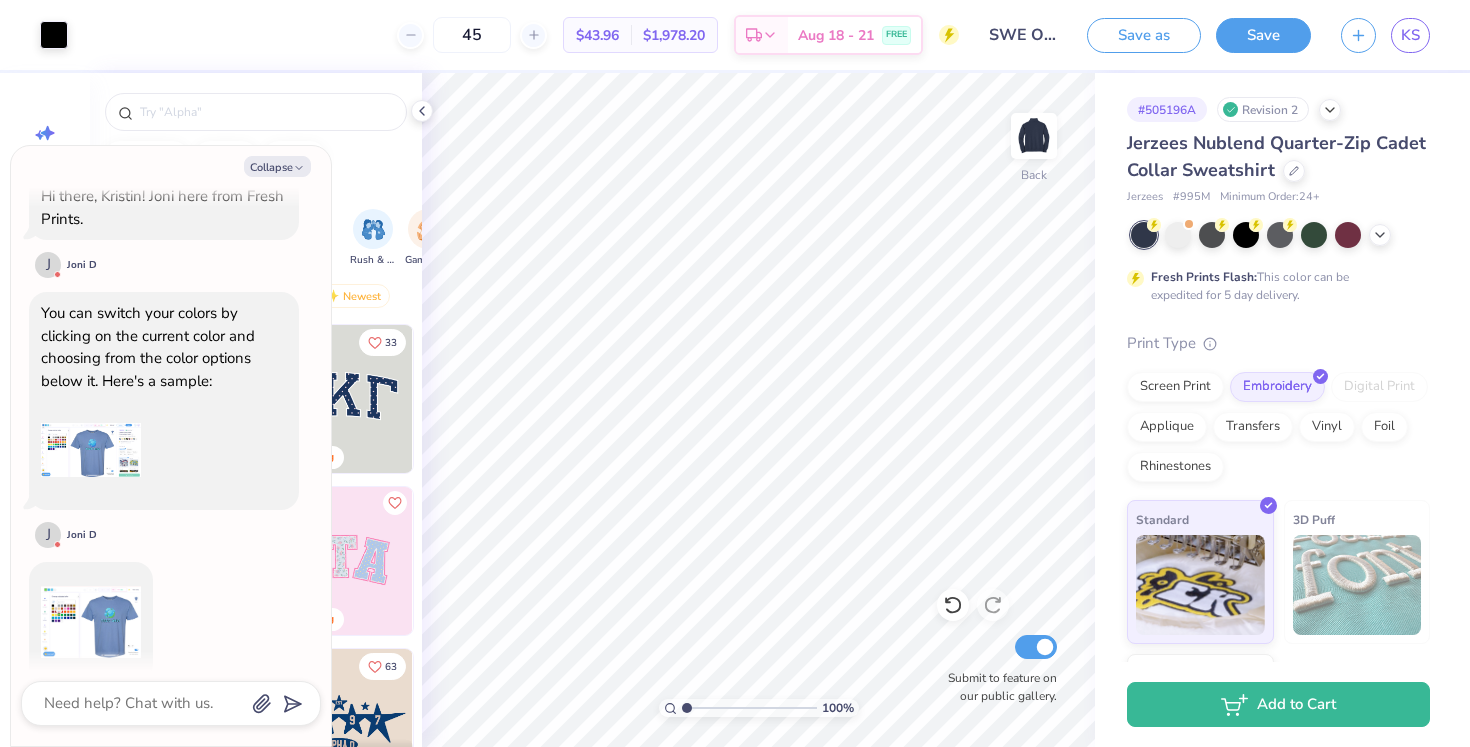 click at bounding box center (91, 450) 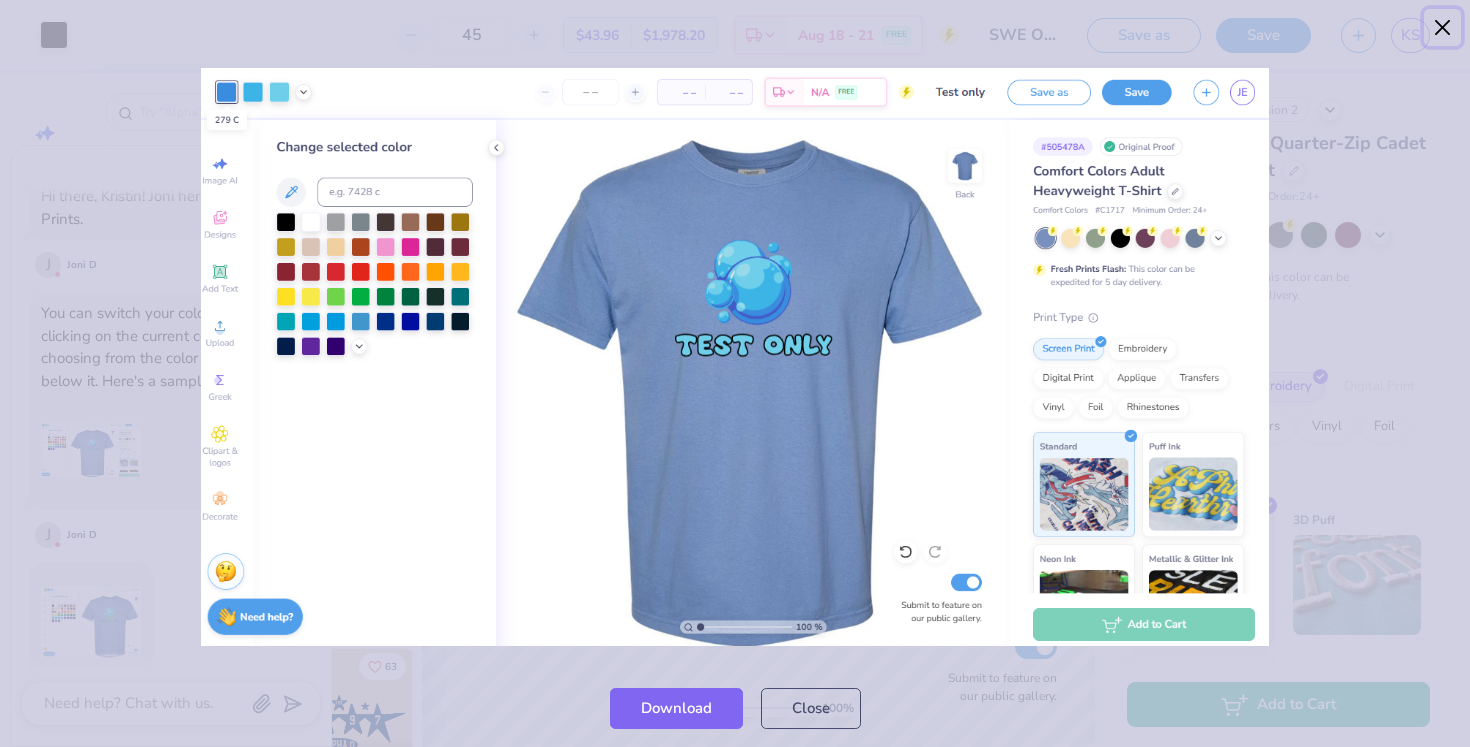 click at bounding box center (1443, 28) 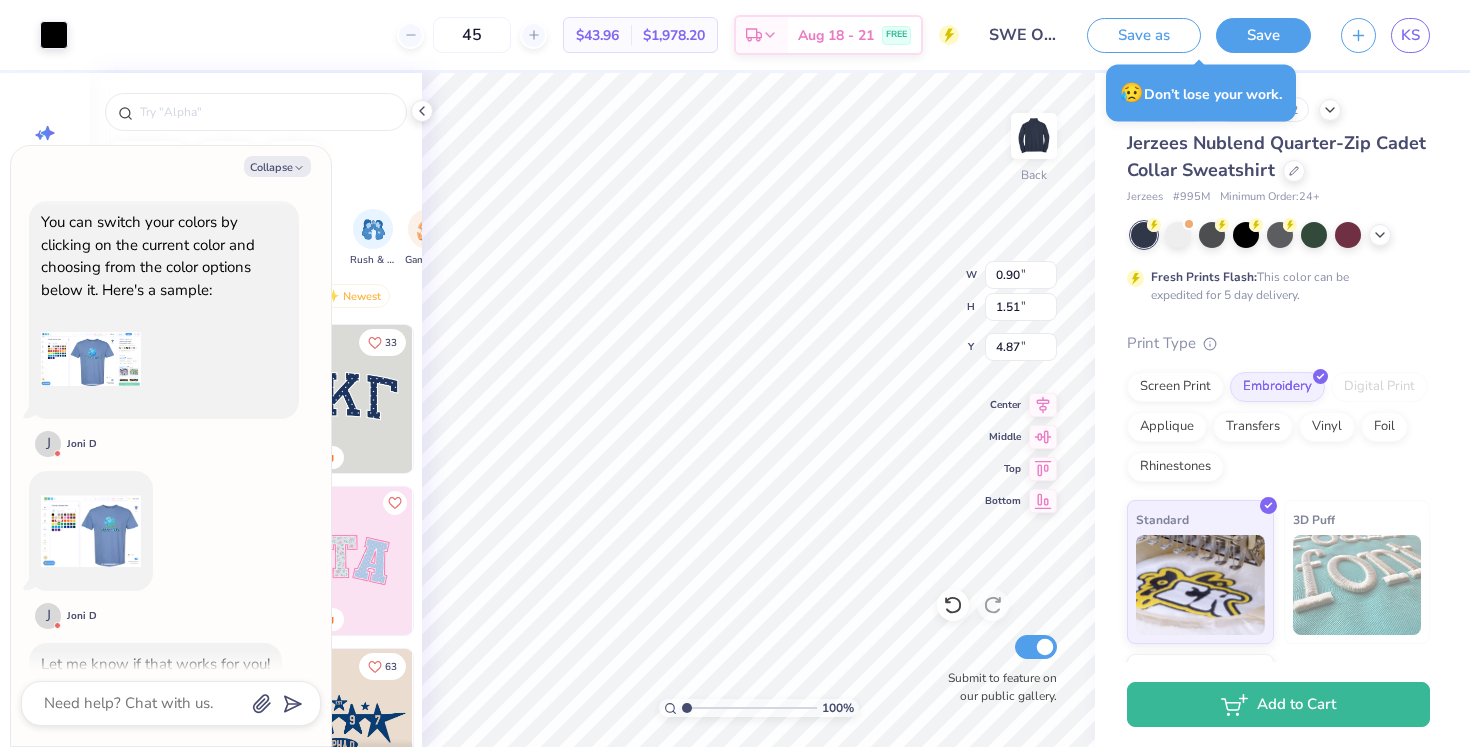 scroll, scrollTop: 230, scrollLeft: 0, axis: vertical 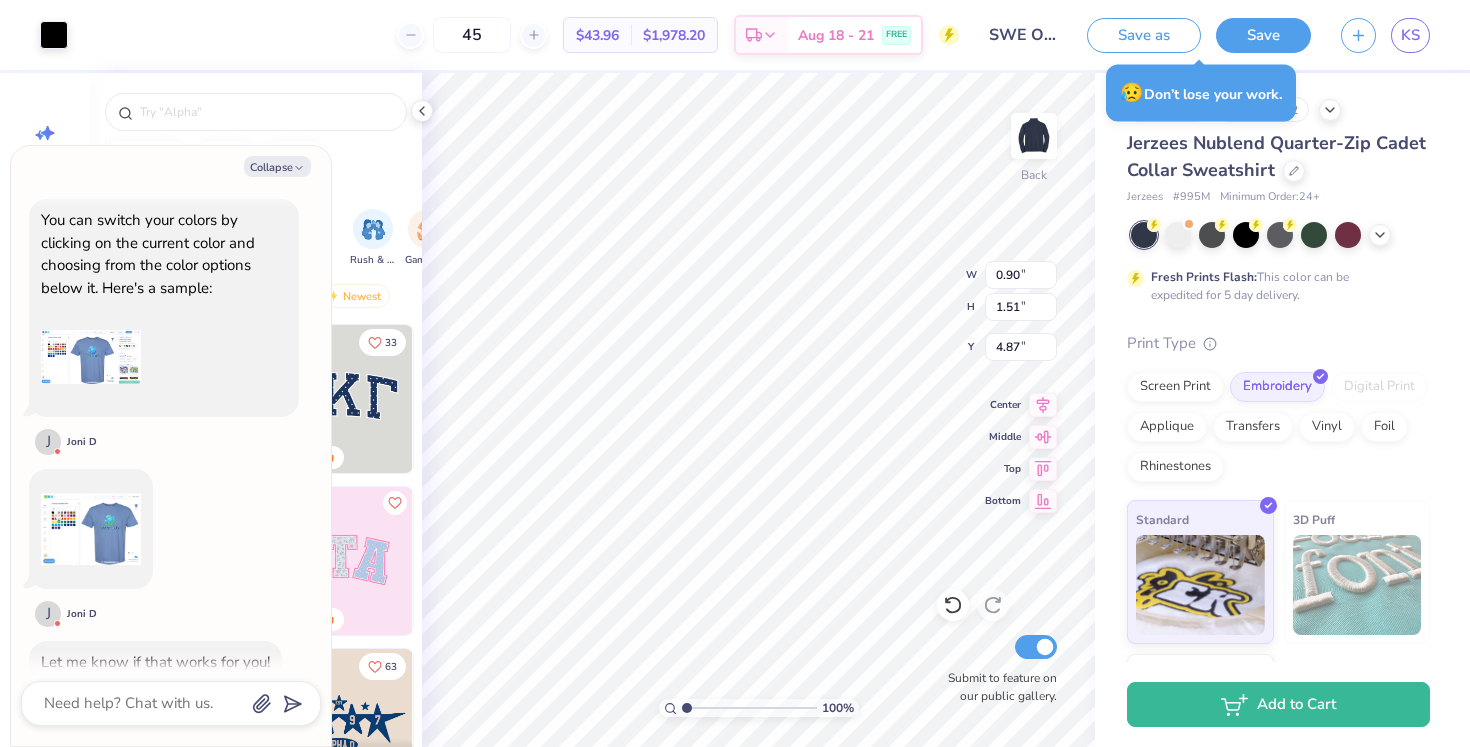 click at bounding box center [91, 529] 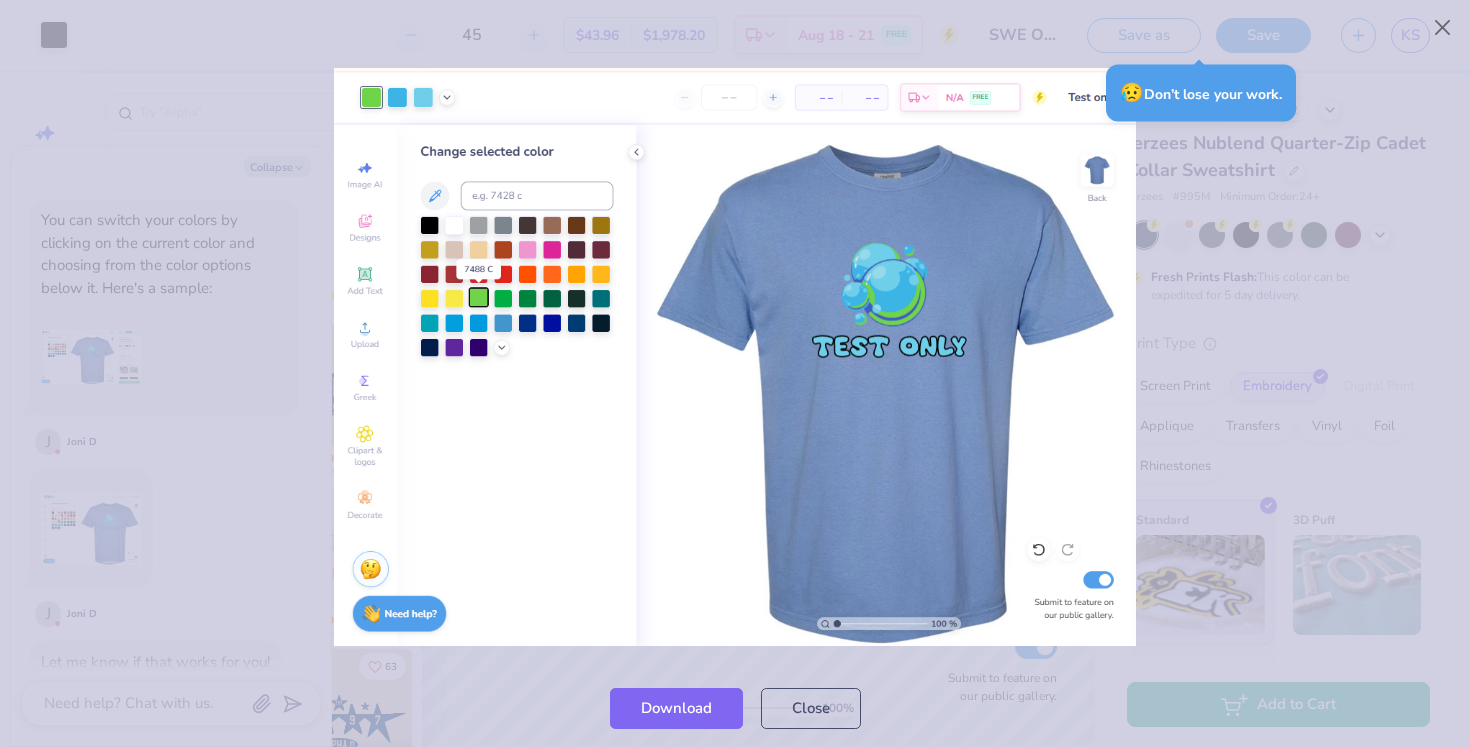 click at bounding box center [735, 357] 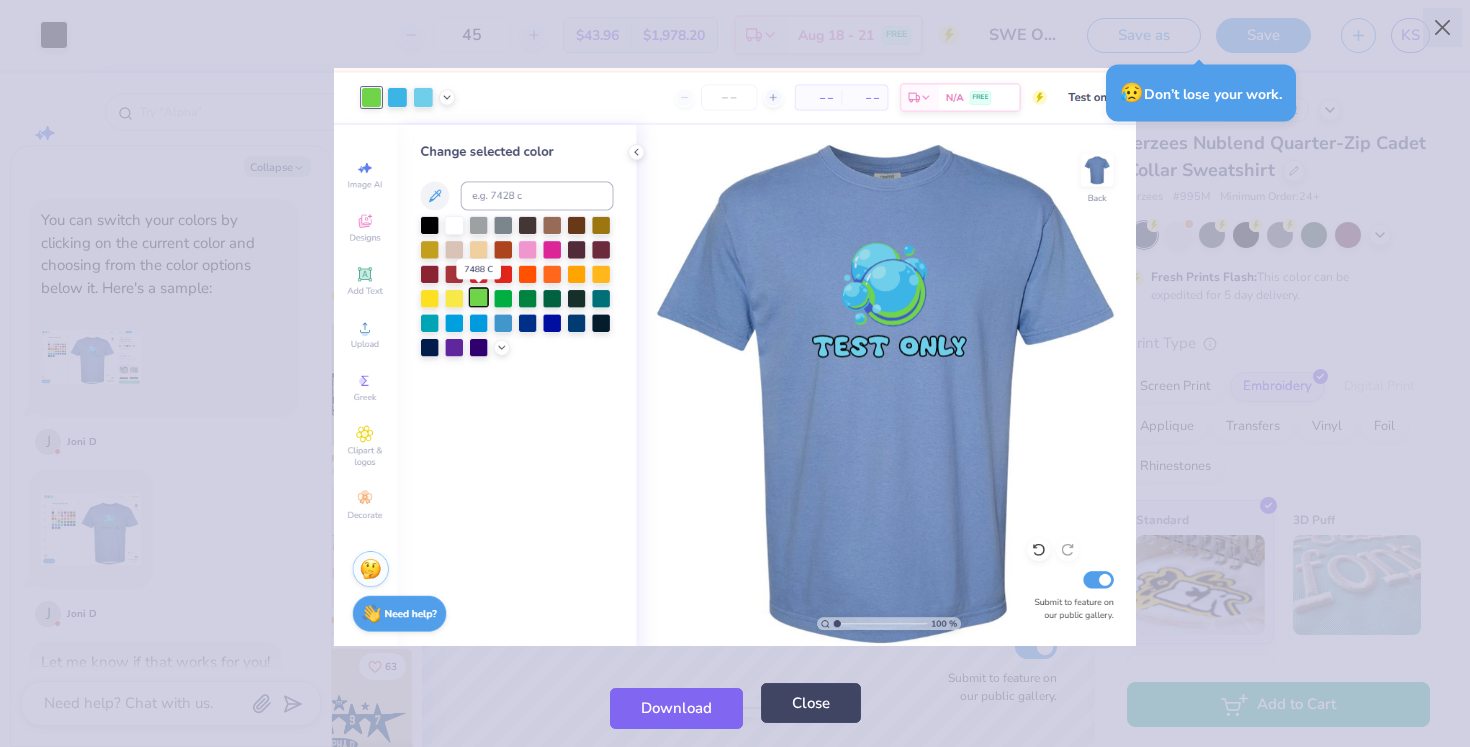 click on "Close" at bounding box center (811, 703) 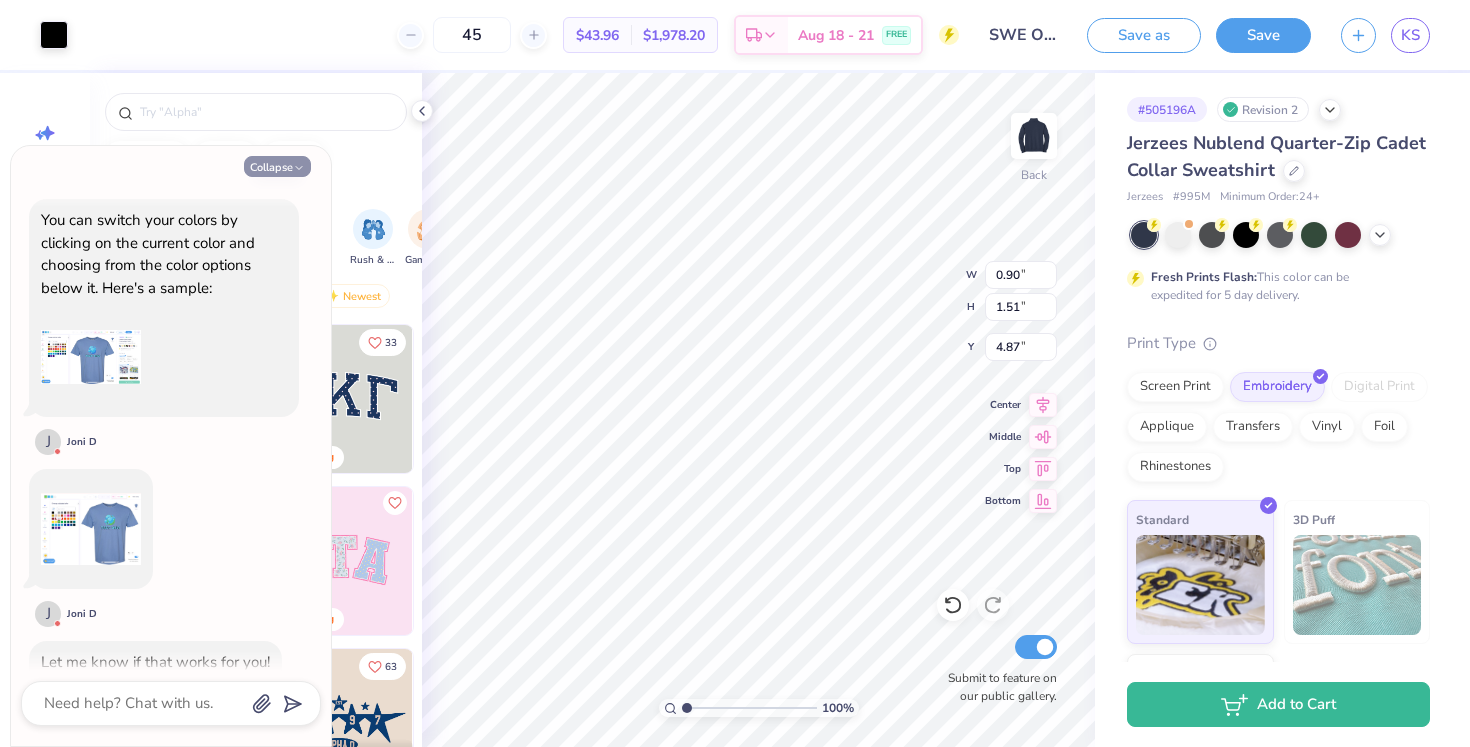 click 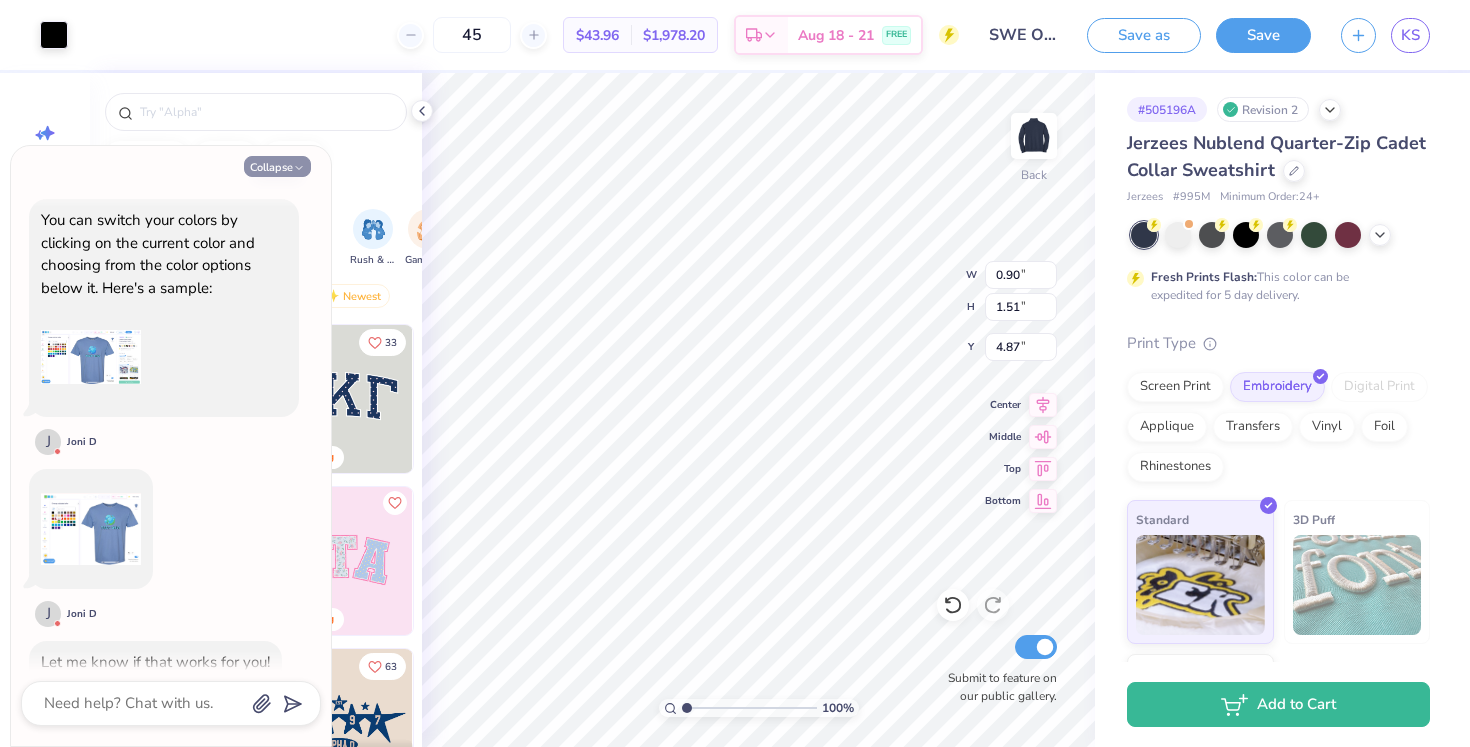 type on "x" 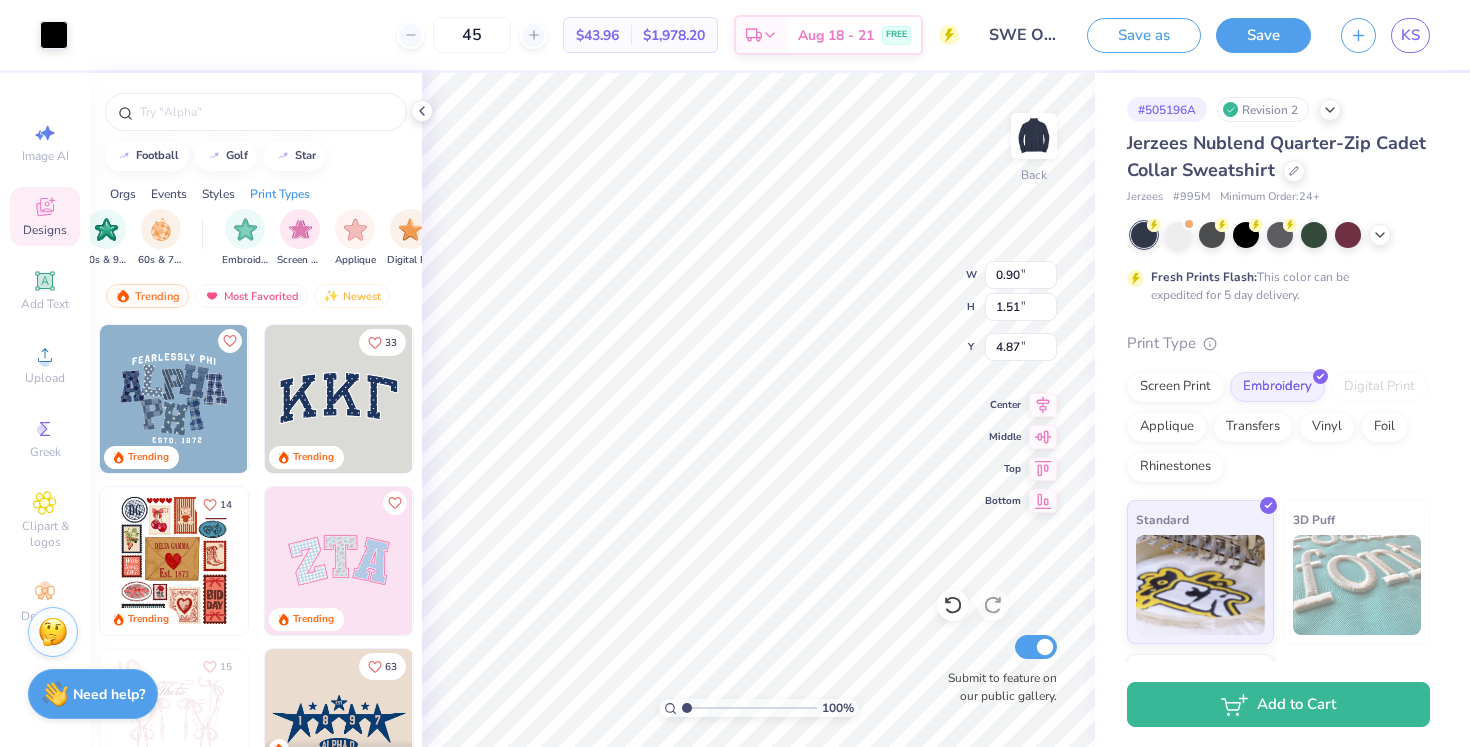scroll, scrollTop: 0, scrollLeft: 1693, axis: horizontal 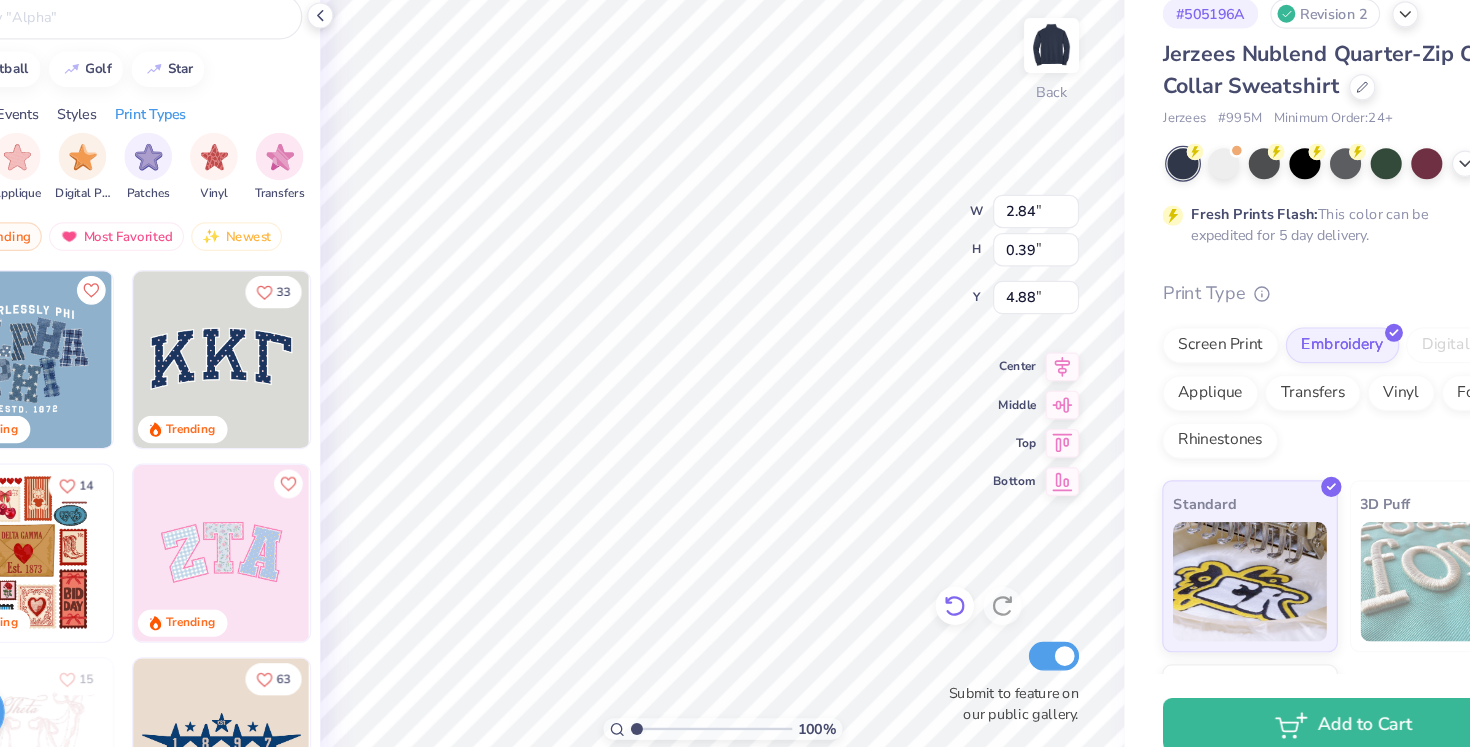 type on "4.85" 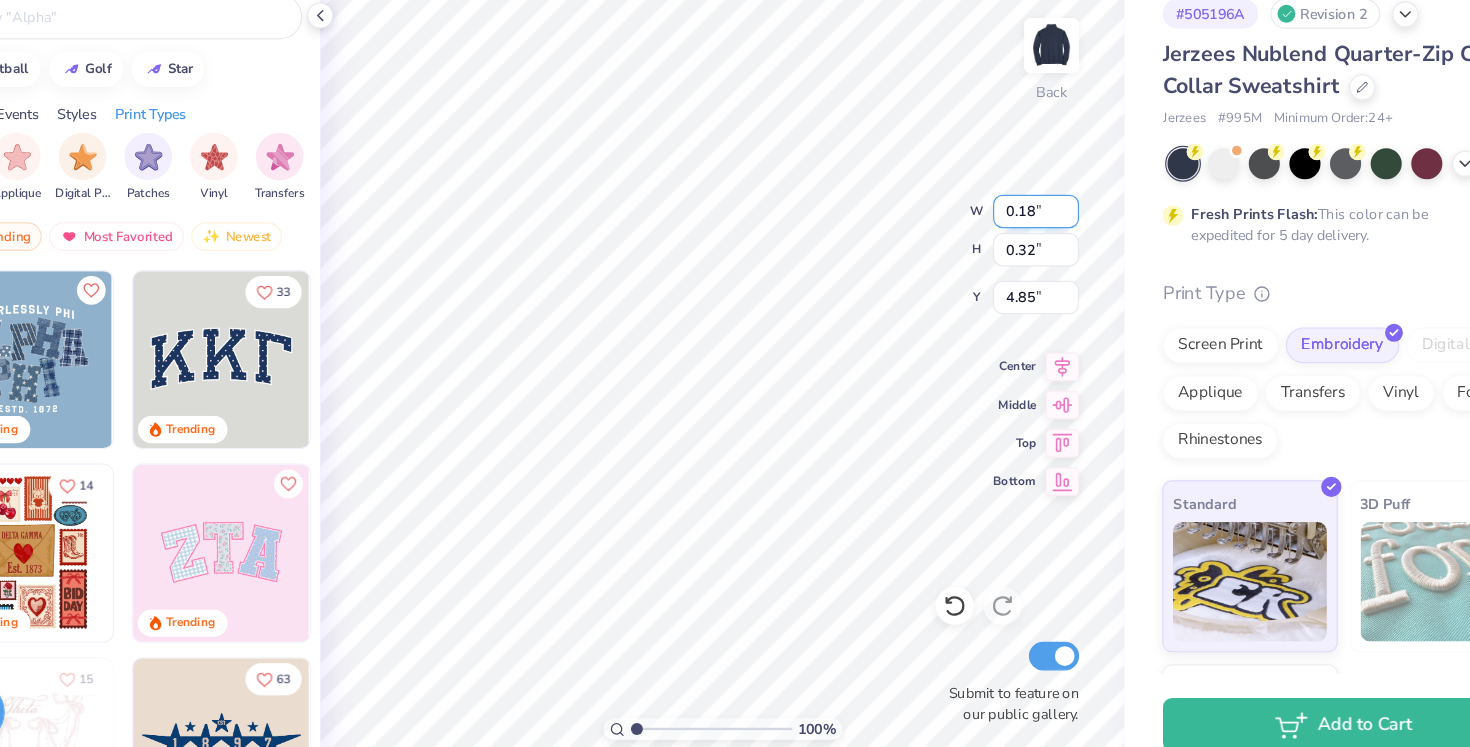 click on "100  % Back W 0.18 0.18 " H 0.32 0.32 " Y 4.85 4.85 " Center Middle Top Bottom Submit to feature on our public gallery." at bounding box center [758, 410] 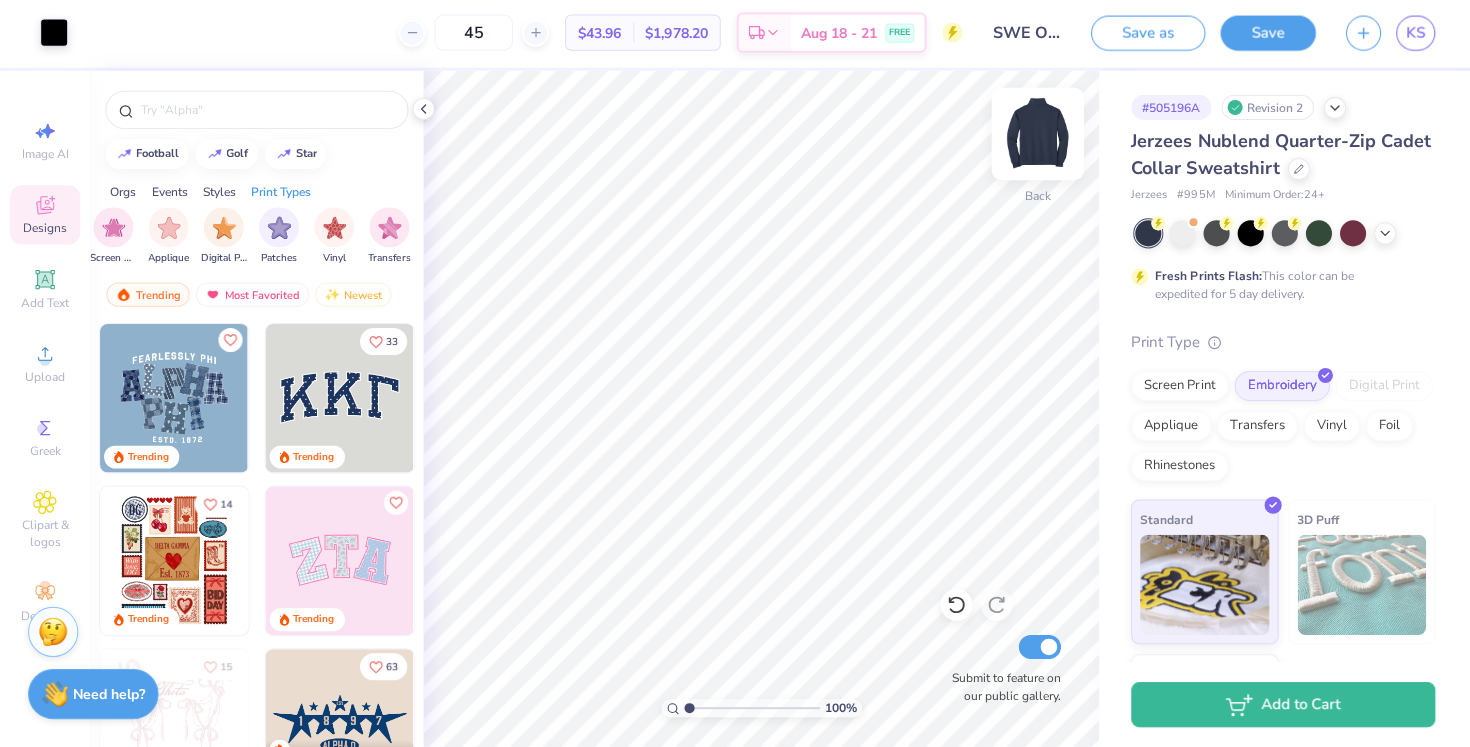scroll, scrollTop: 0, scrollLeft: 0, axis: both 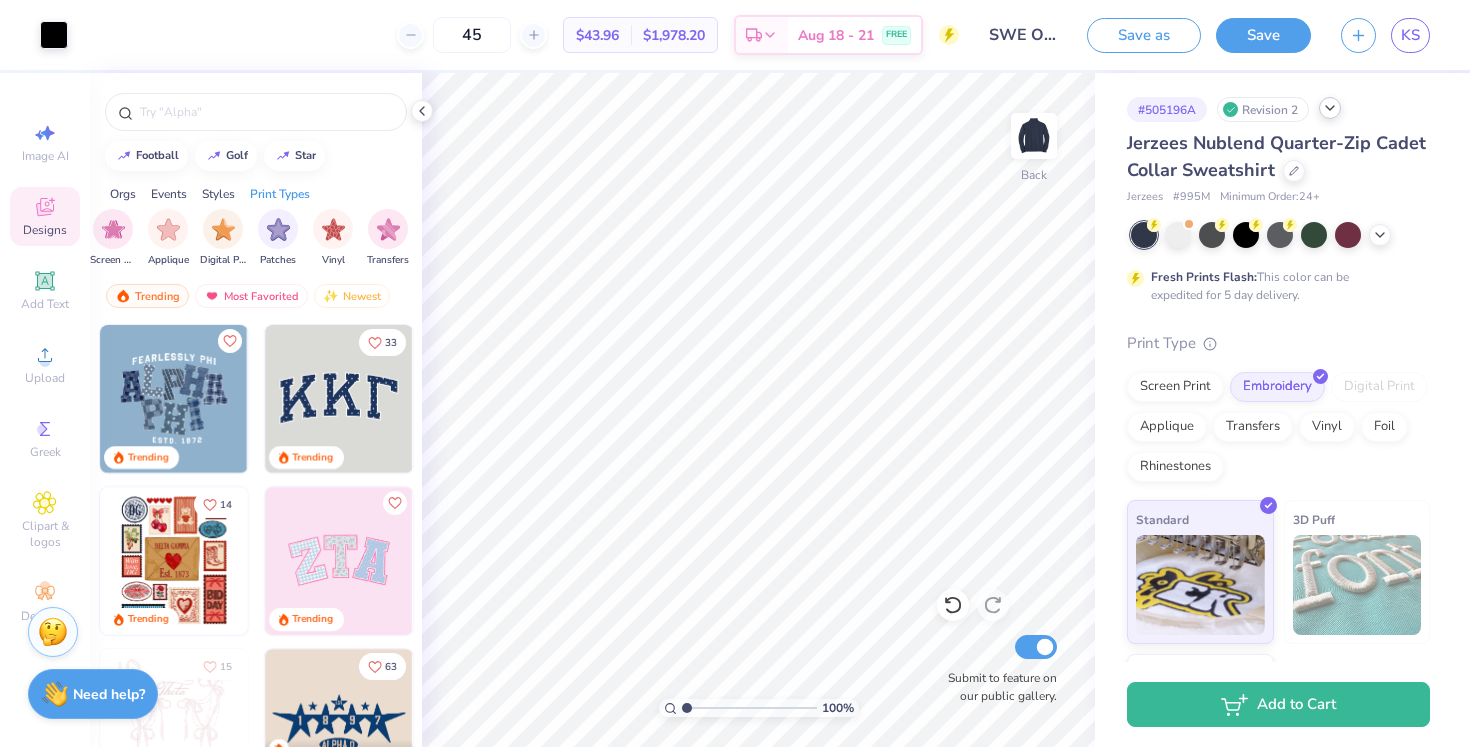 click 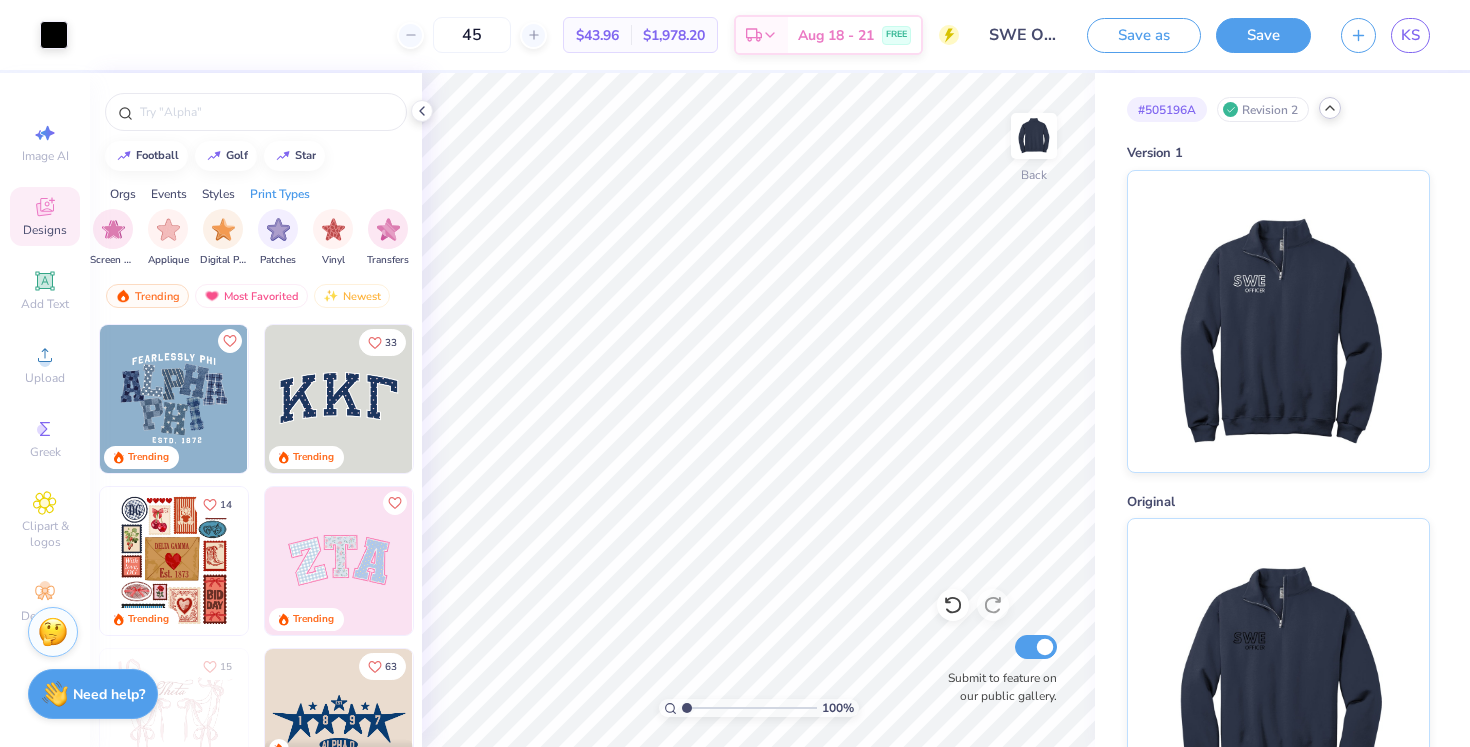 click 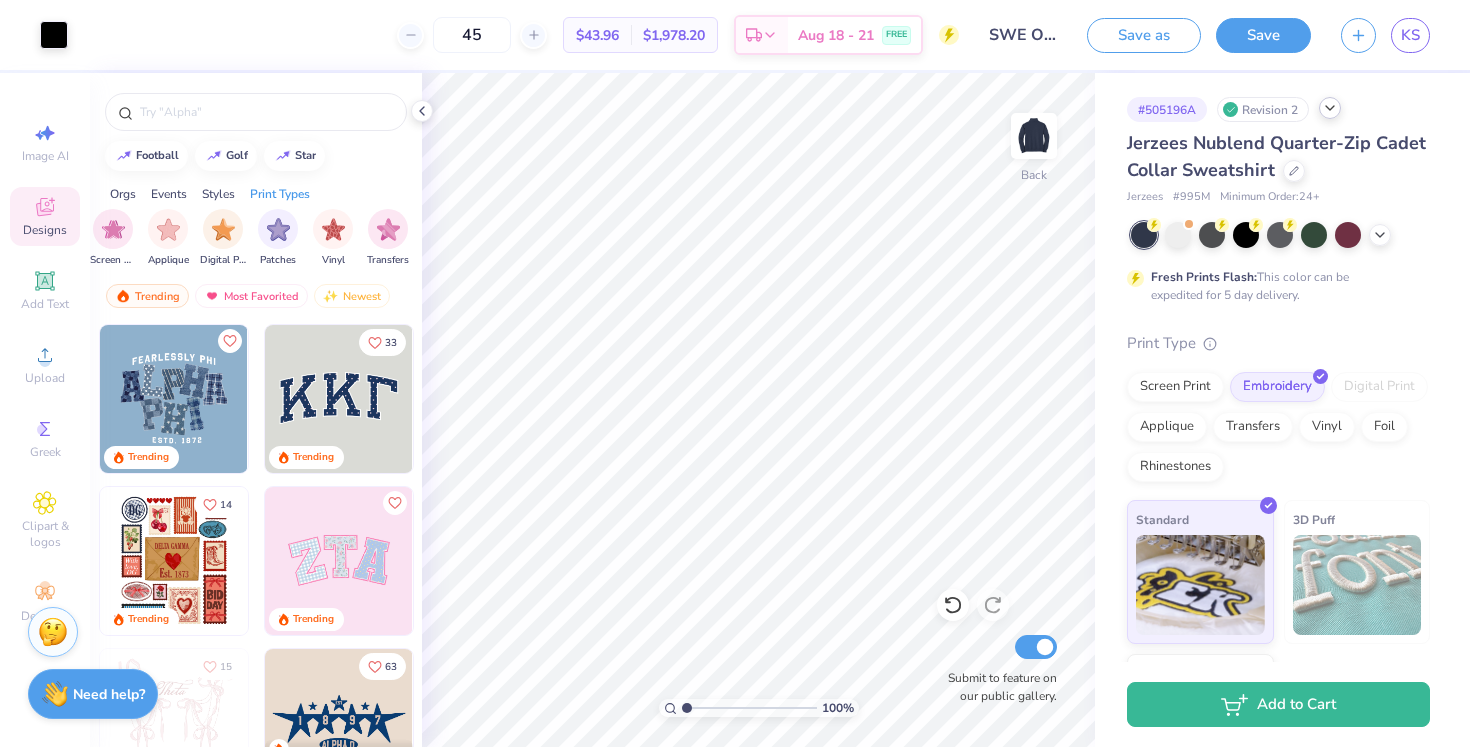 click 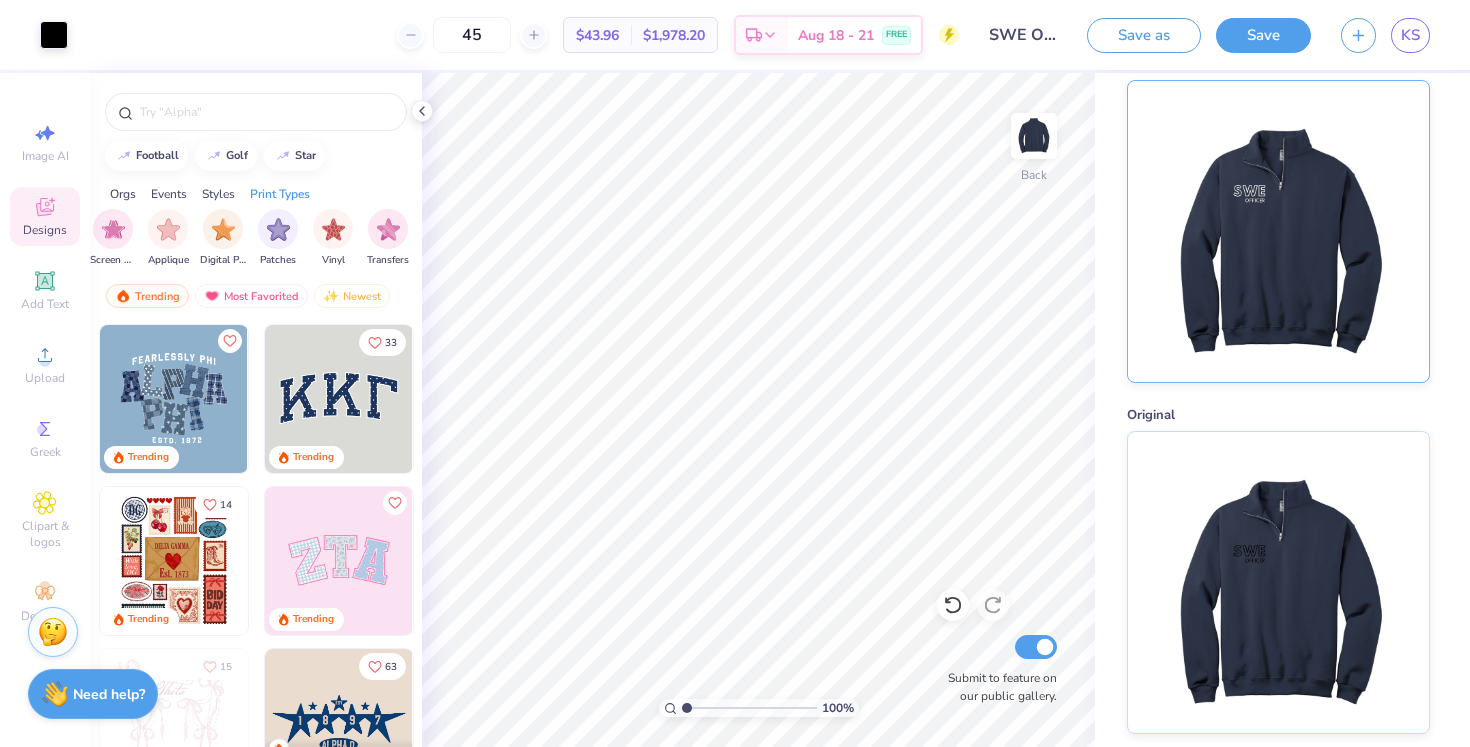 scroll, scrollTop: 0, scrollLeft: 0, axis: both 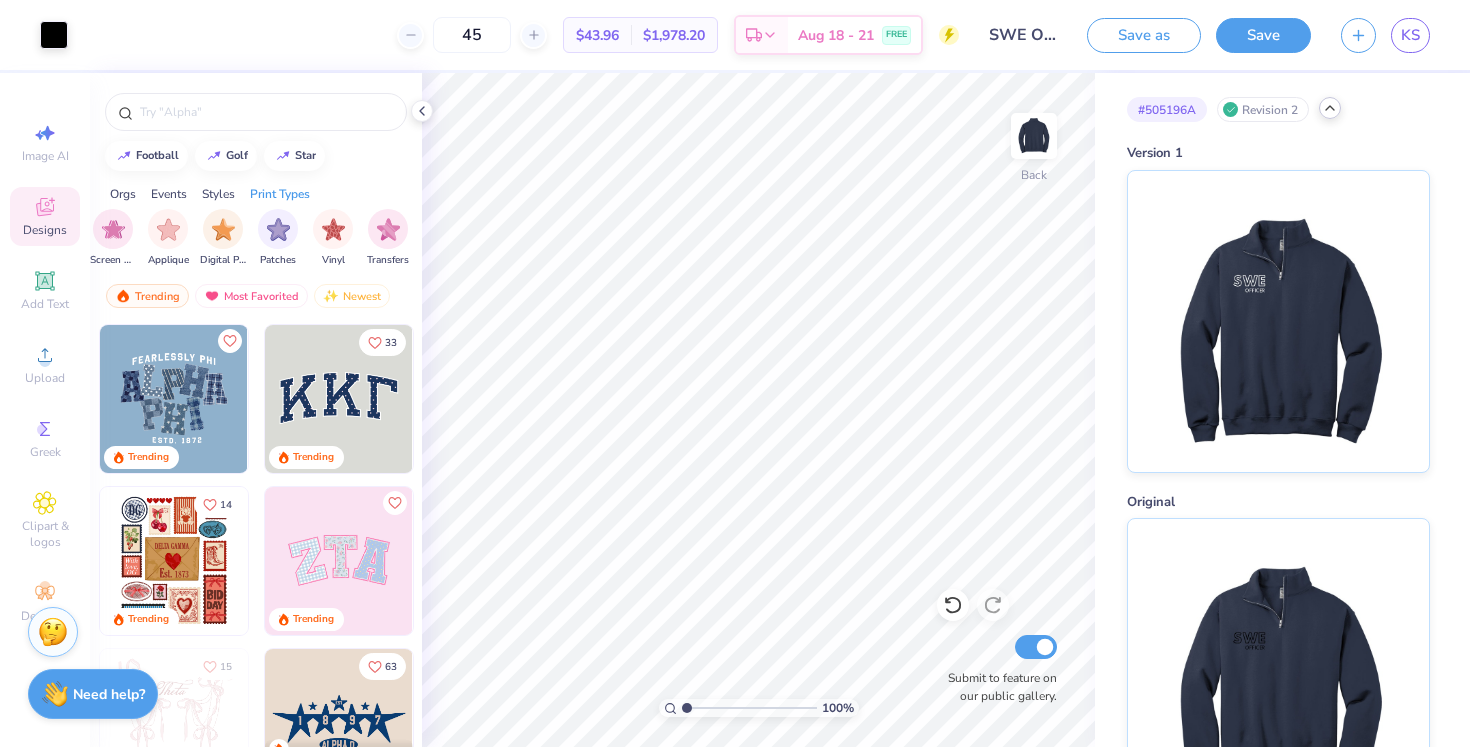 click 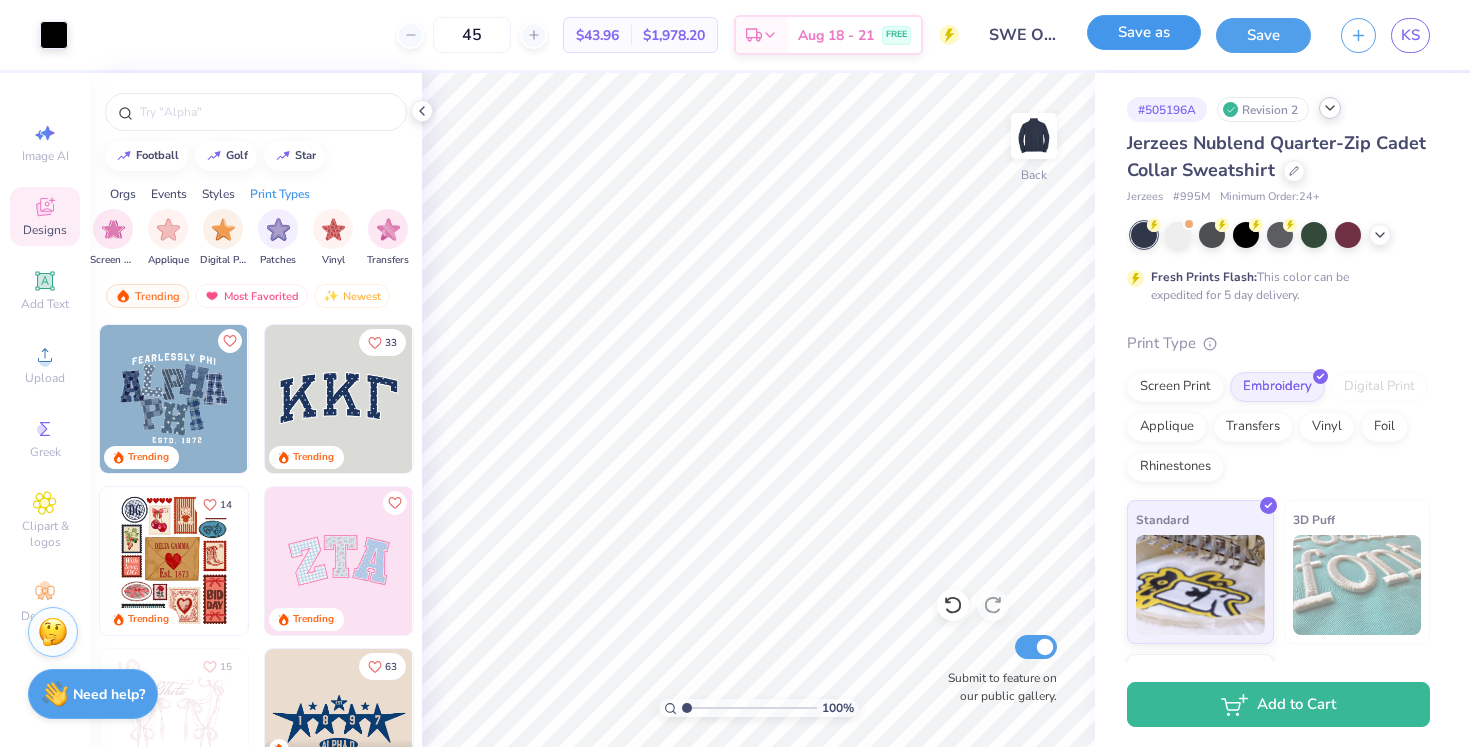 click on "Save as" at bounding box center (1144, 32) 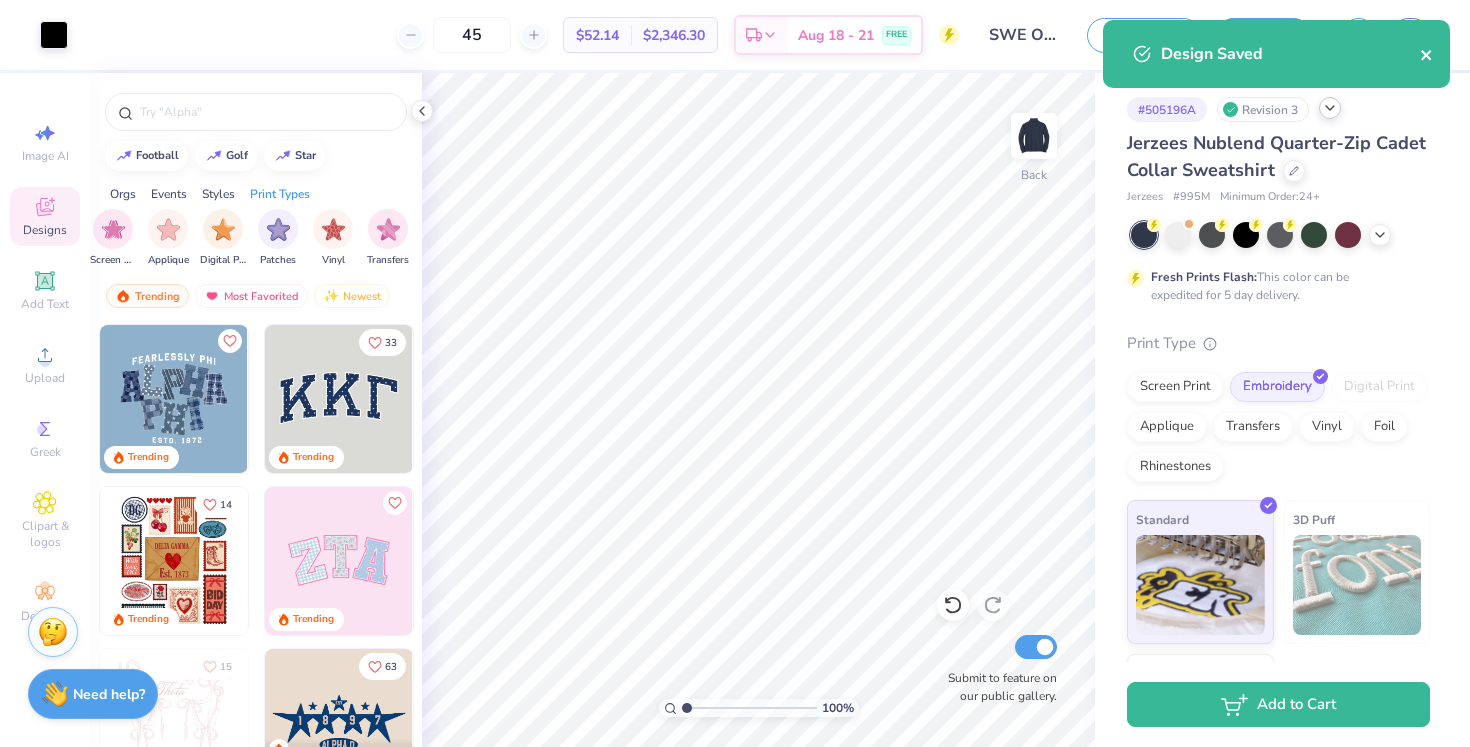 click 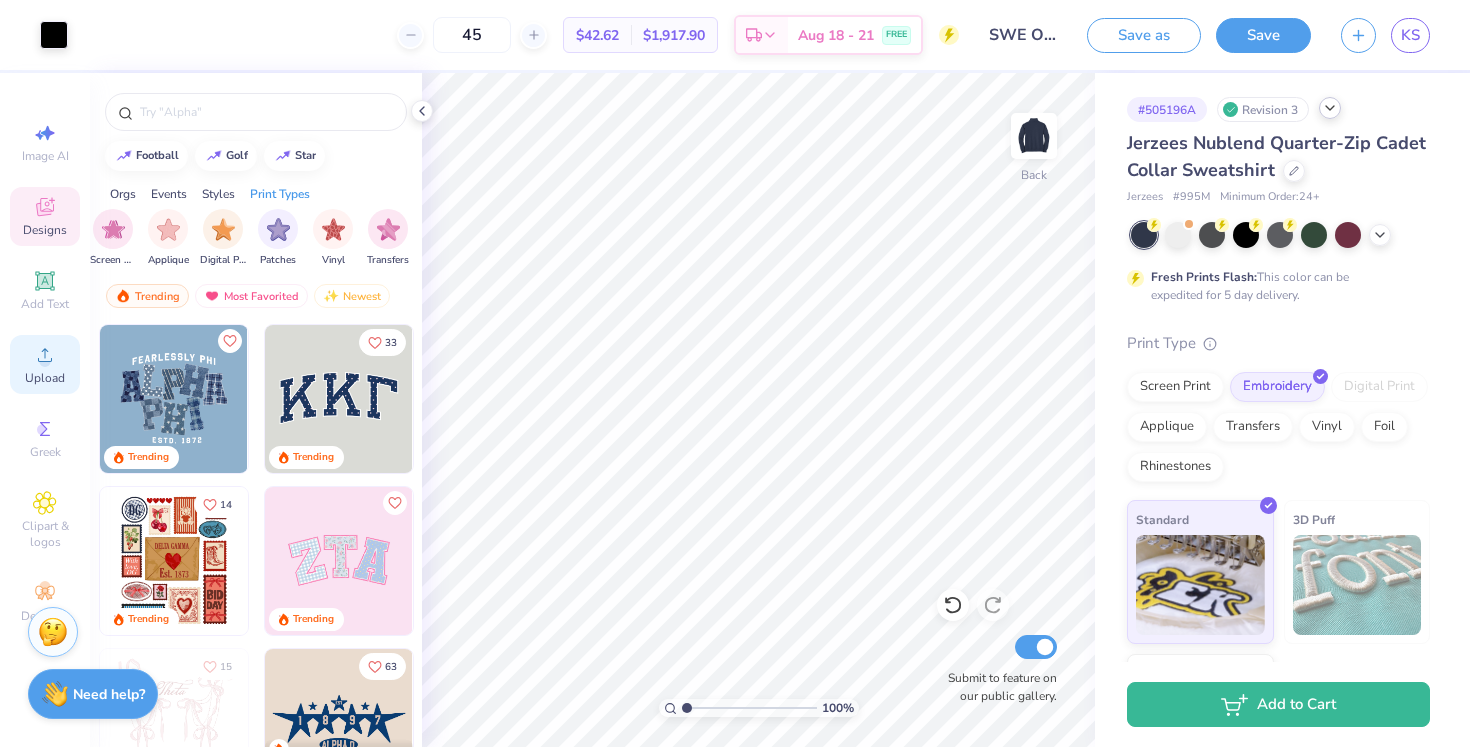 click on "Upload" at bounding box center (45, 364) 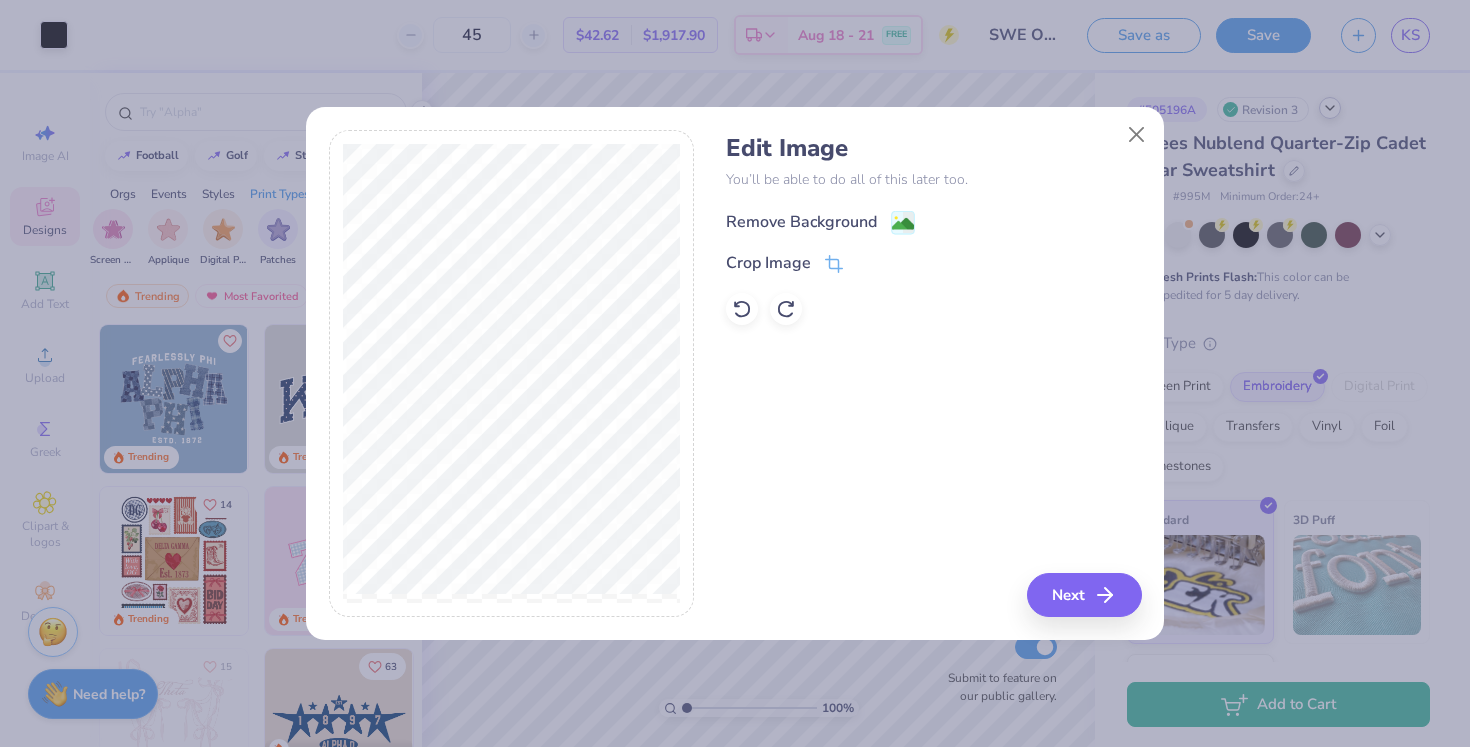 click on "Remove Background" at bounding box center [801, 222] 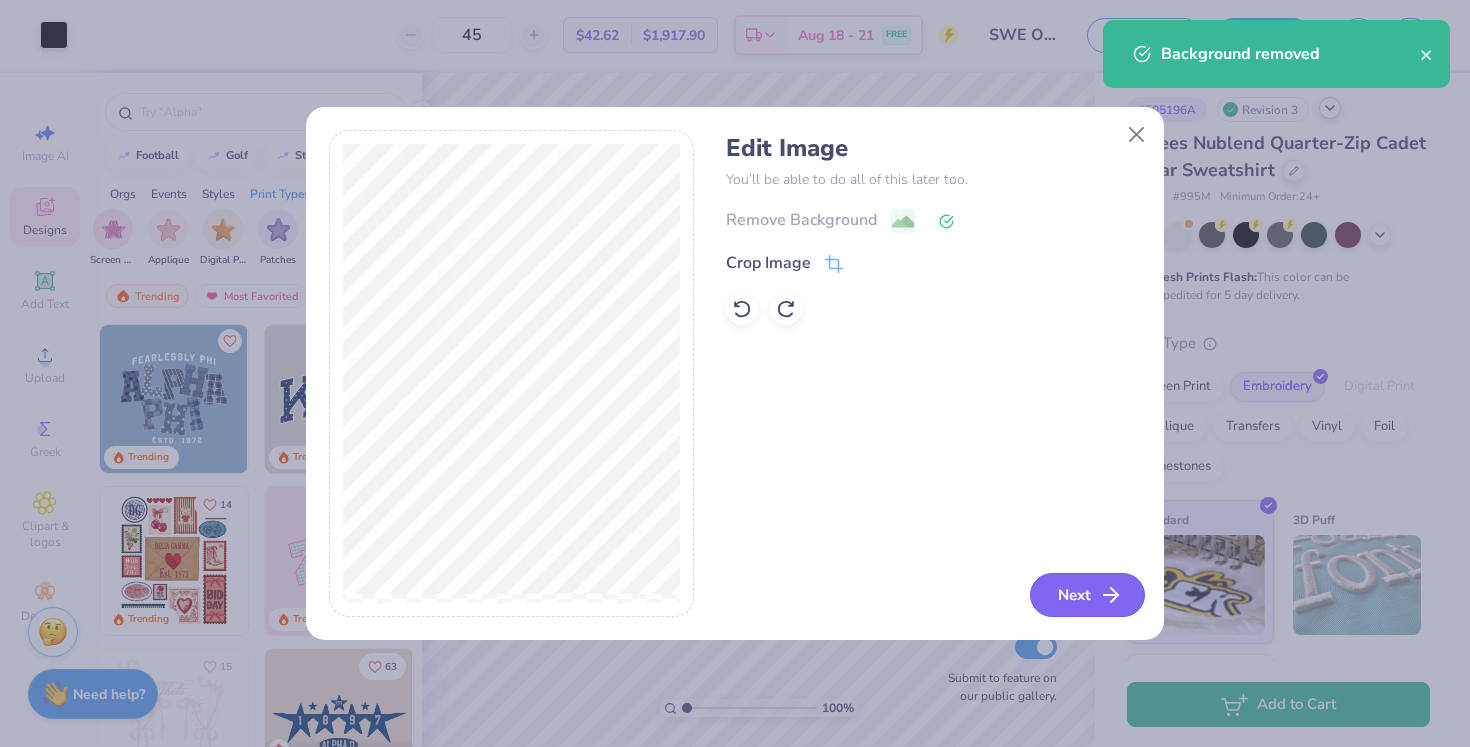 click on "Next" at bounding box center [1087, 595] 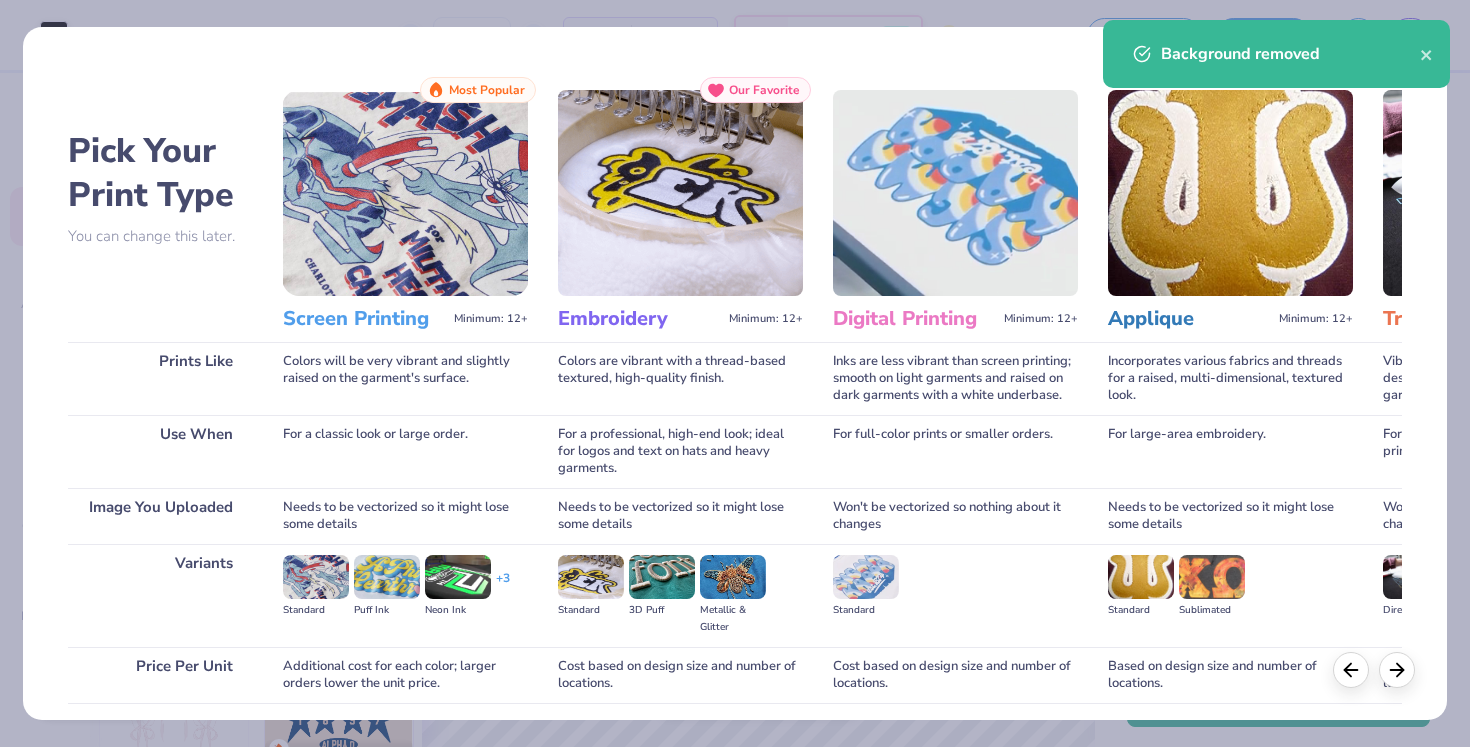 scroll, scrollTop: 150, scrollLeft: 0, axis: vertical 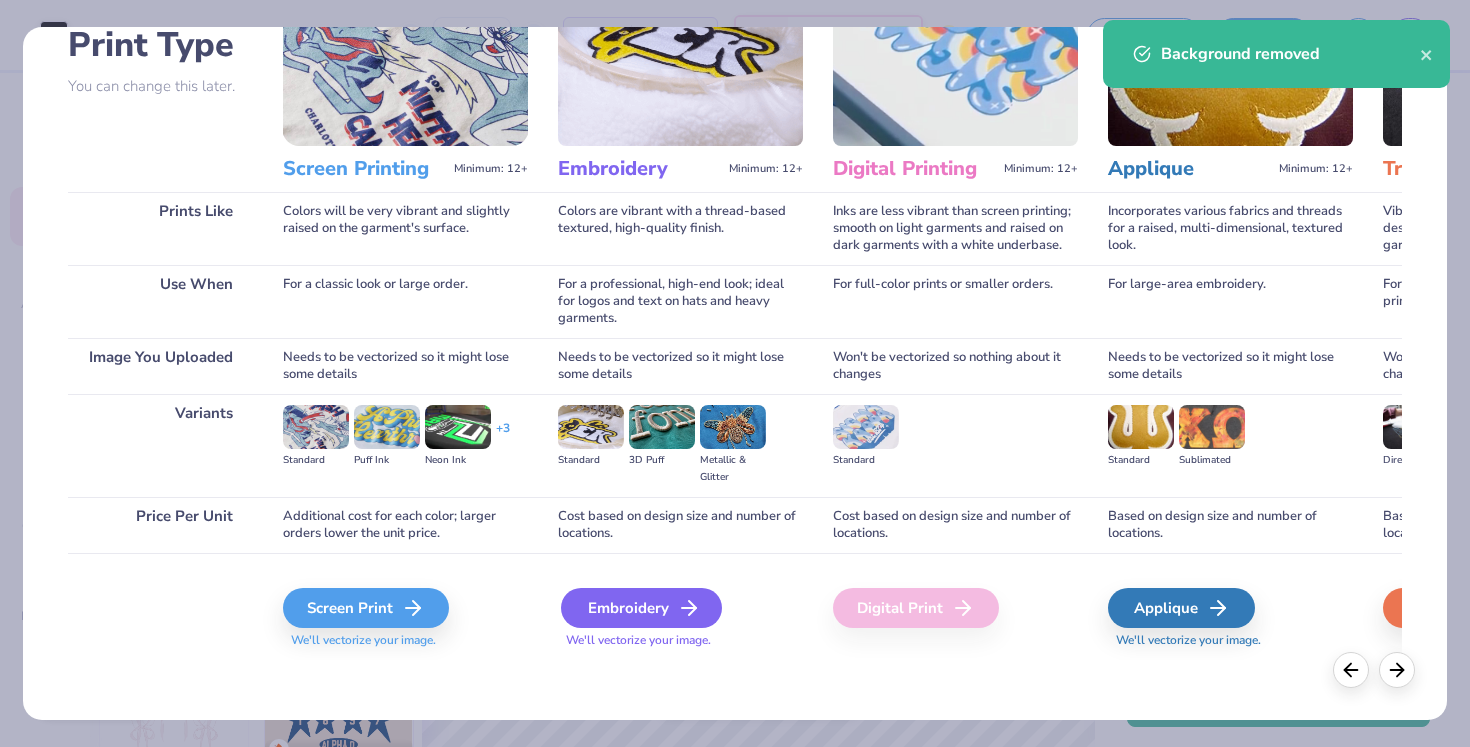 click on "Embroidery" at bounding box center [641, 608] 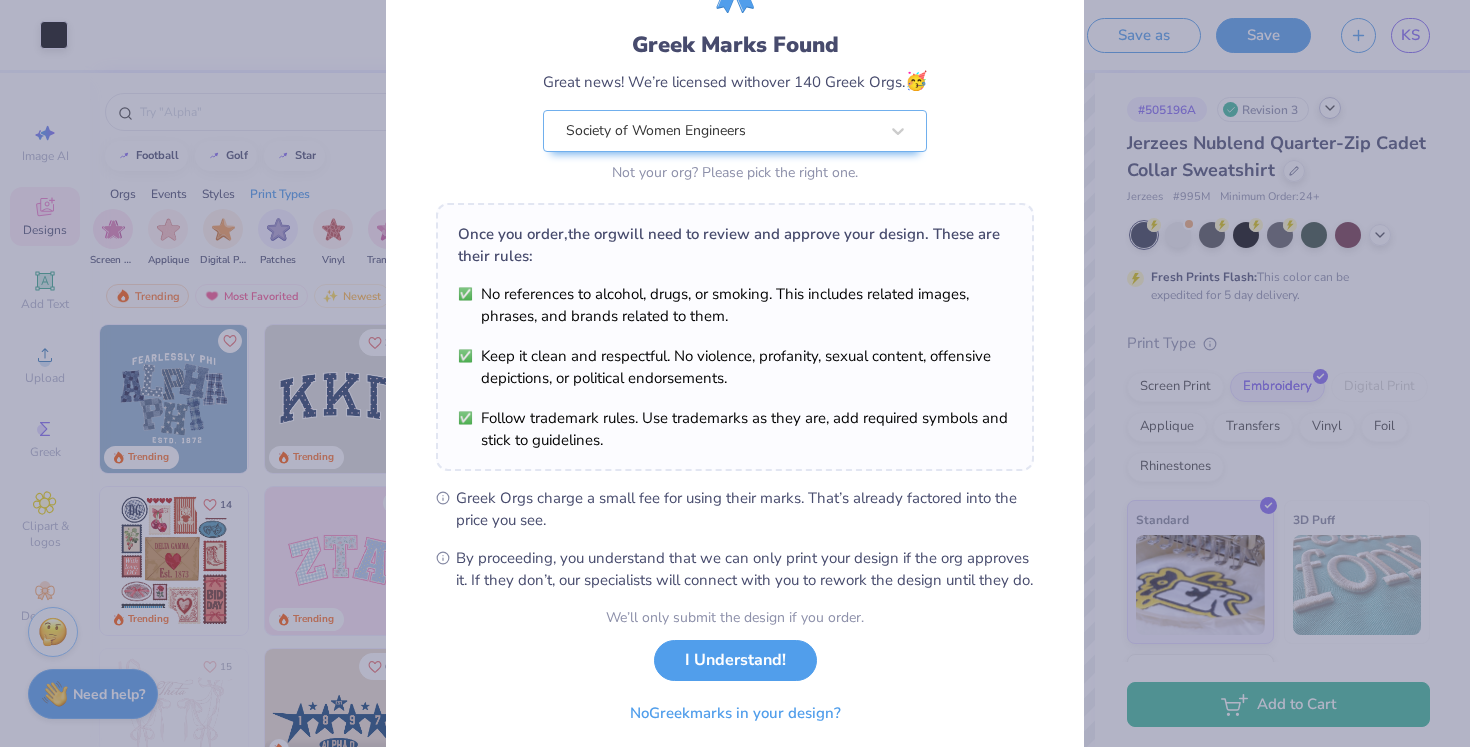 scroll, scrollTop: 76, scrollLeft: 0, axis: vertical 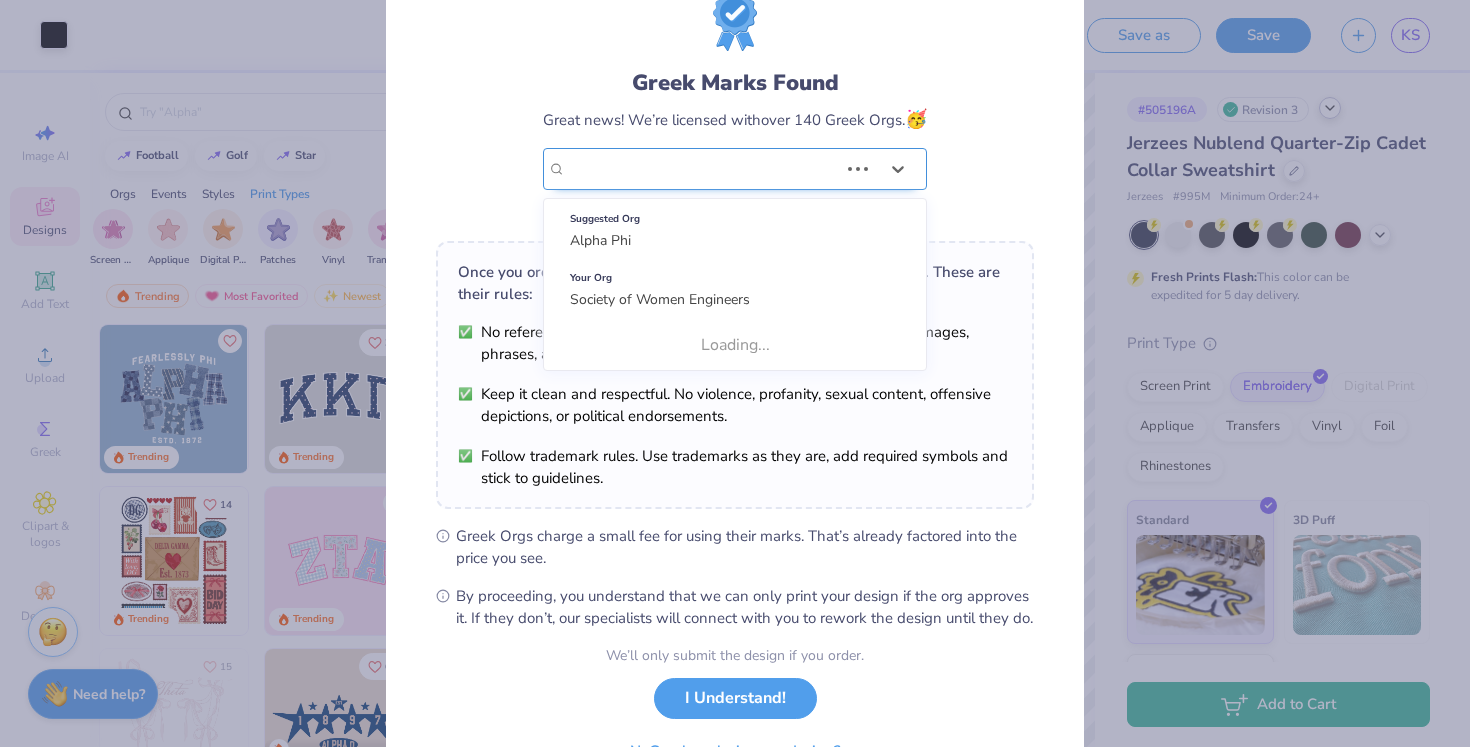 click on "Society of Women Engineers" at bounding box center [702, 169] 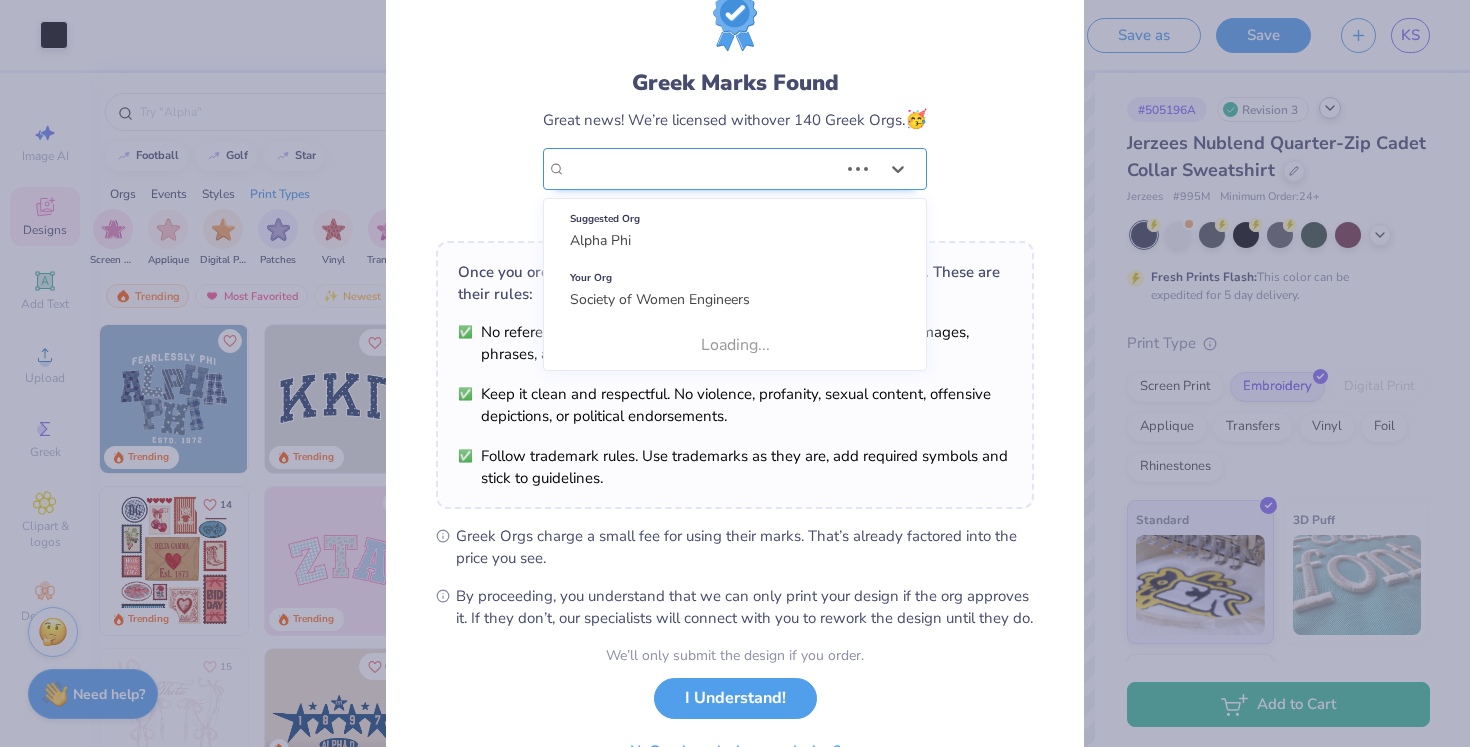 scroll, scrollTop: 0, scrollLeft: 0, axis: both 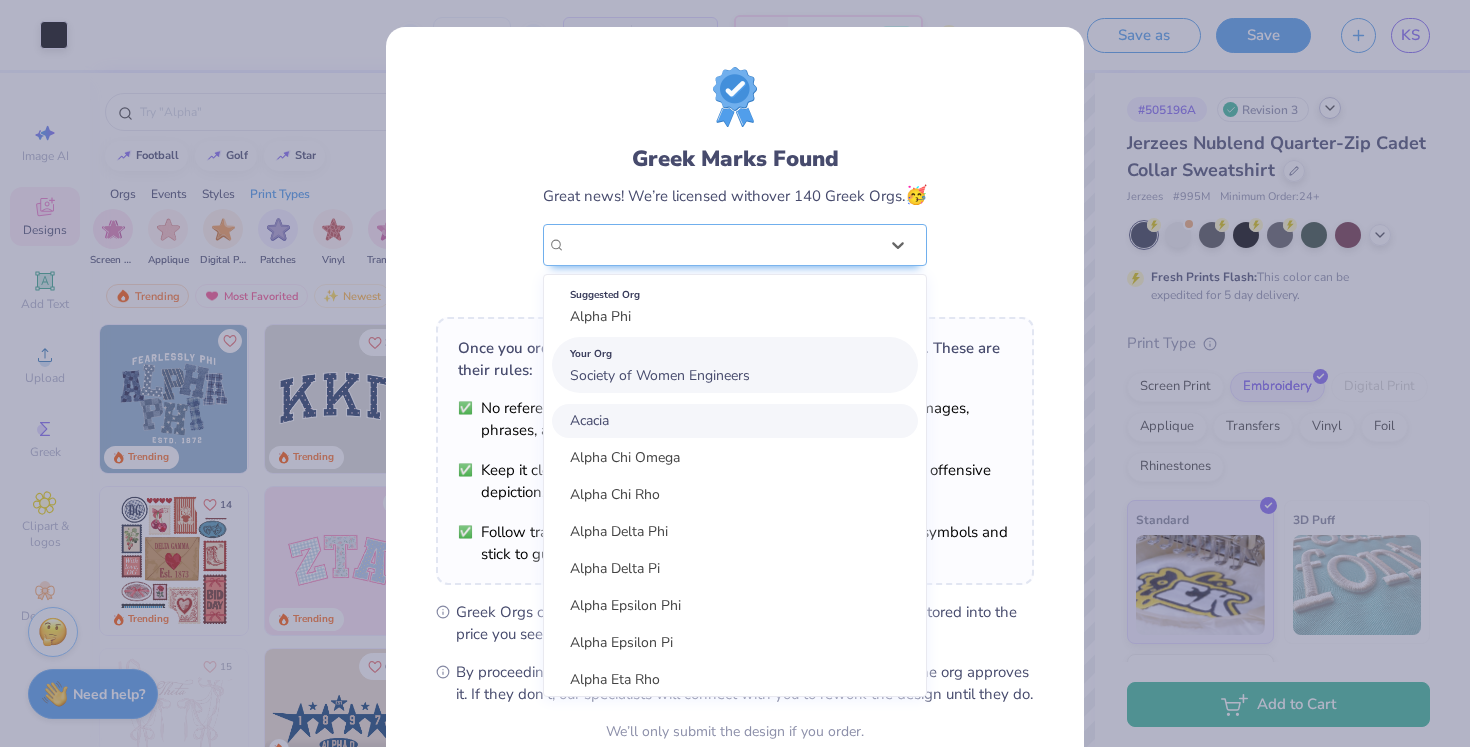 click on "Society of Women Engineers" at bounding box center (660, 375) 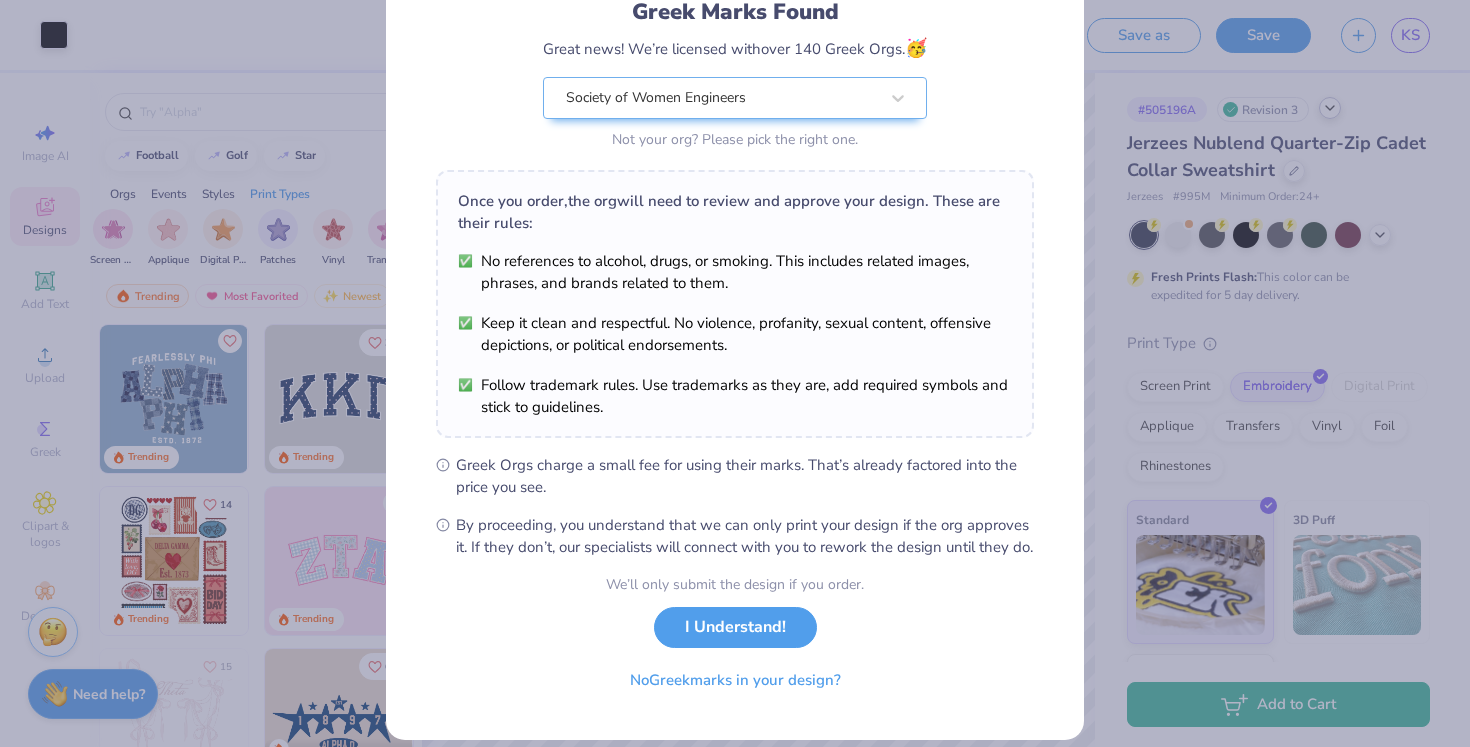 scroll, scrollTop: 189, scrollLeft: 0, axis: vertical 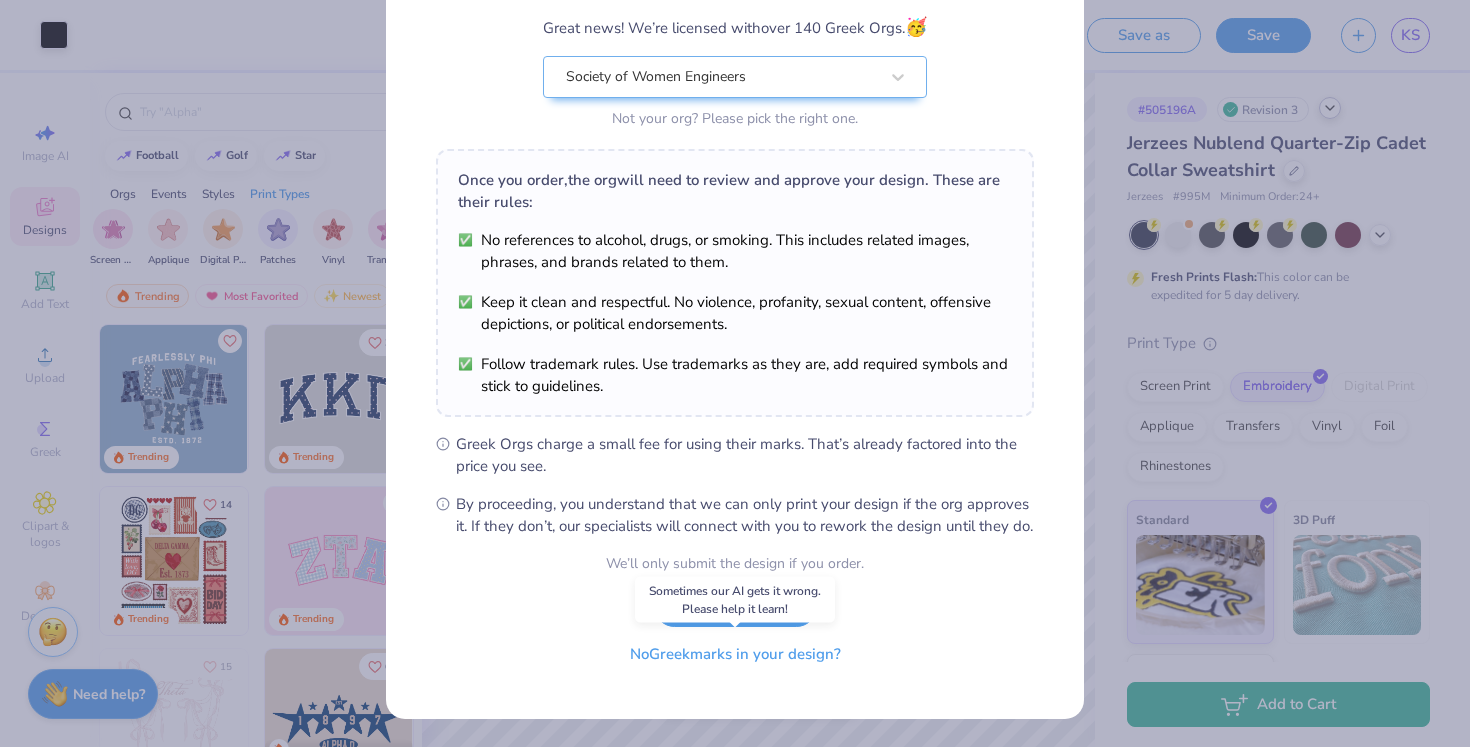 click on "No  Greek  marks in your design?" at bounding box center (735, 654) 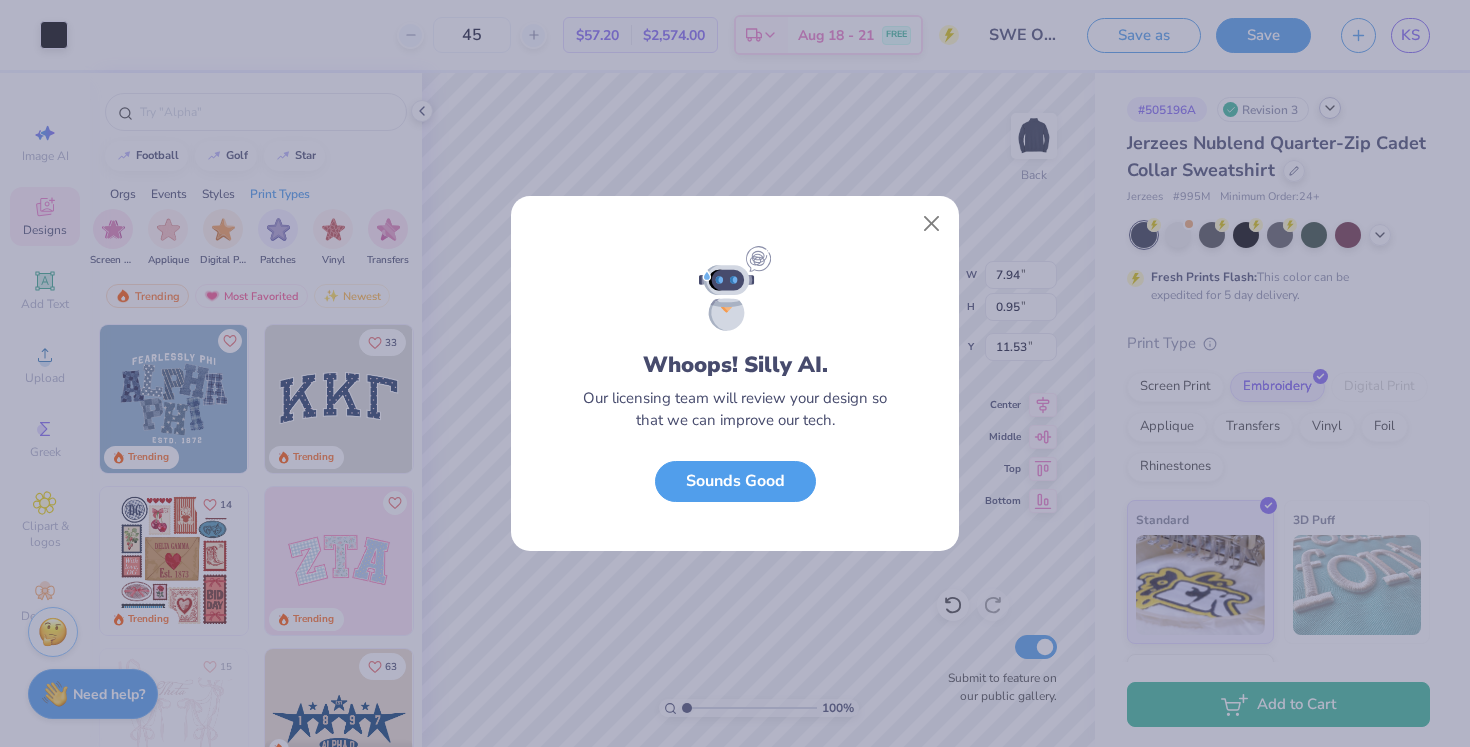 scroll, scrollTop: 0, scrollLeft: 0, axis: both 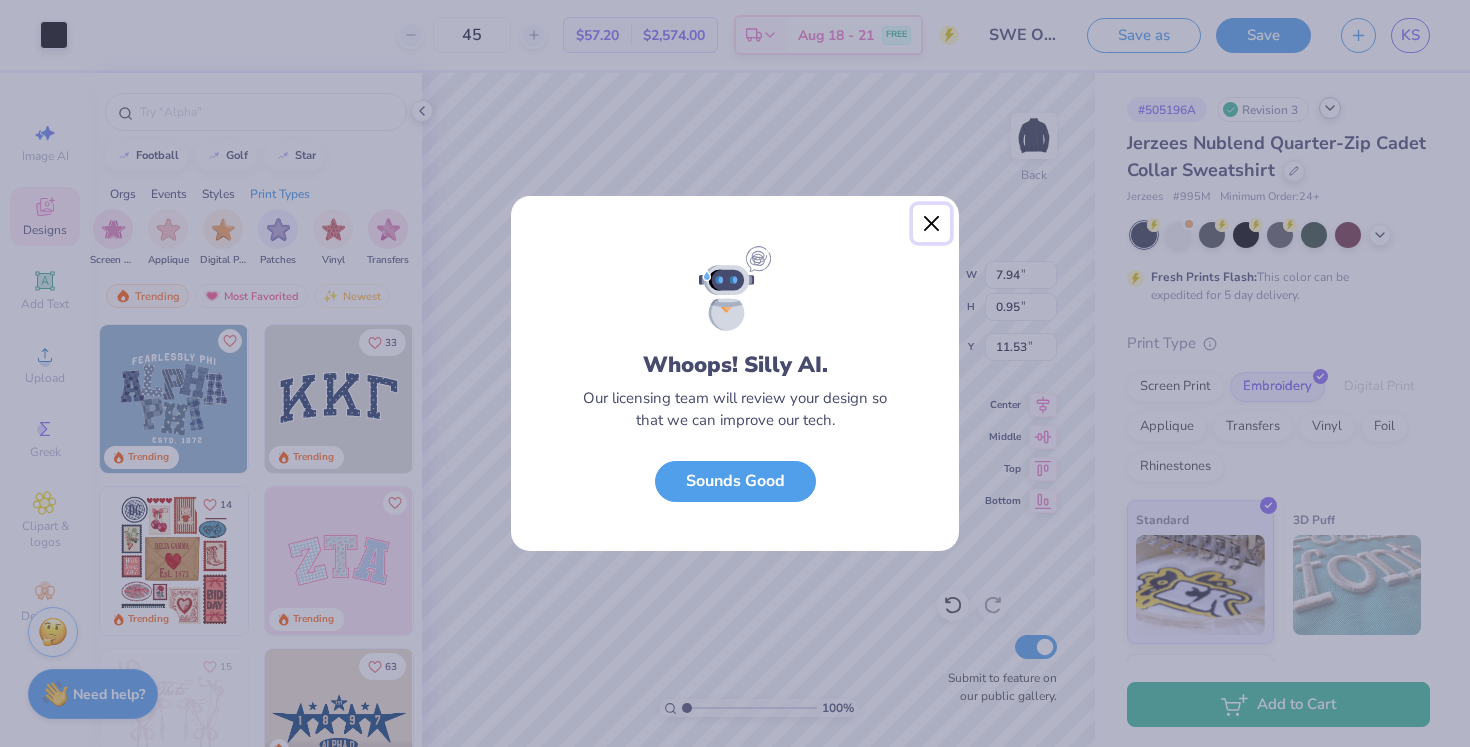 click at bounding box center (932, 224) 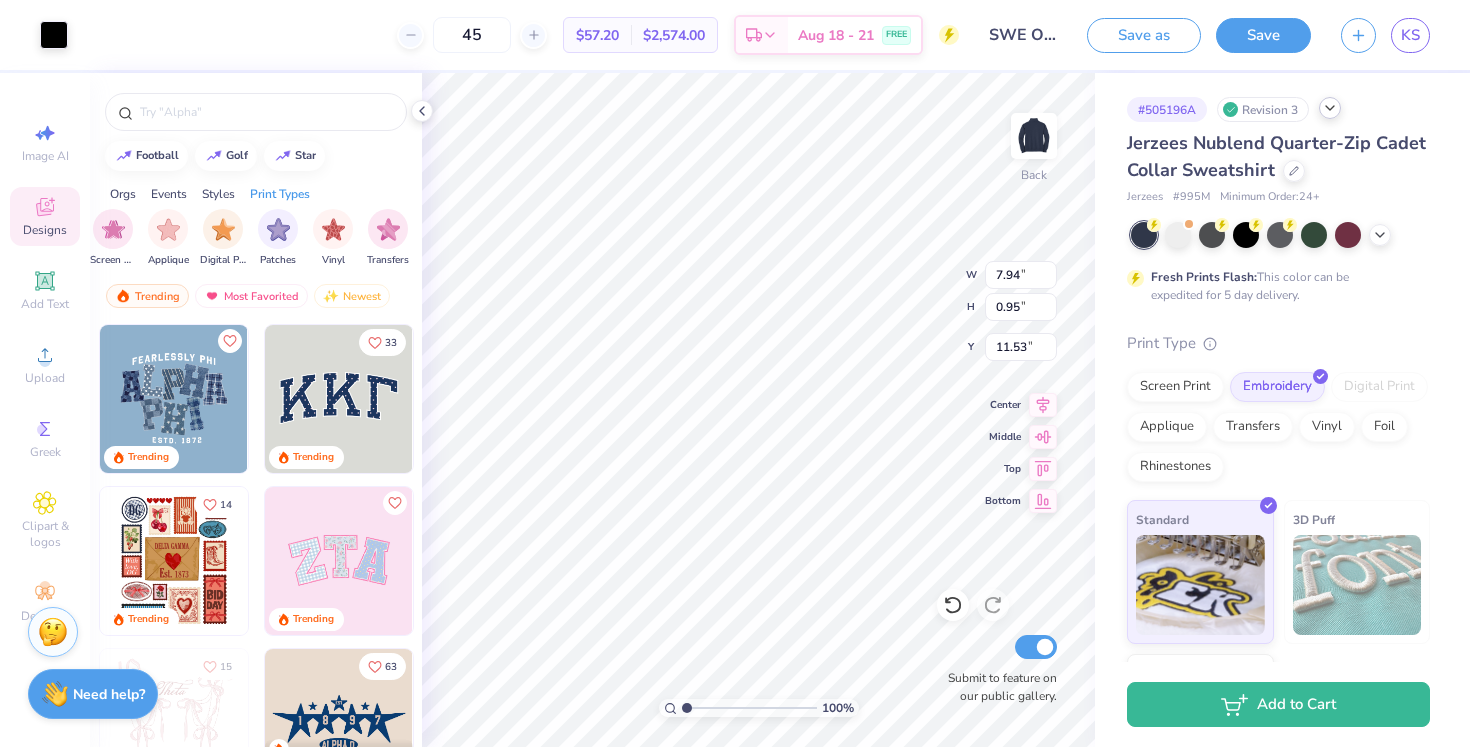 type on "4.39" 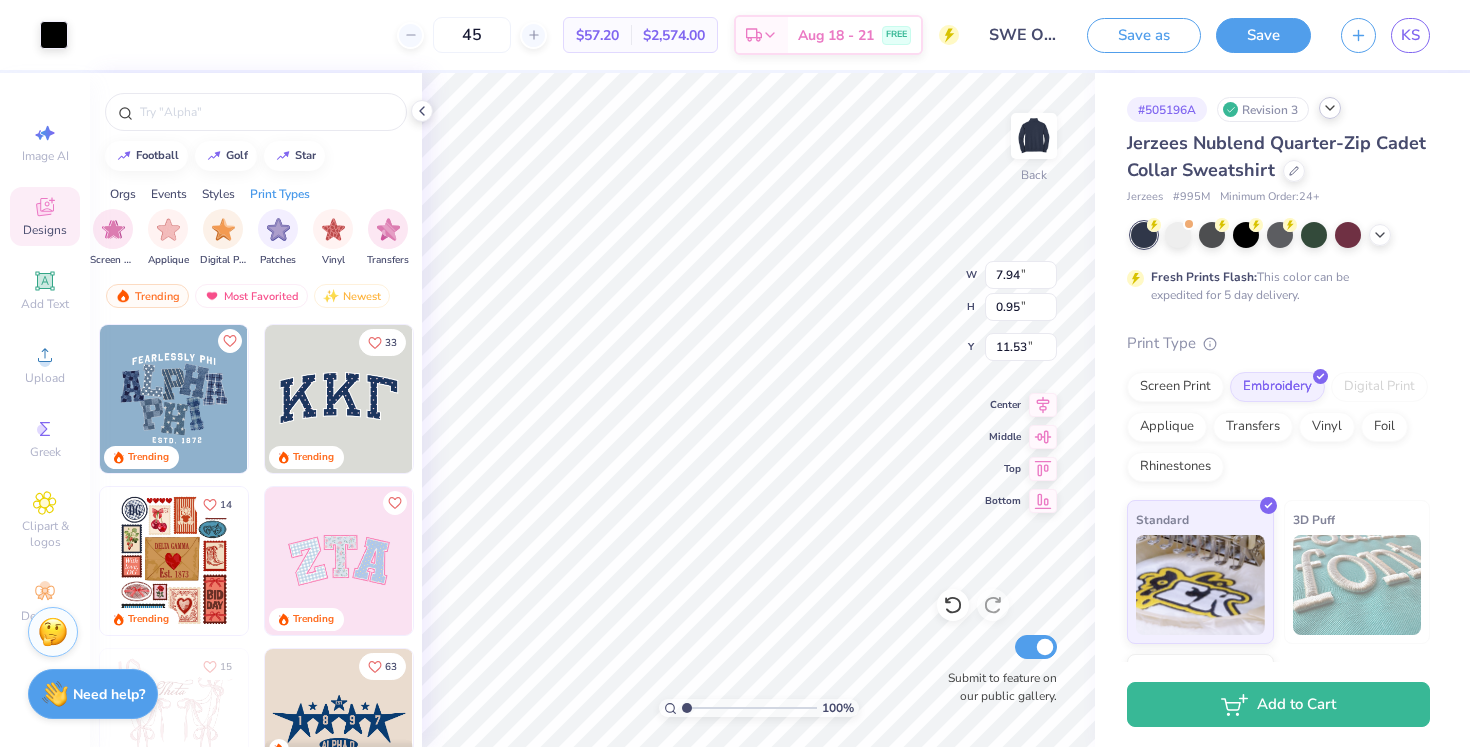 type on "0.52" 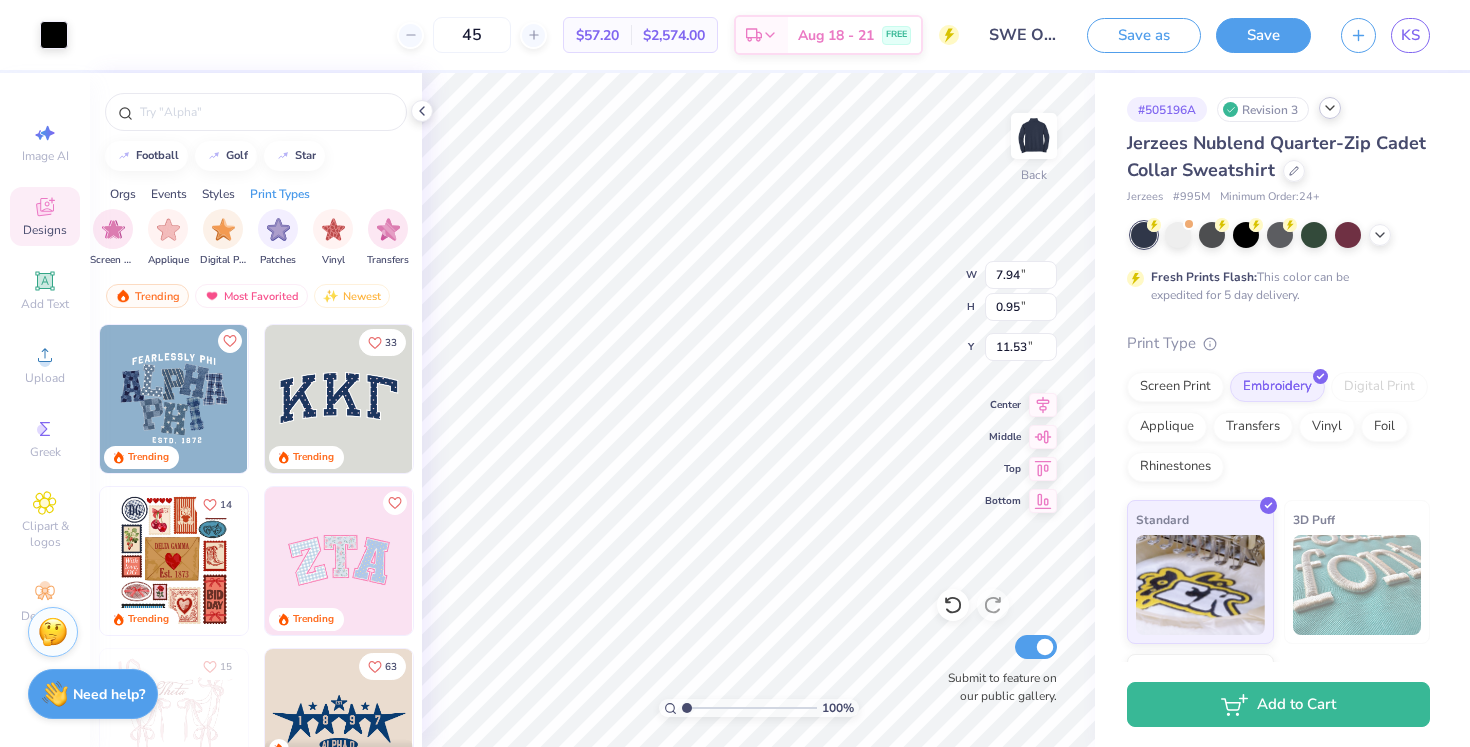 type on "11.95" 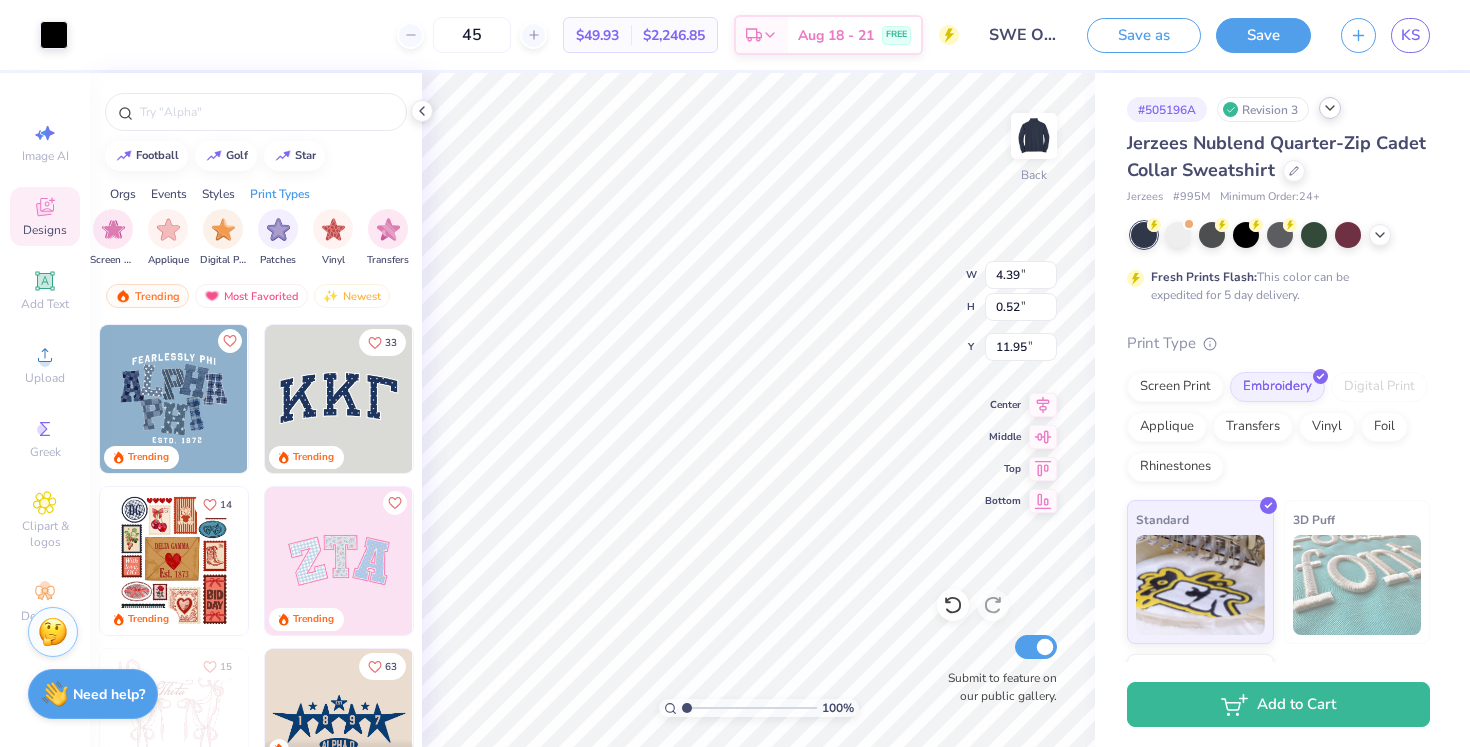 type on "4.85" 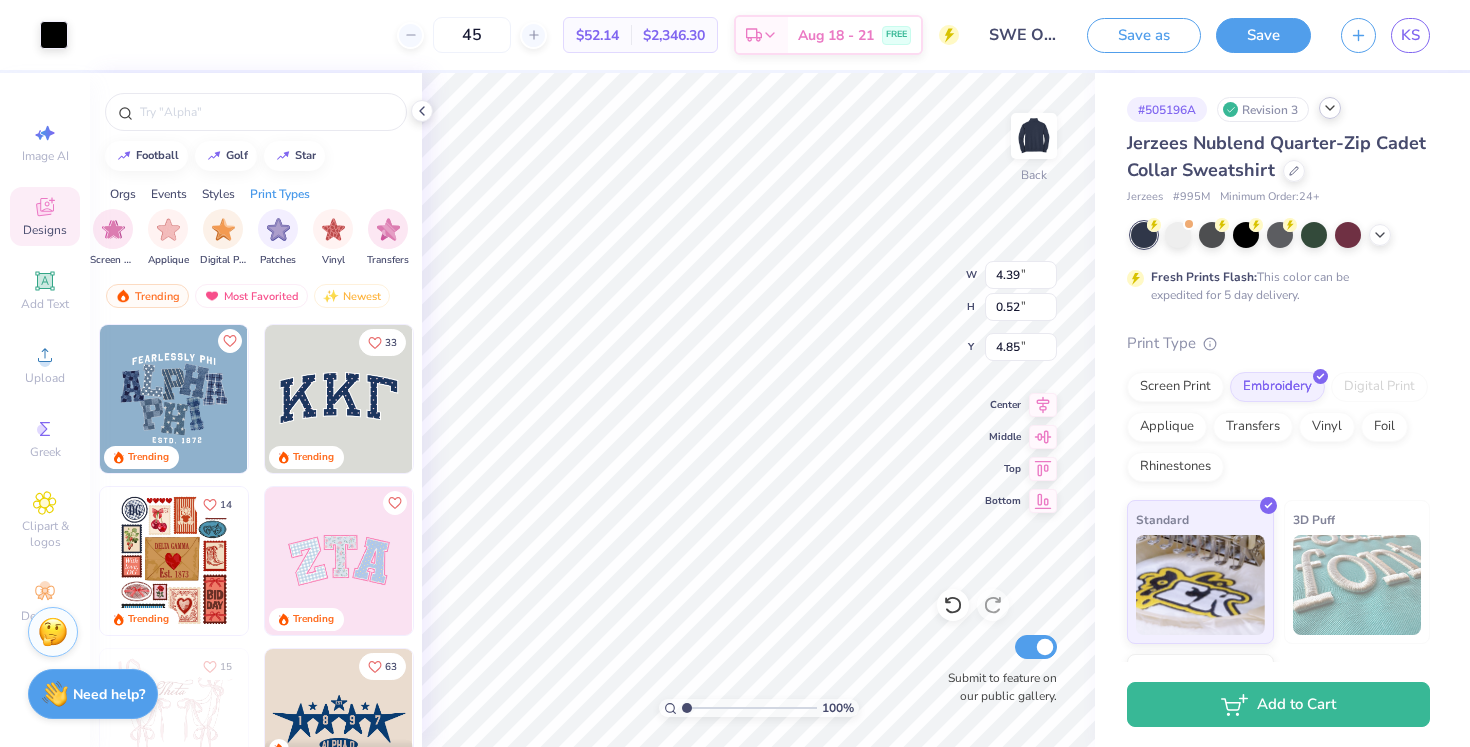 type on "3.65" 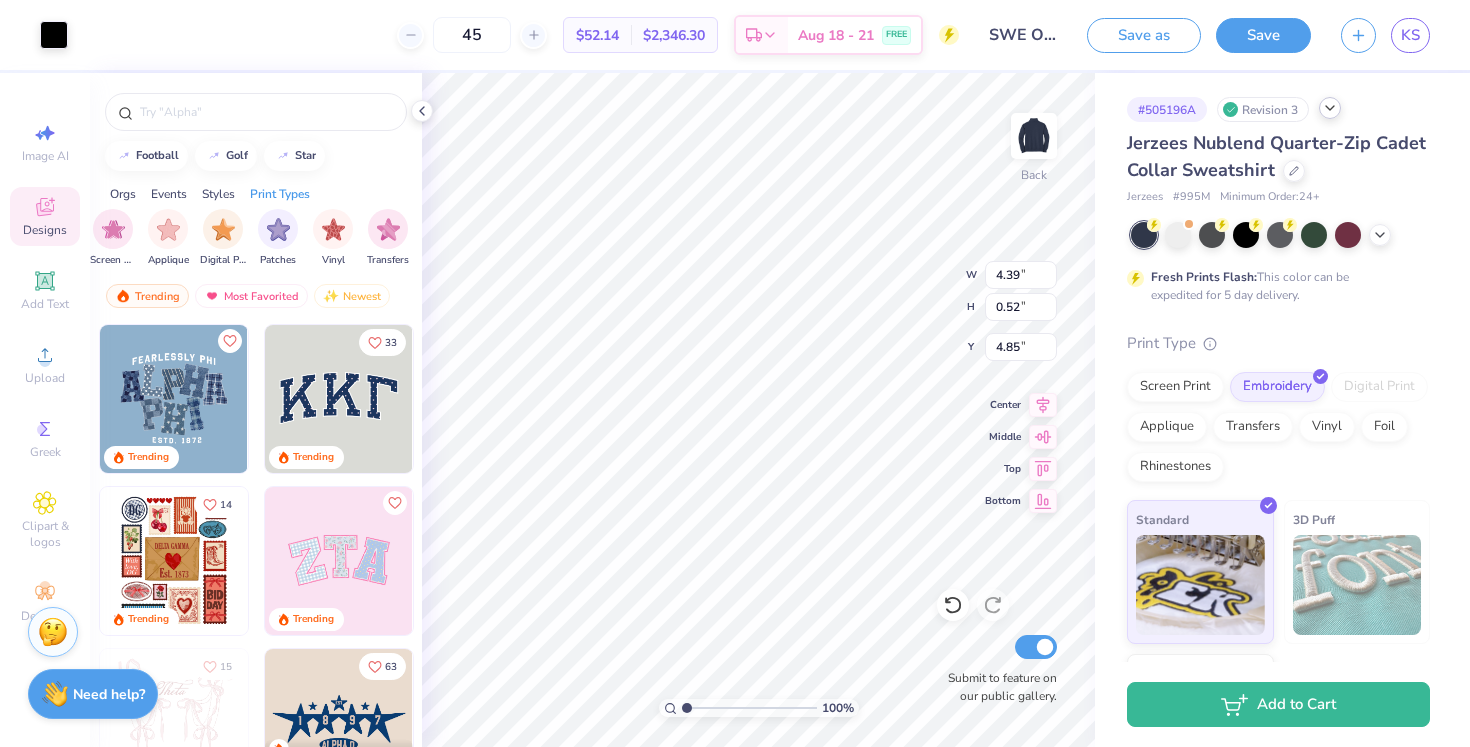type on "0.44" 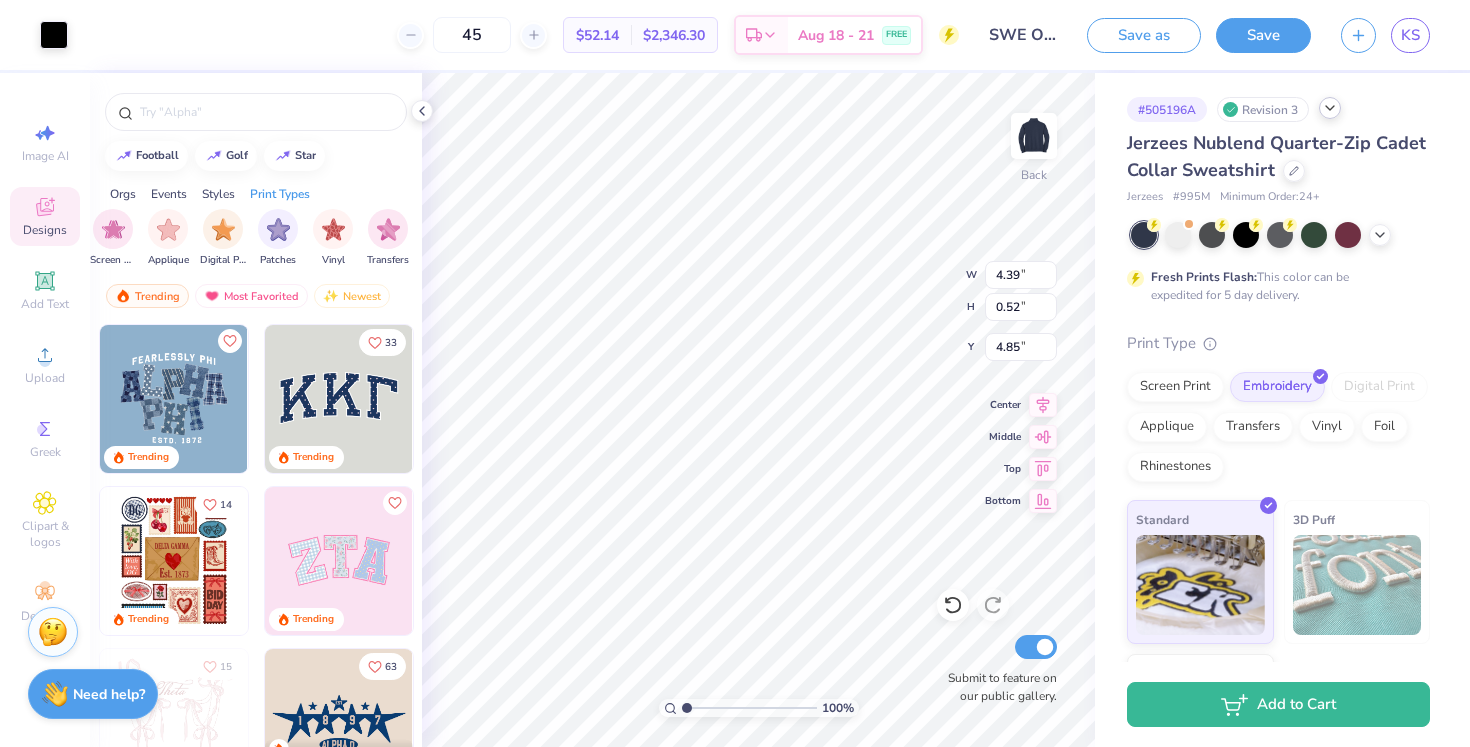 type on "4.94" 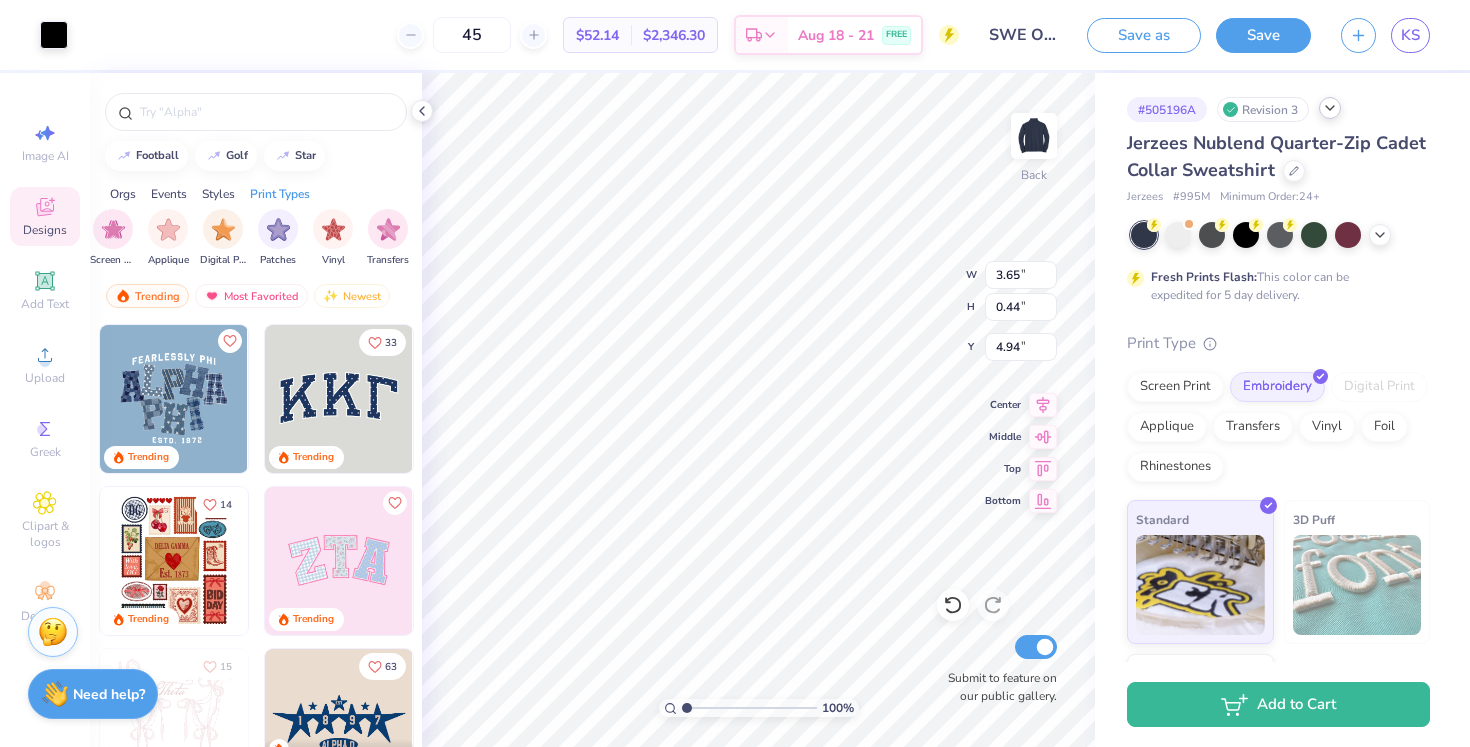 type on "5.16" 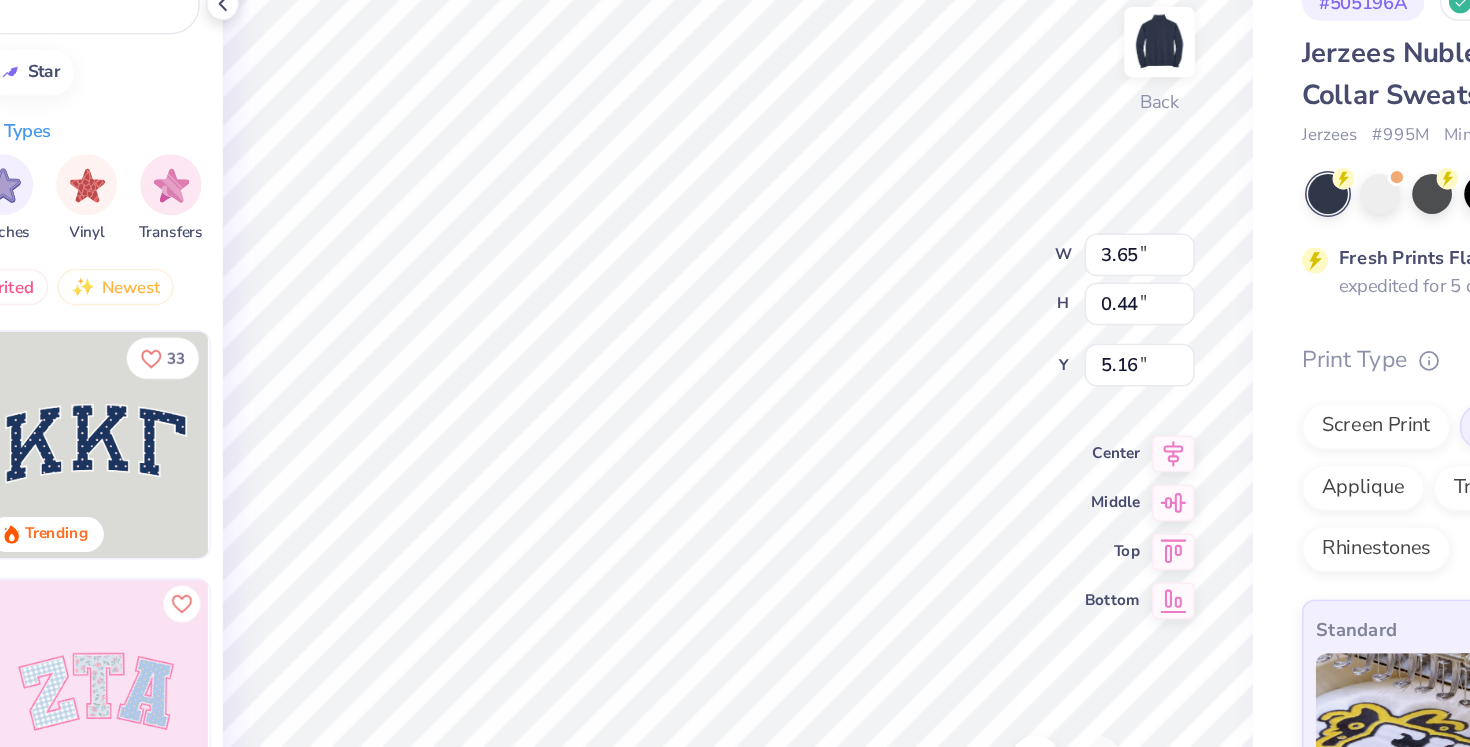 type on "5.47" 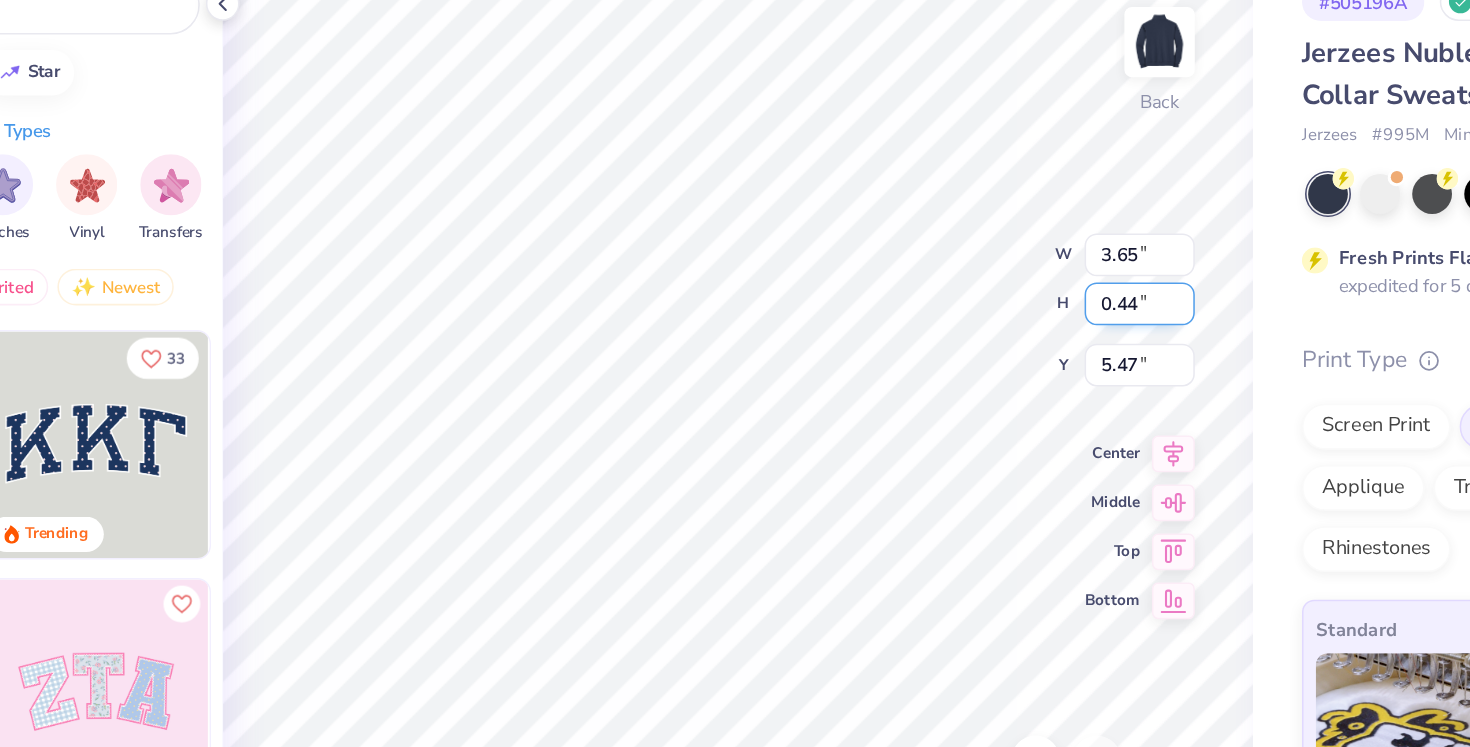 click on "100  % Back W 3.65 3.65 " H 0.44 0.44 " Y 5.47 5.47 " Center Middle Top Bottom Submit to feature on our public gallery." at bounding box center (758, 410) 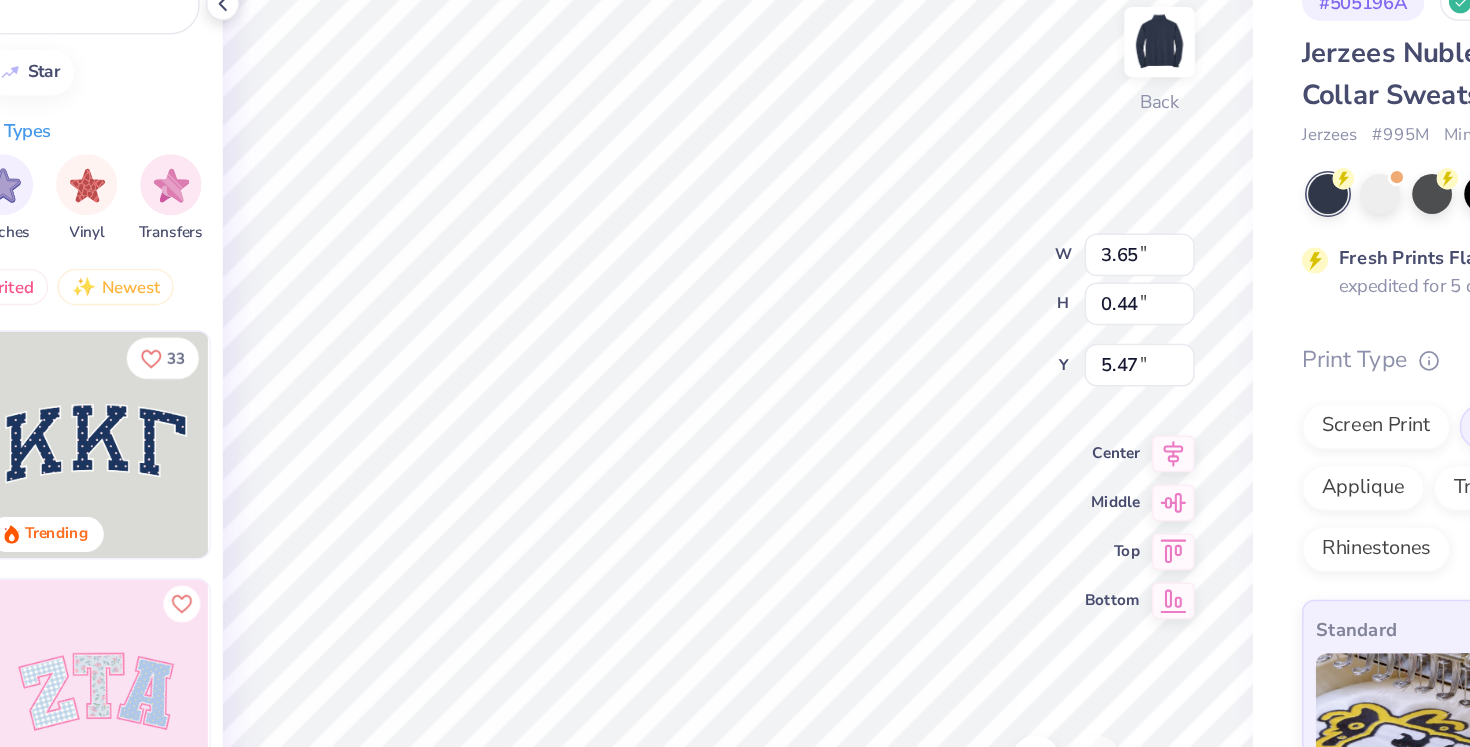 type on "5.16" 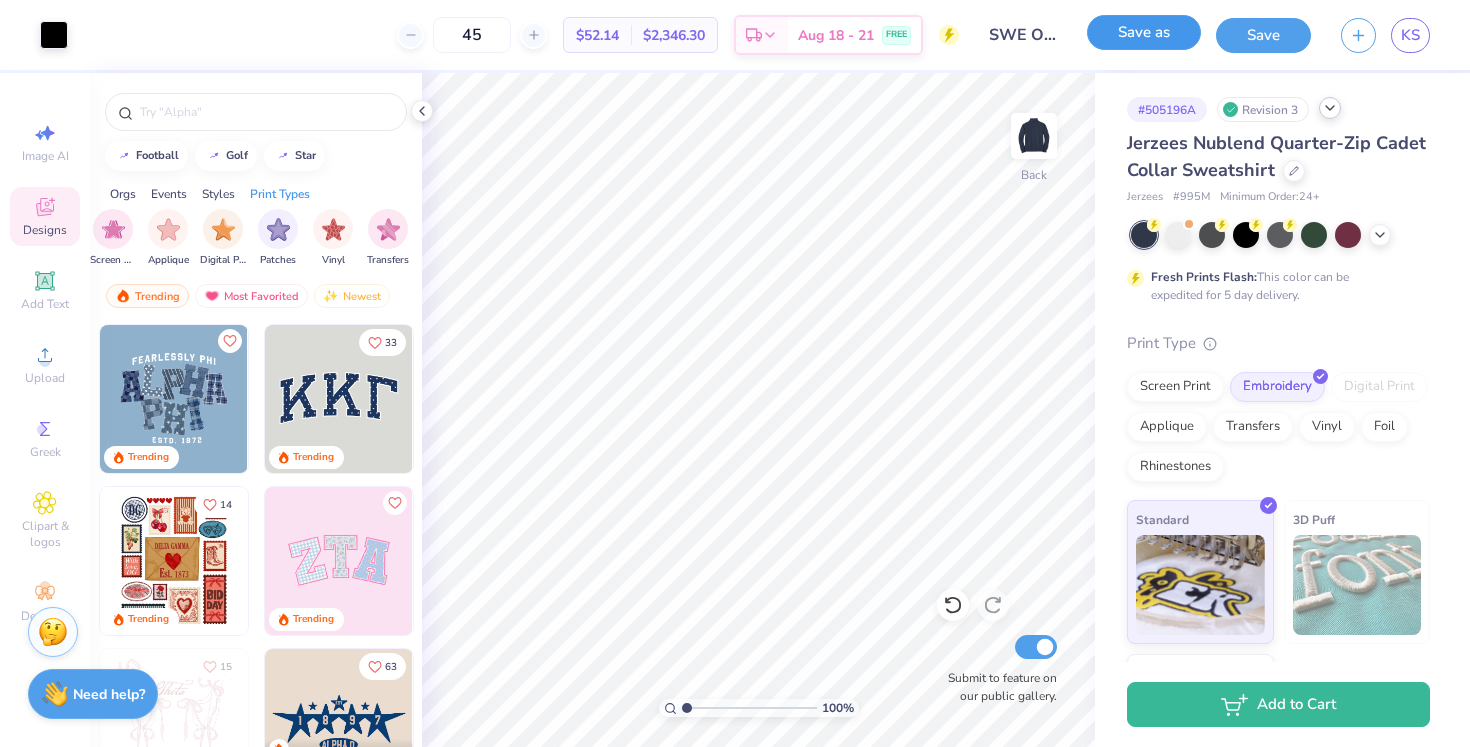 click on "Save as" at bounding box center (1144, 32) 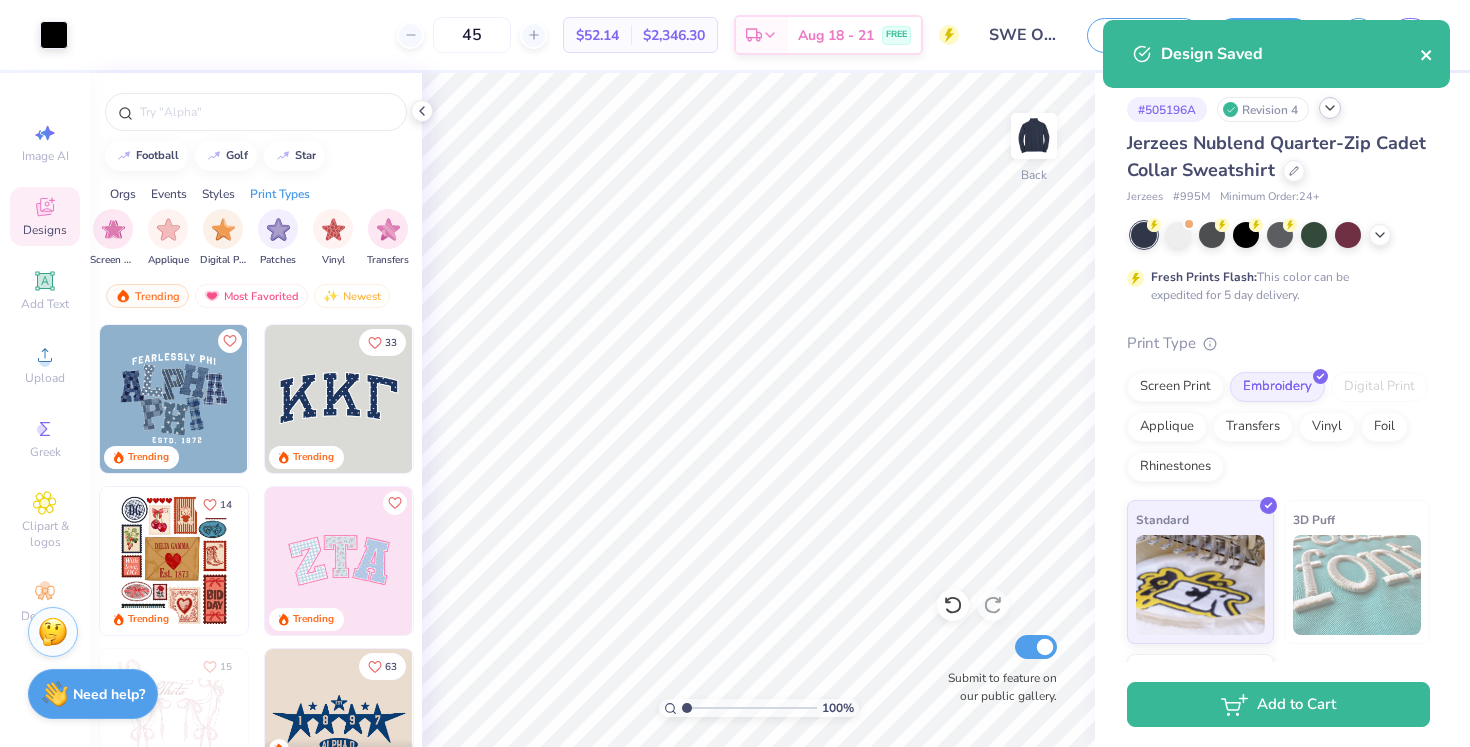 click at bounding box center [1427, 54] 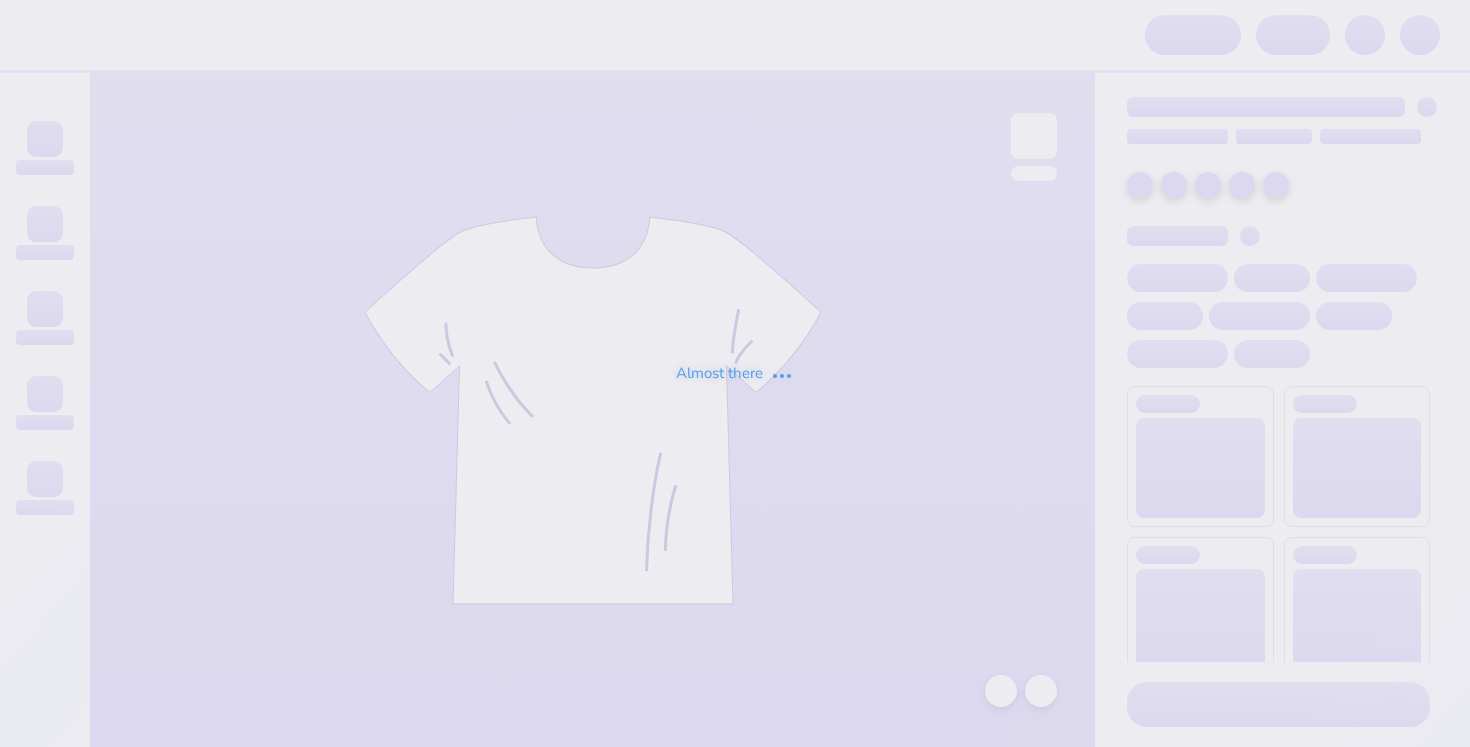 scroll, scrollTop: 0, scrollLeft: 0, axis: both 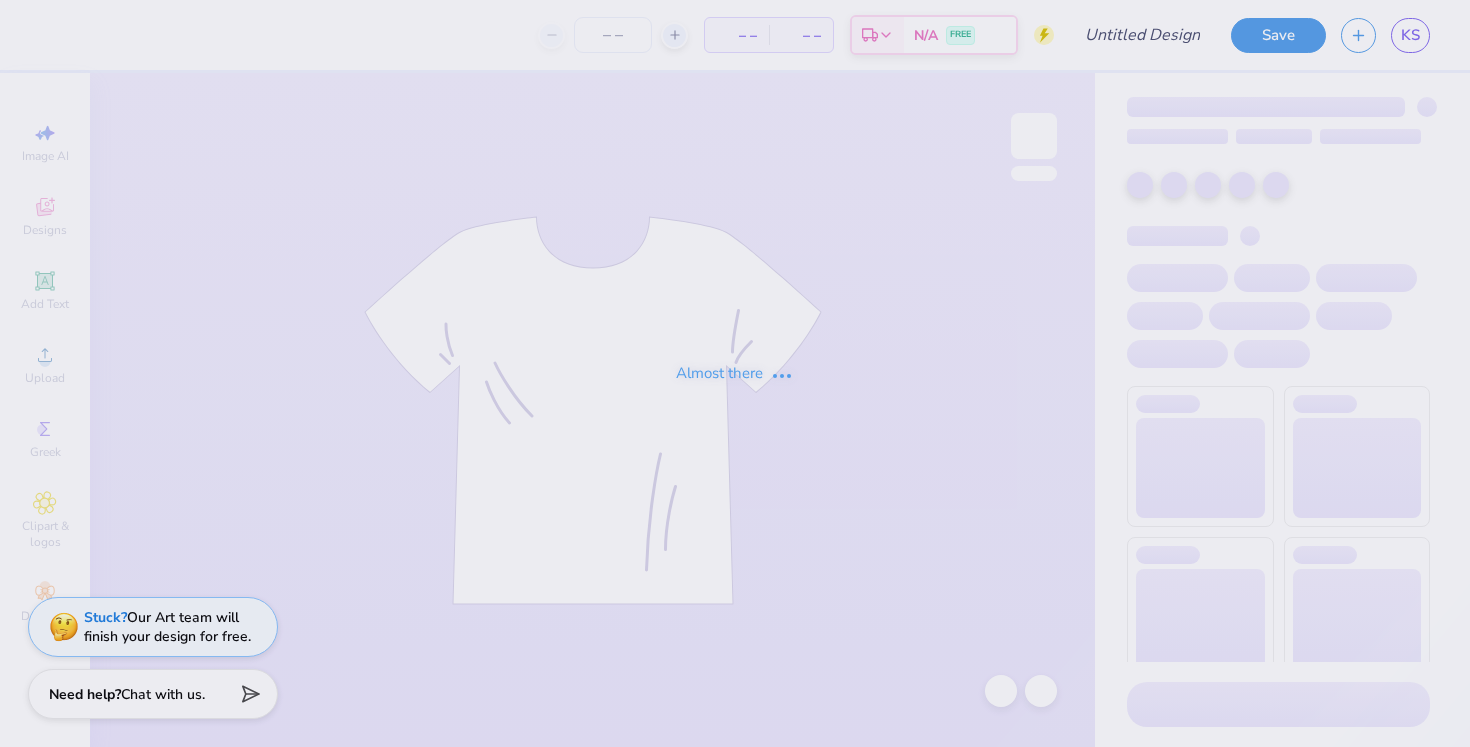 type on "SWE Officer" 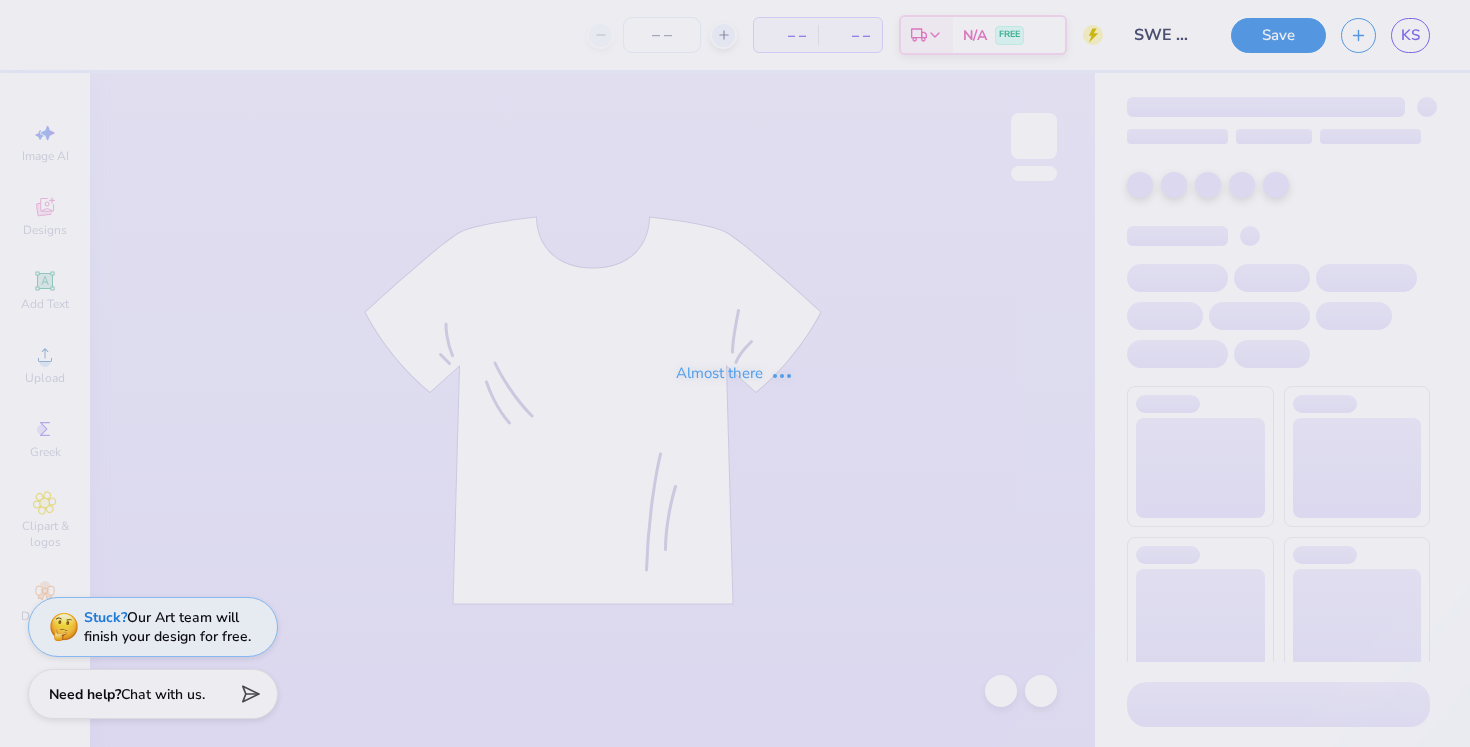type on "45" 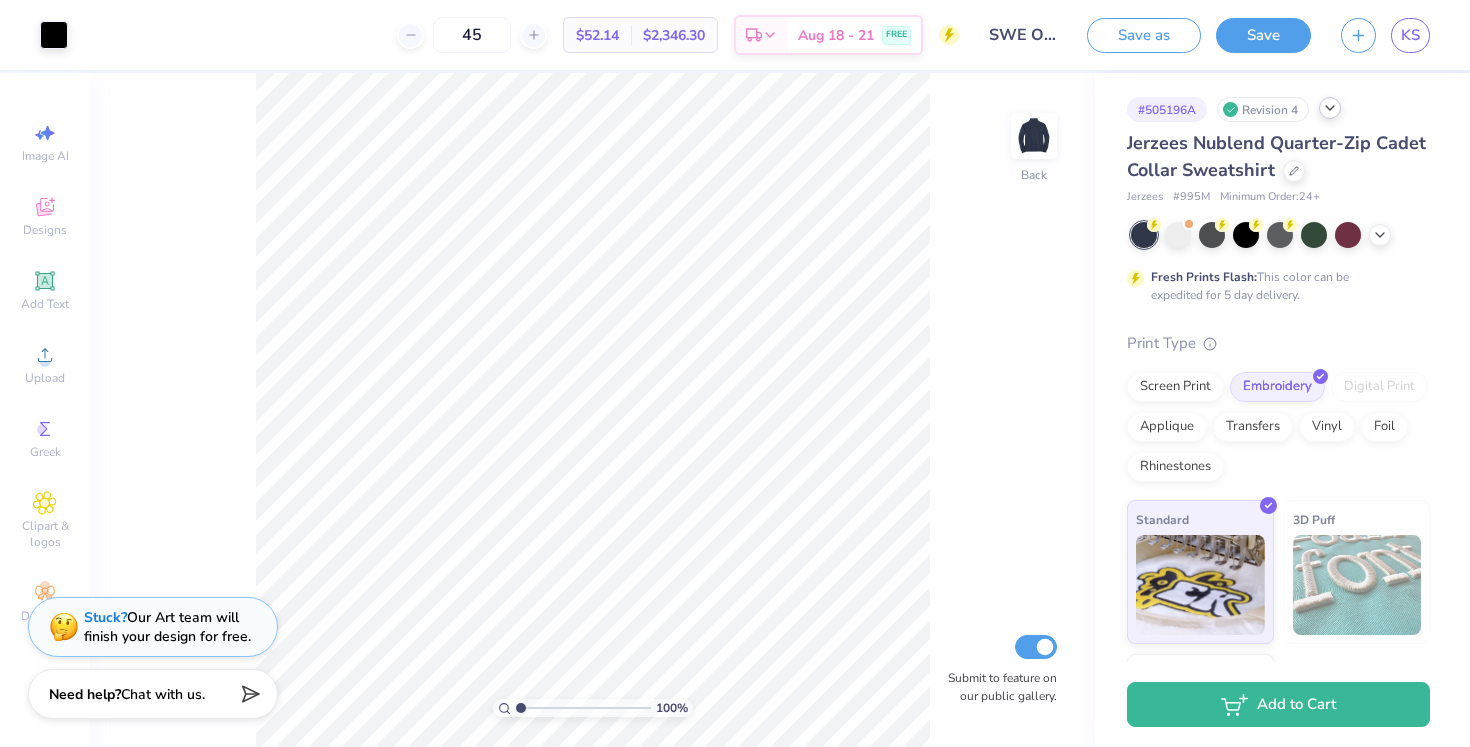click 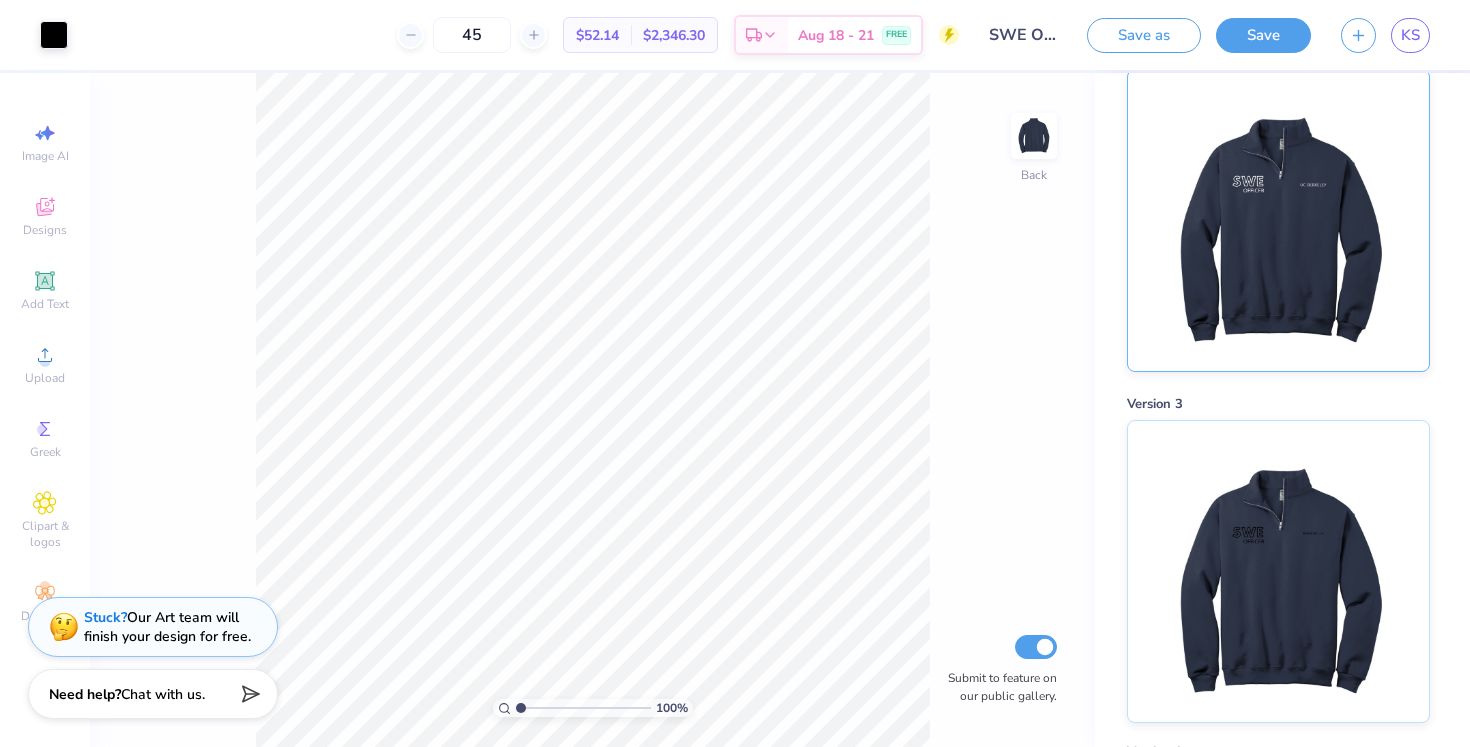 scroll, scrollTop: 86, scrollLeft: 0, axis: vertical 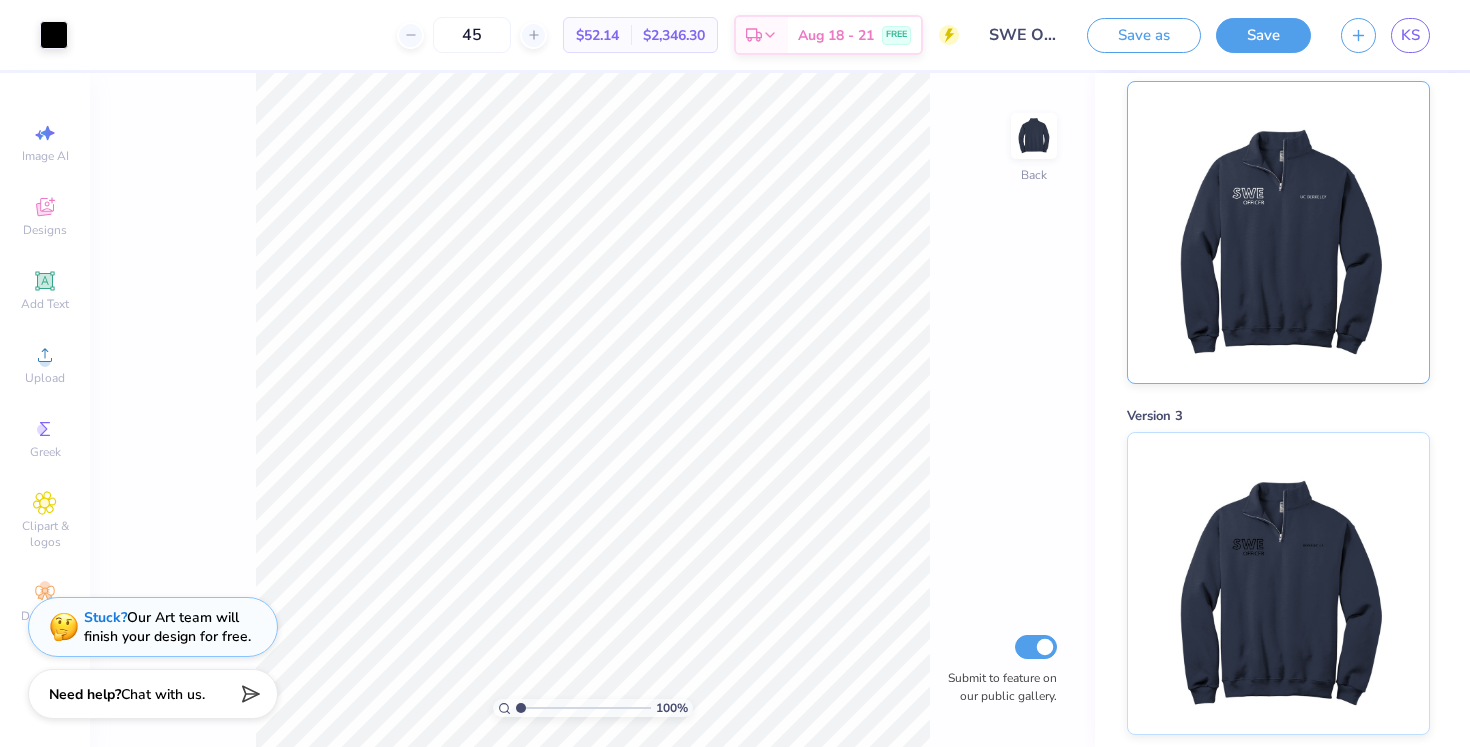 click at bounding box center (1278, 232) 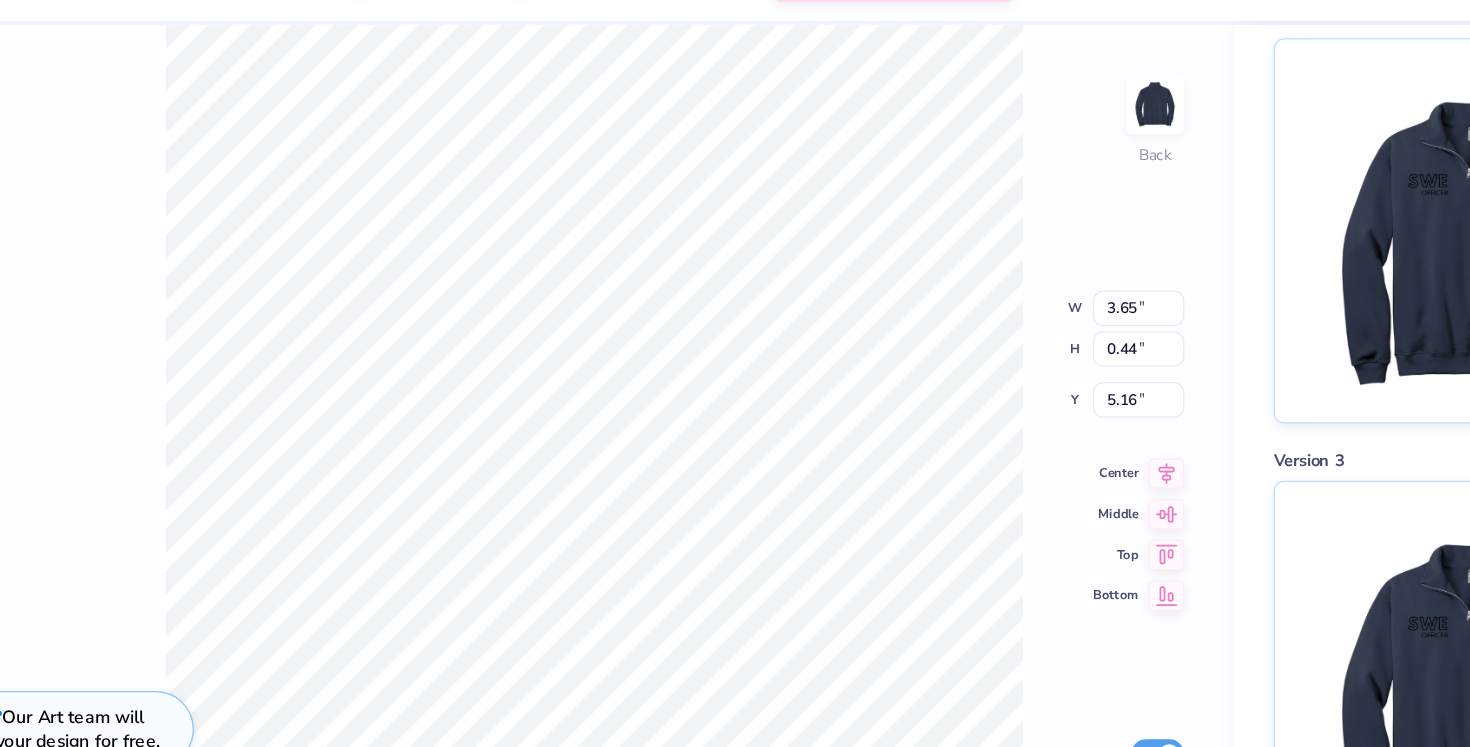 type on "6.77" 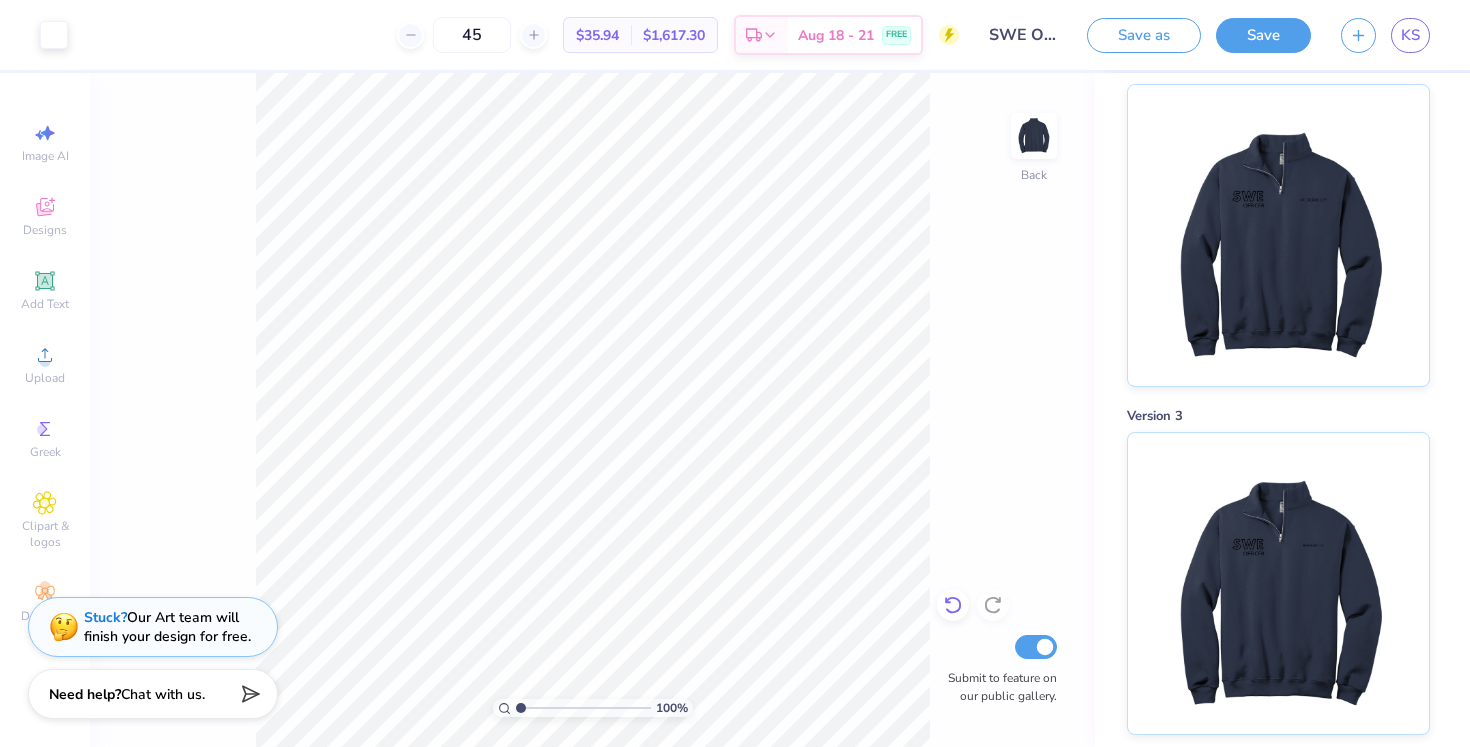 click 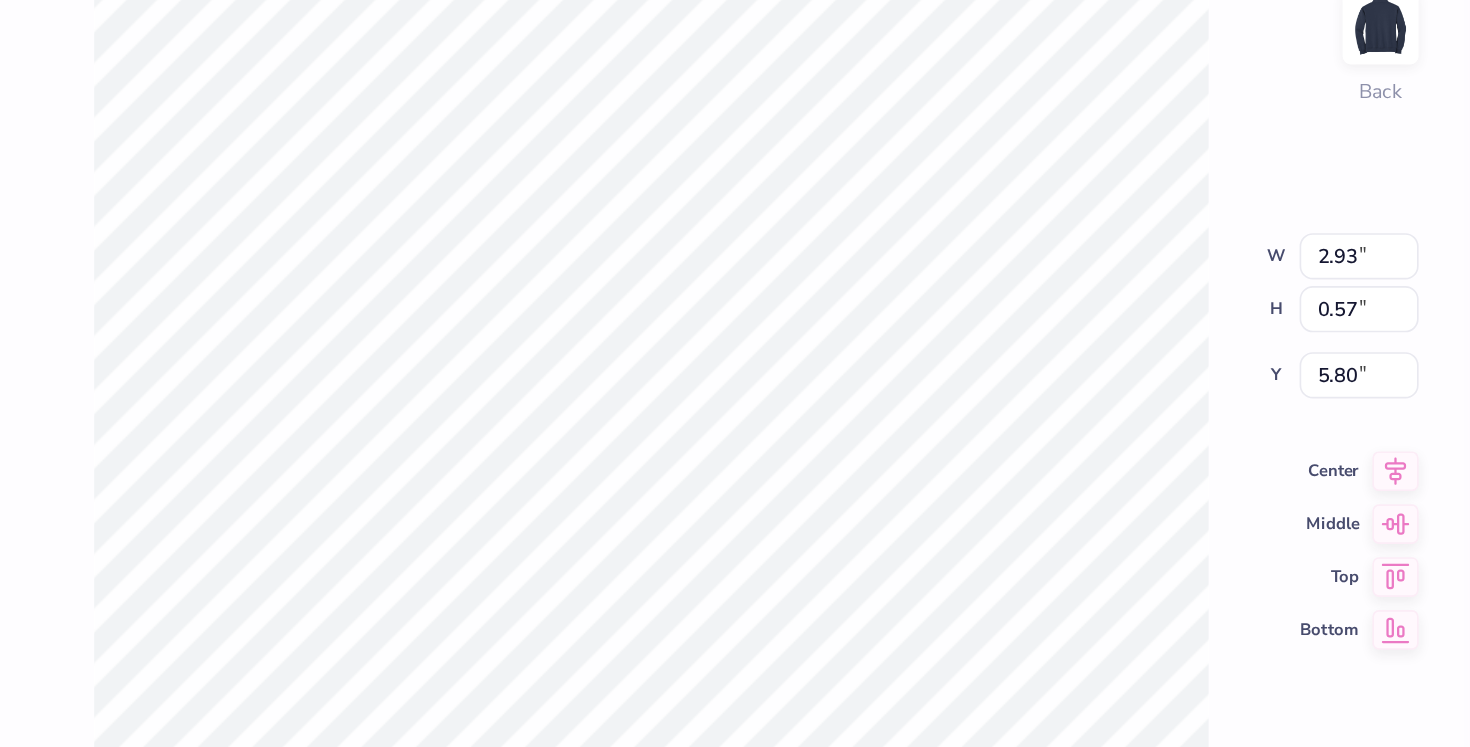 type on "19.75" 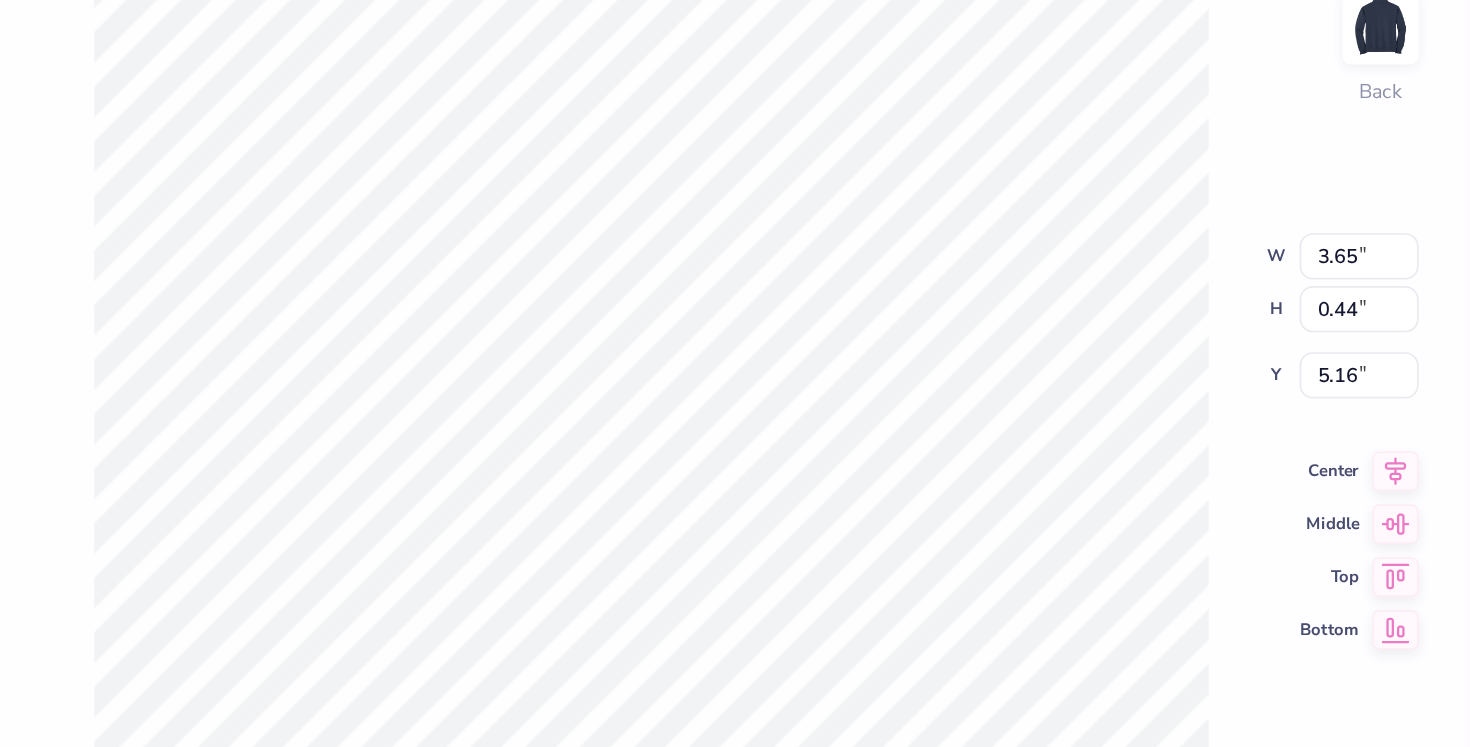 type on "5.83" 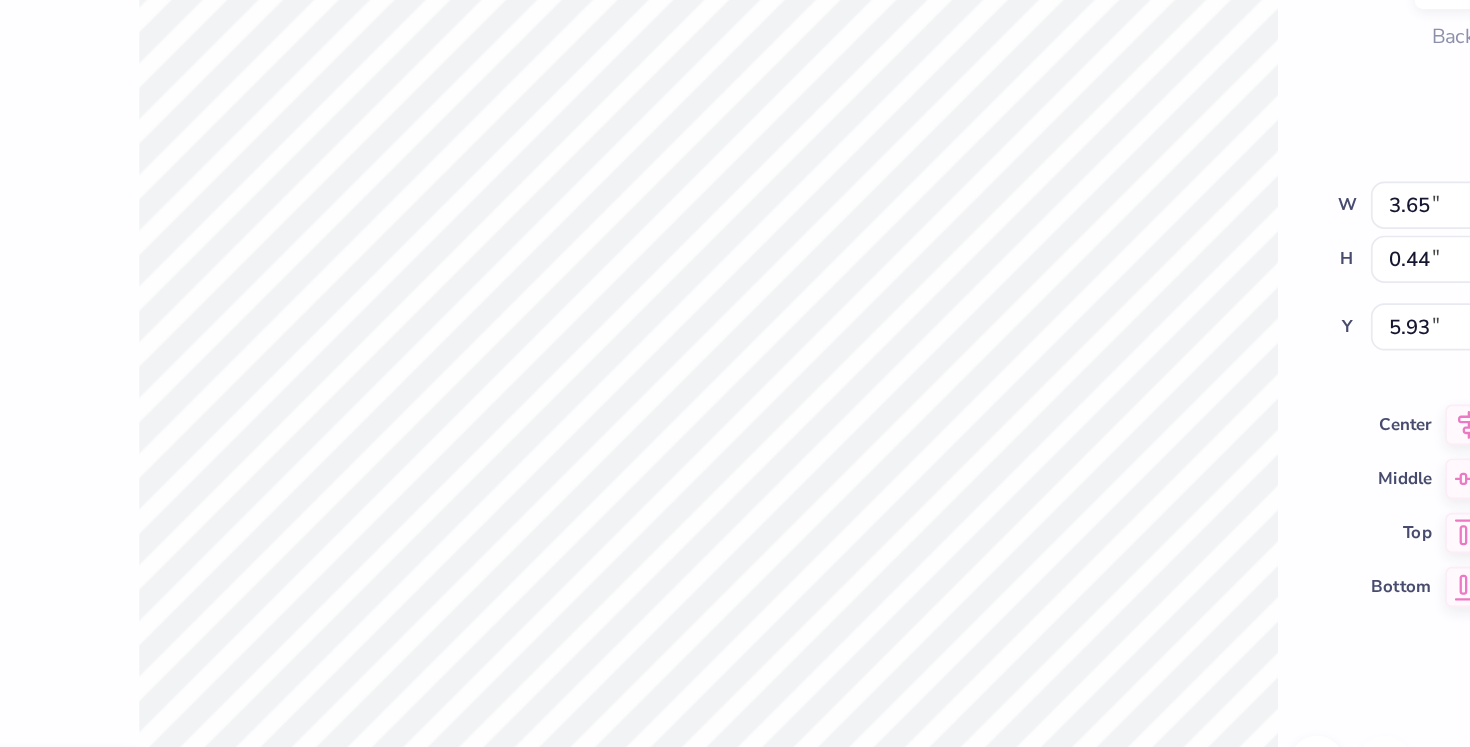 type on "5.82" 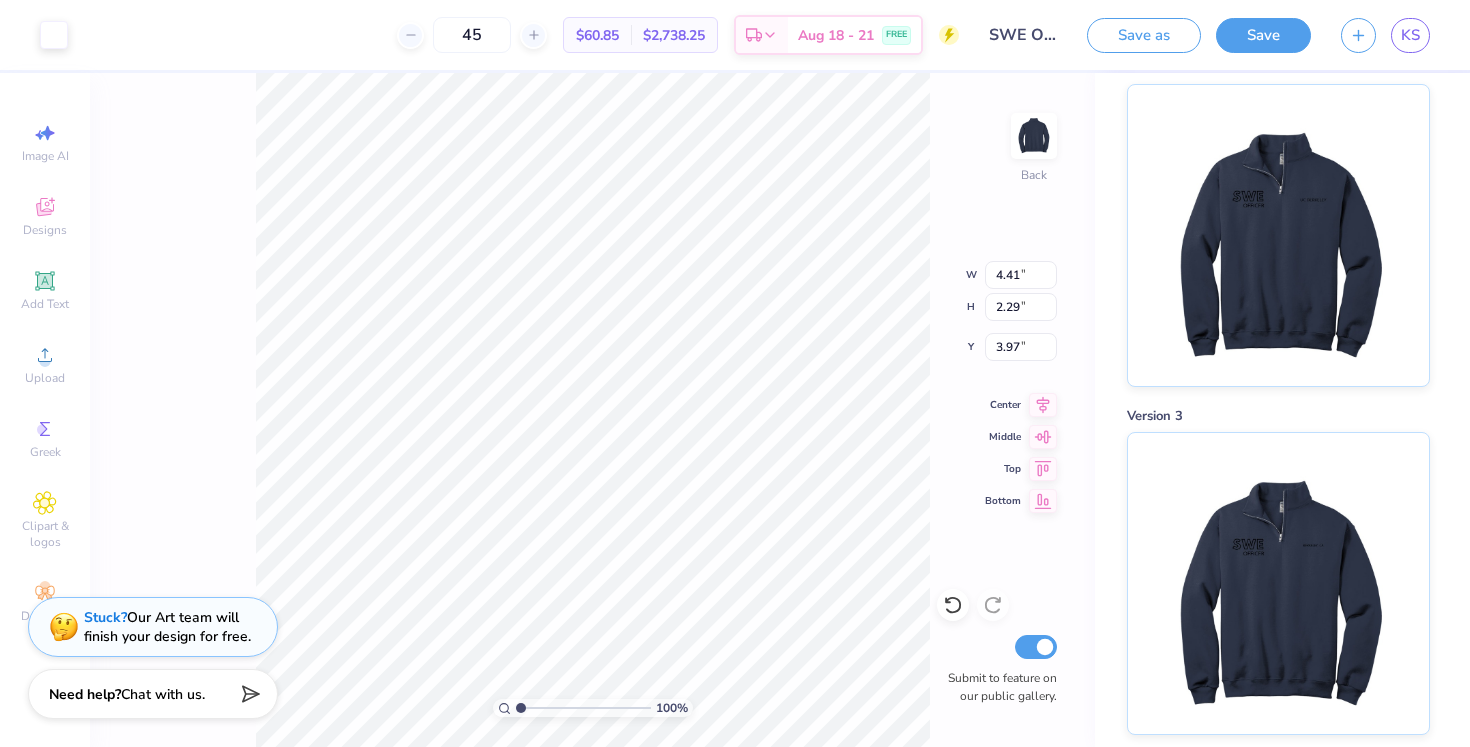 type on "3.75" 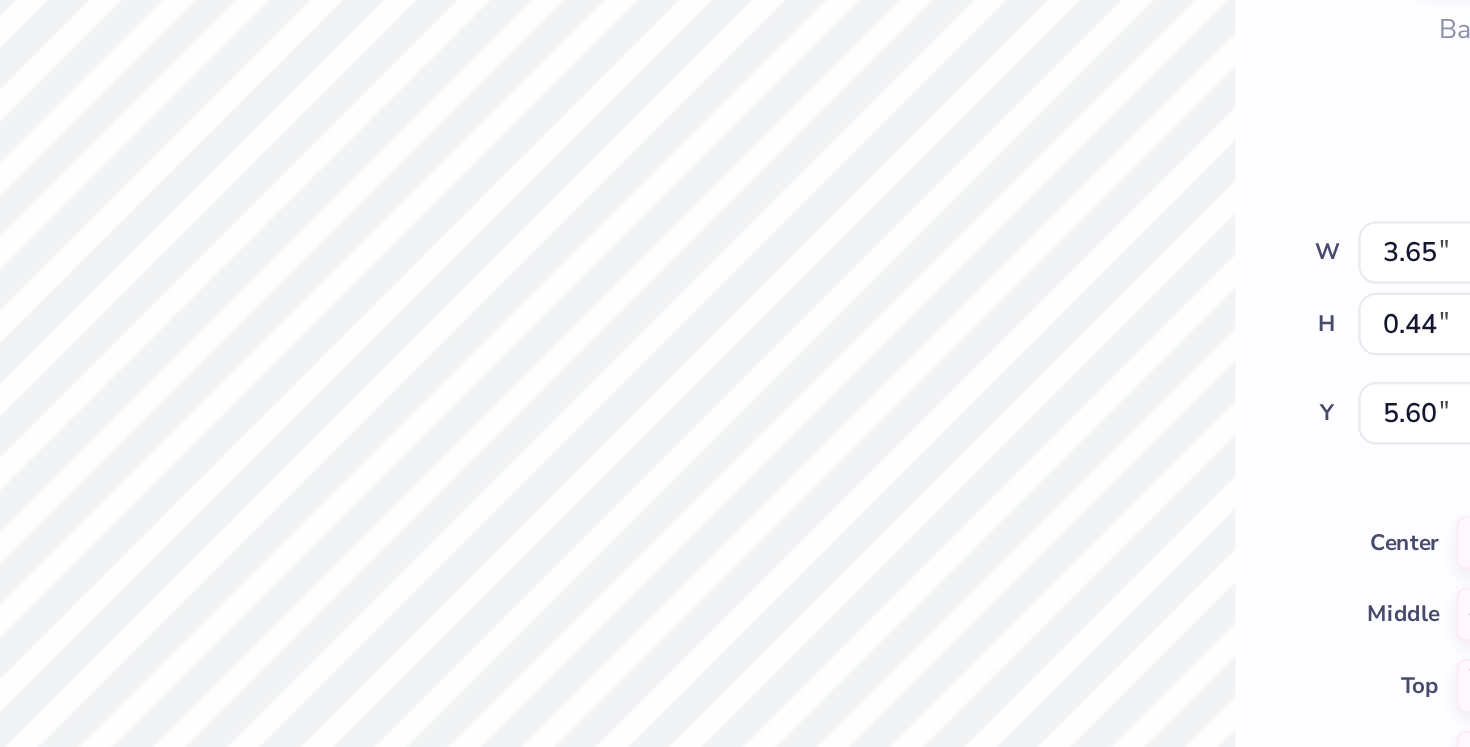 type on "5.59" 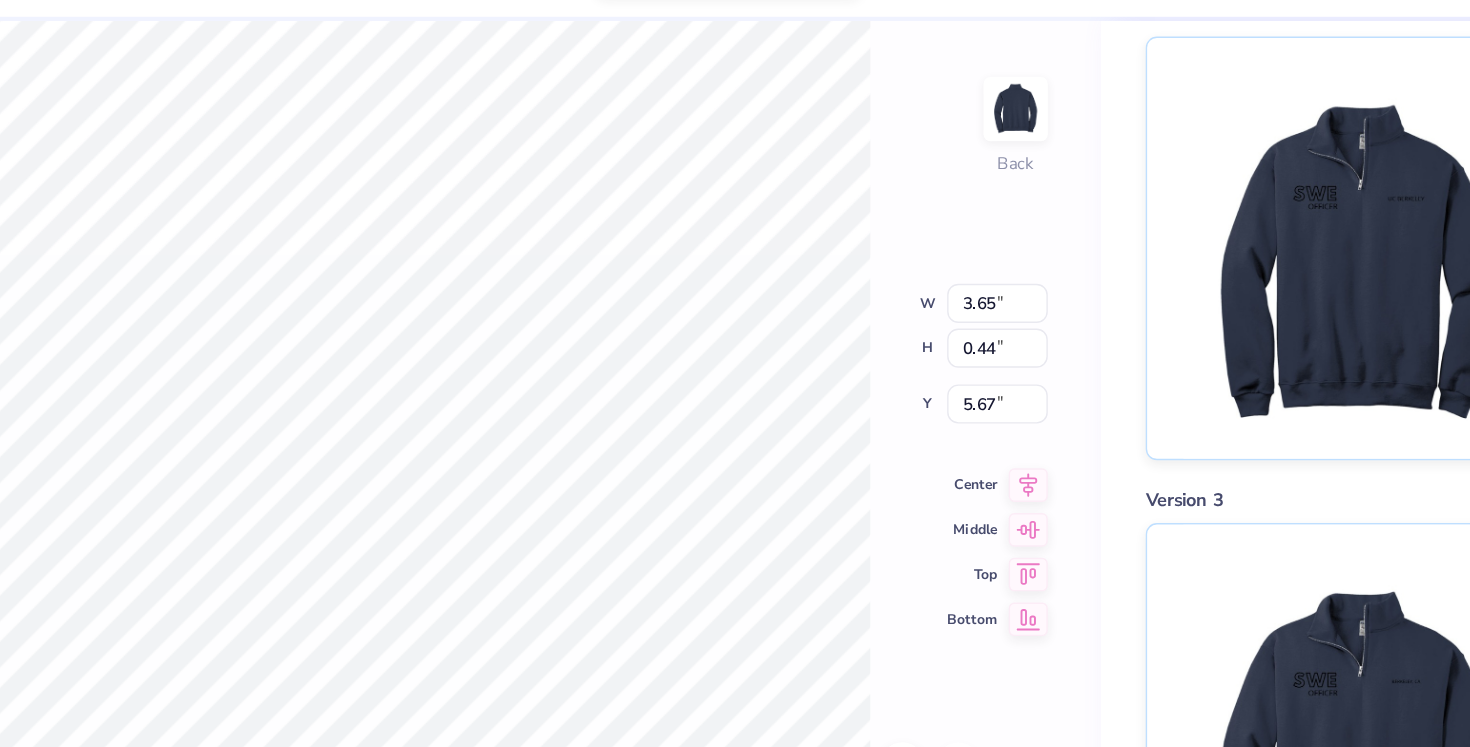 type on "5.59" 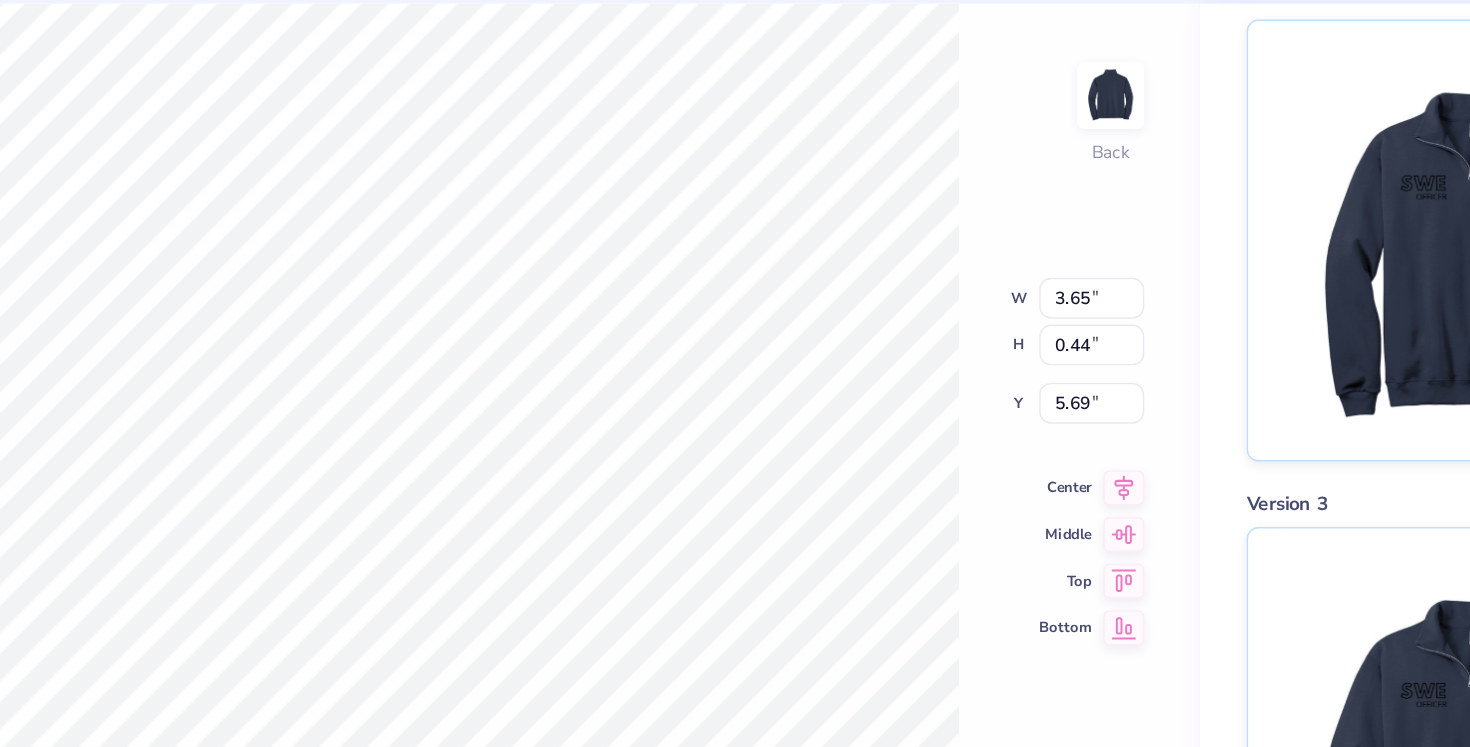 type on "4.25" 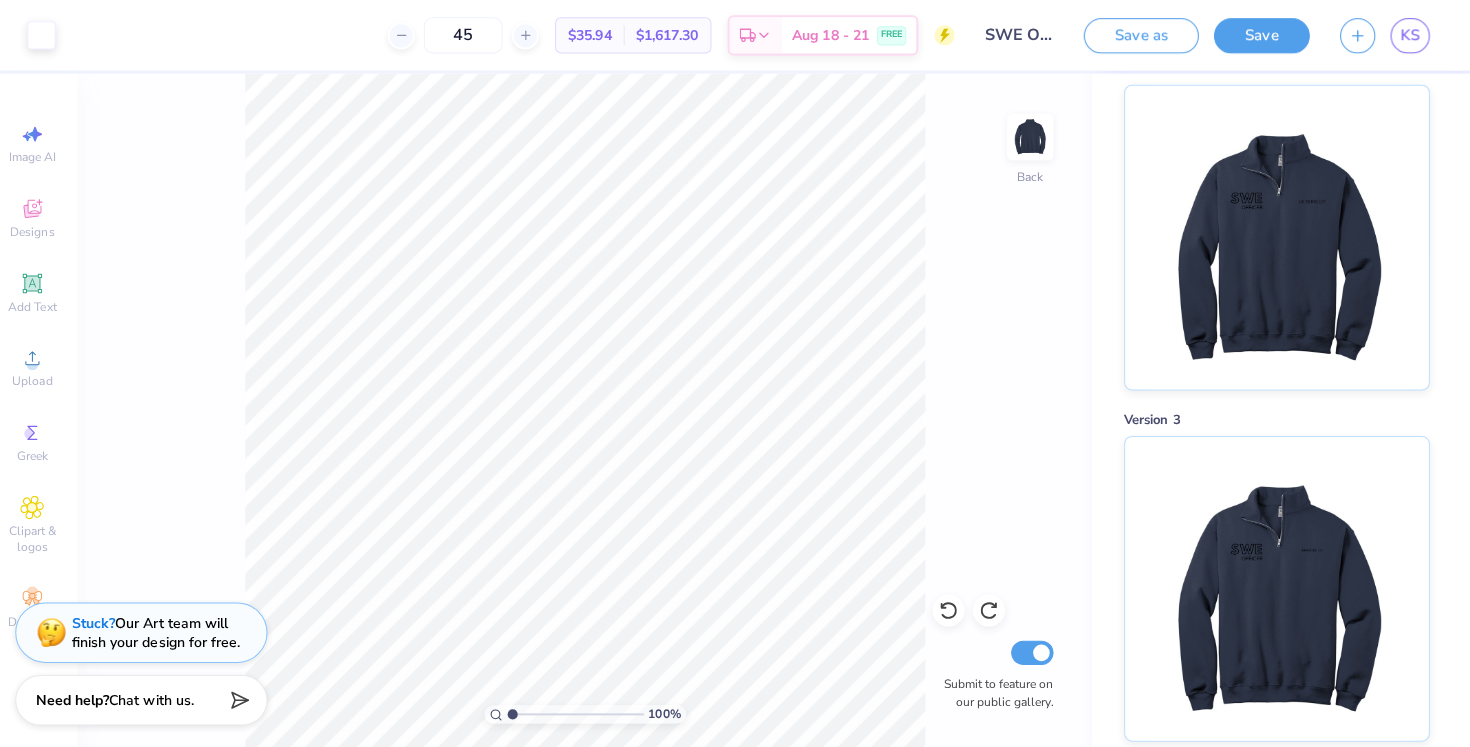 scroll, scrollTop: 0, scrollLeft: 0, axis: both 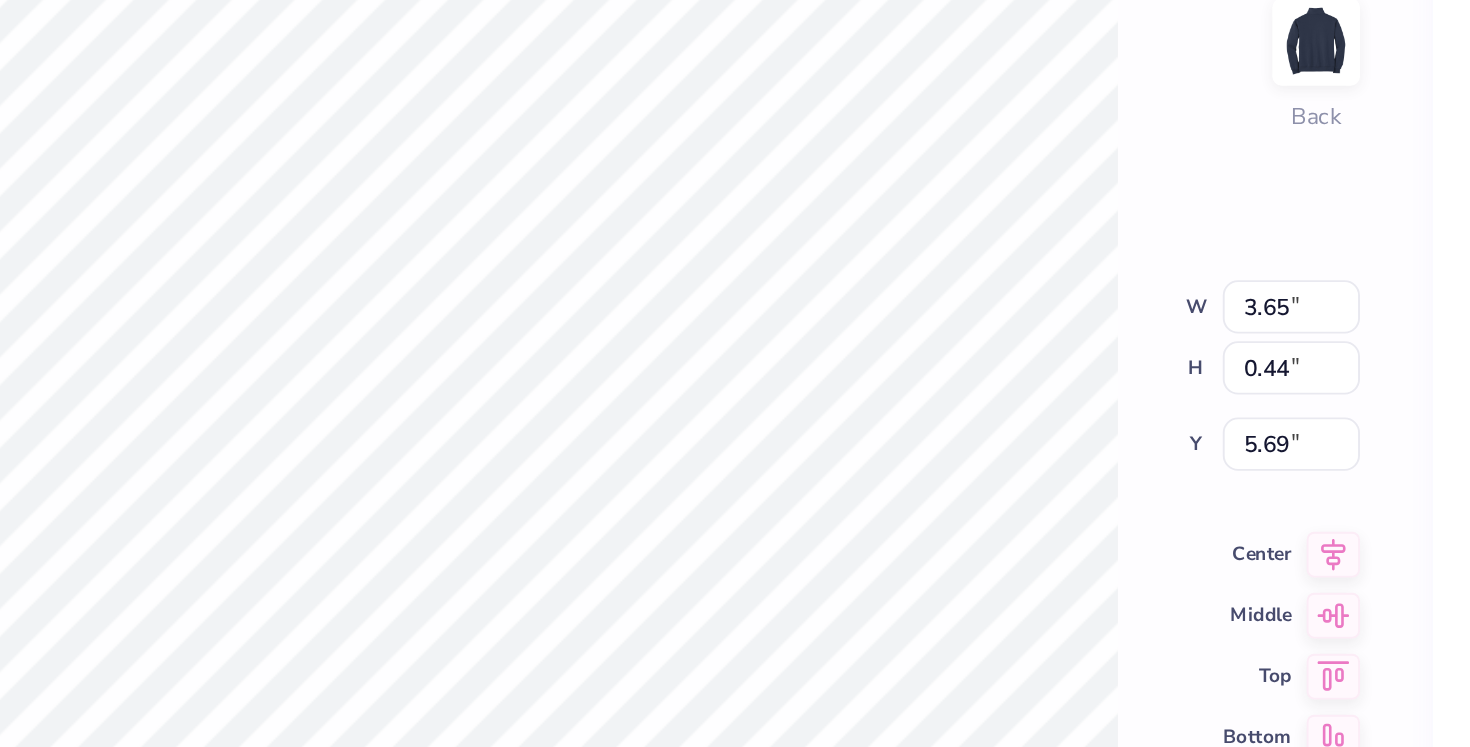 type on "5.63" 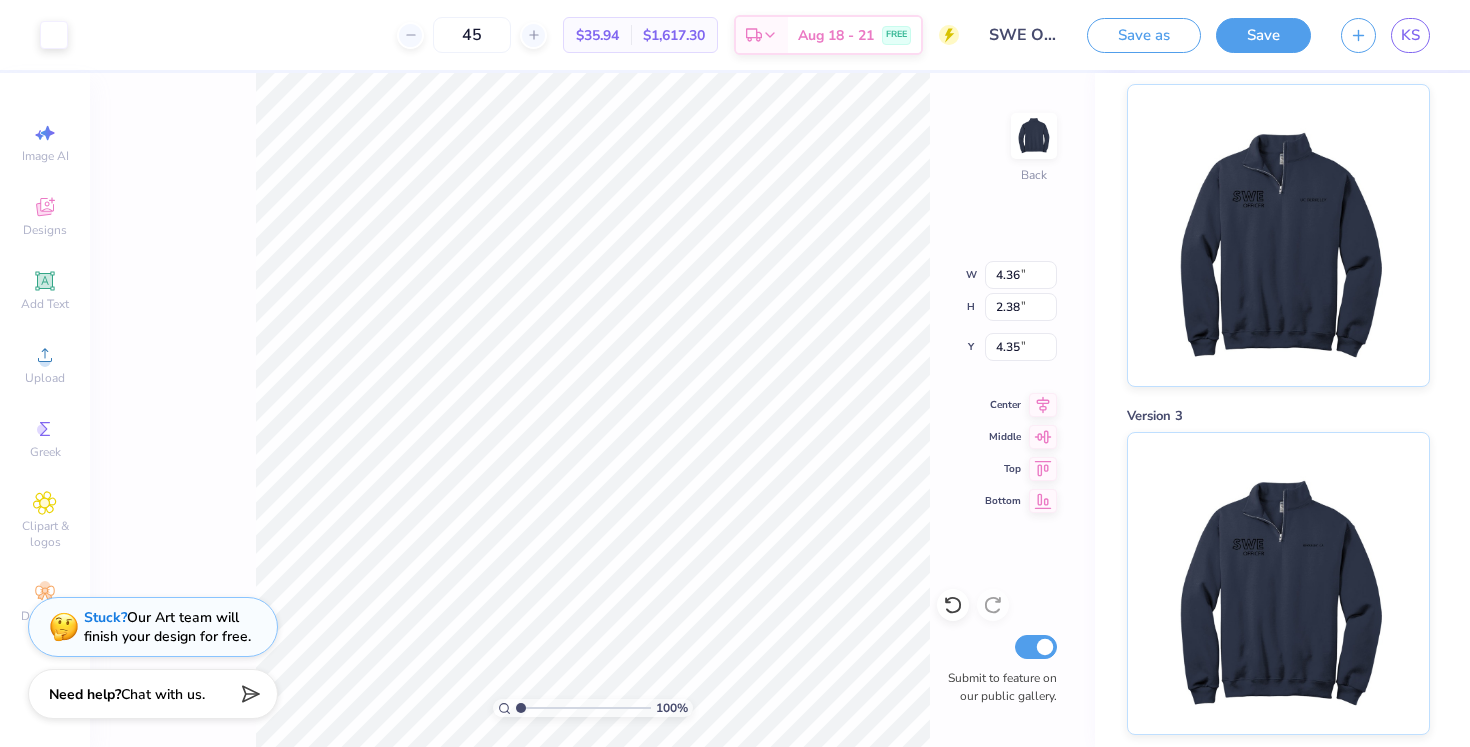 type on "4.55" 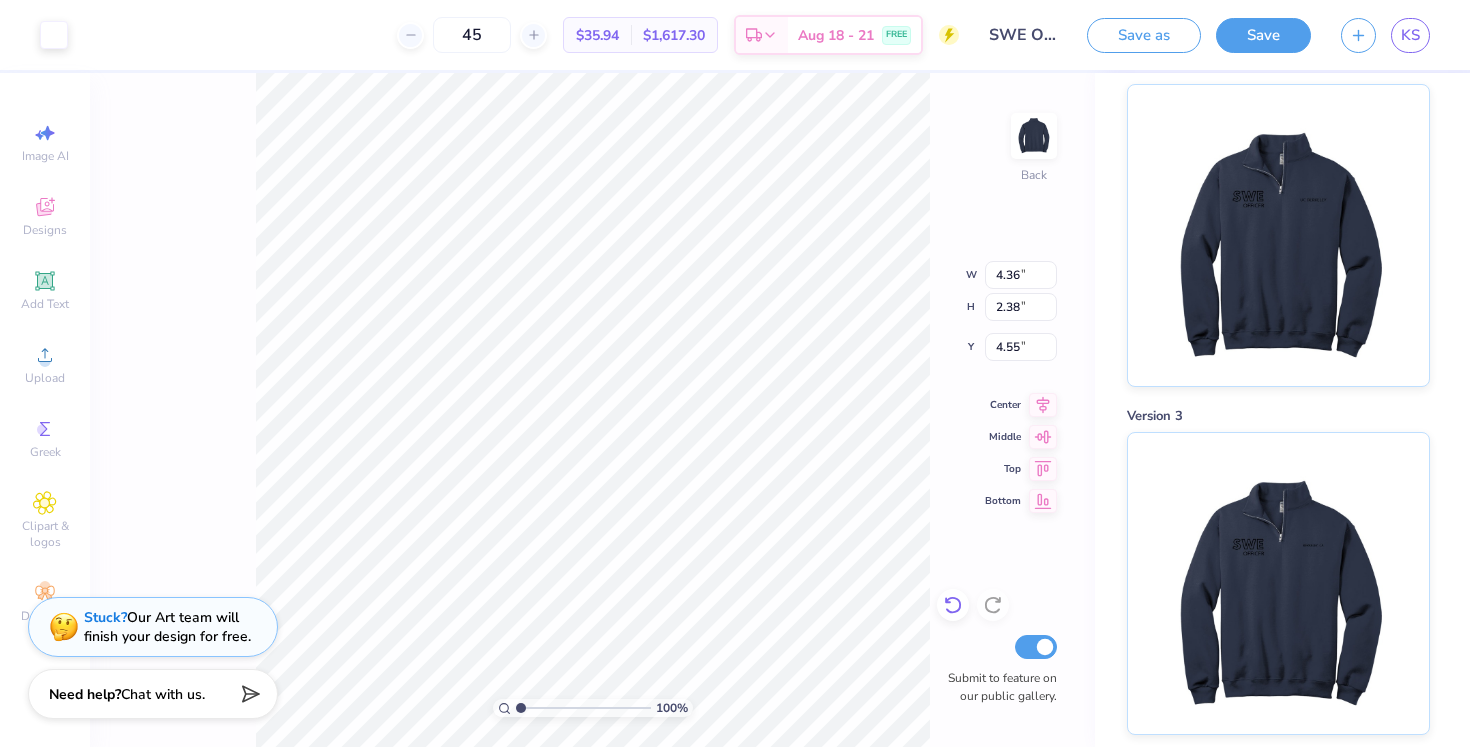 click 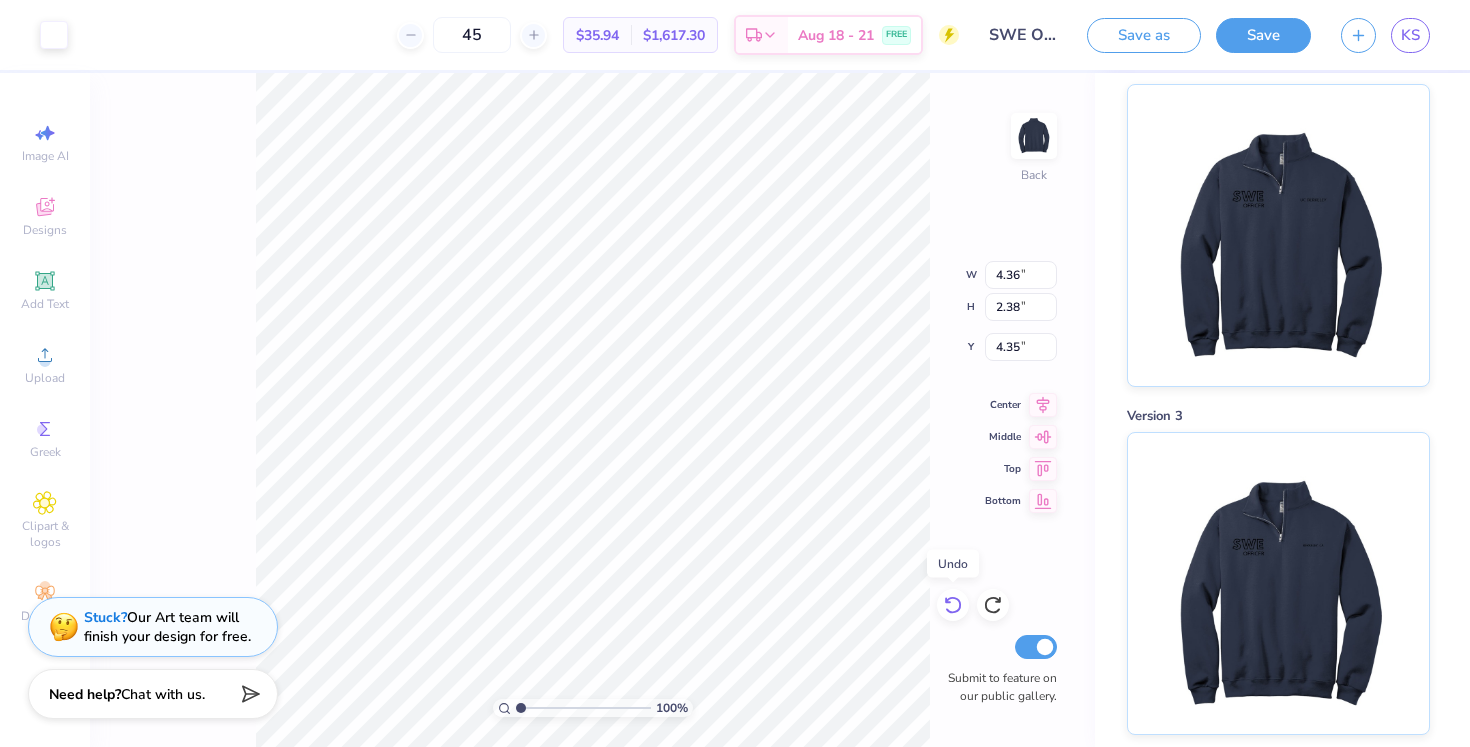 click 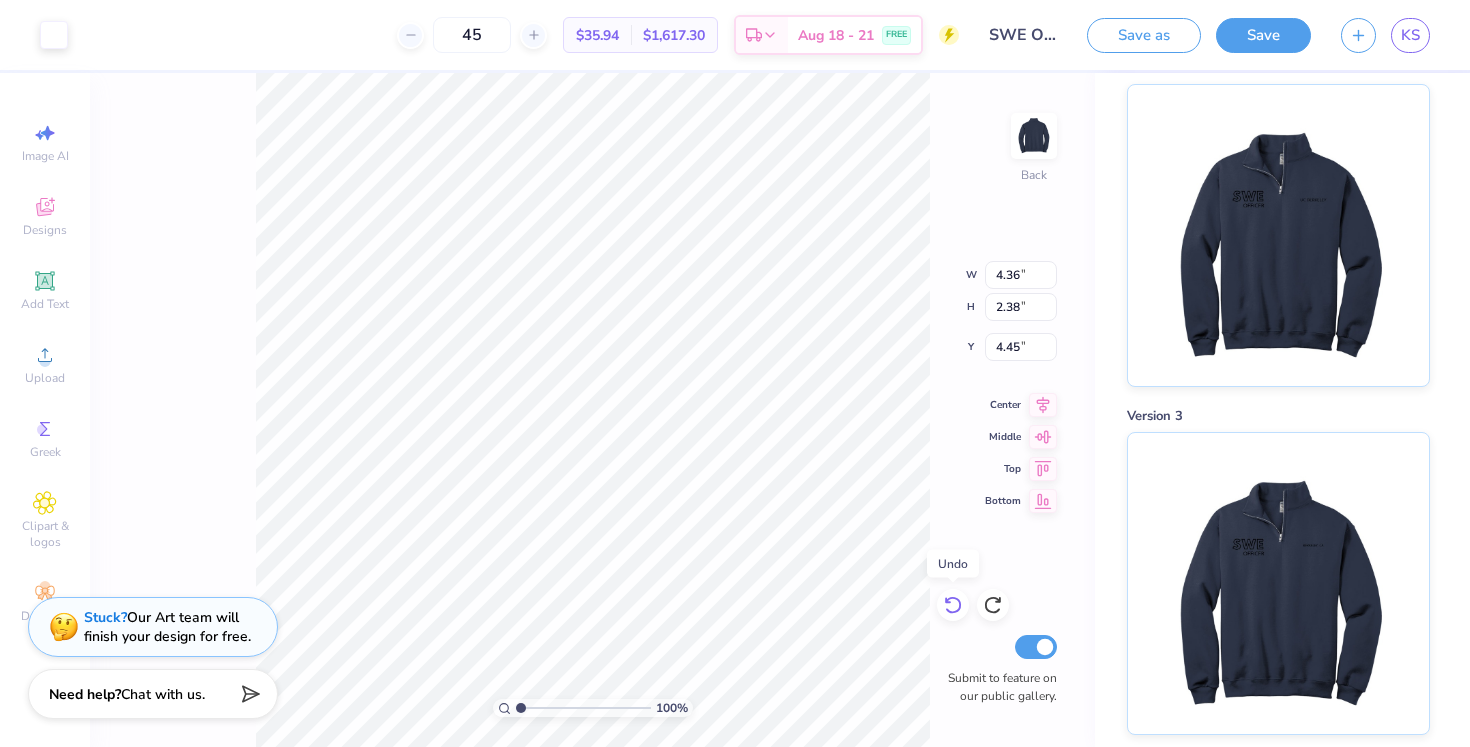 click 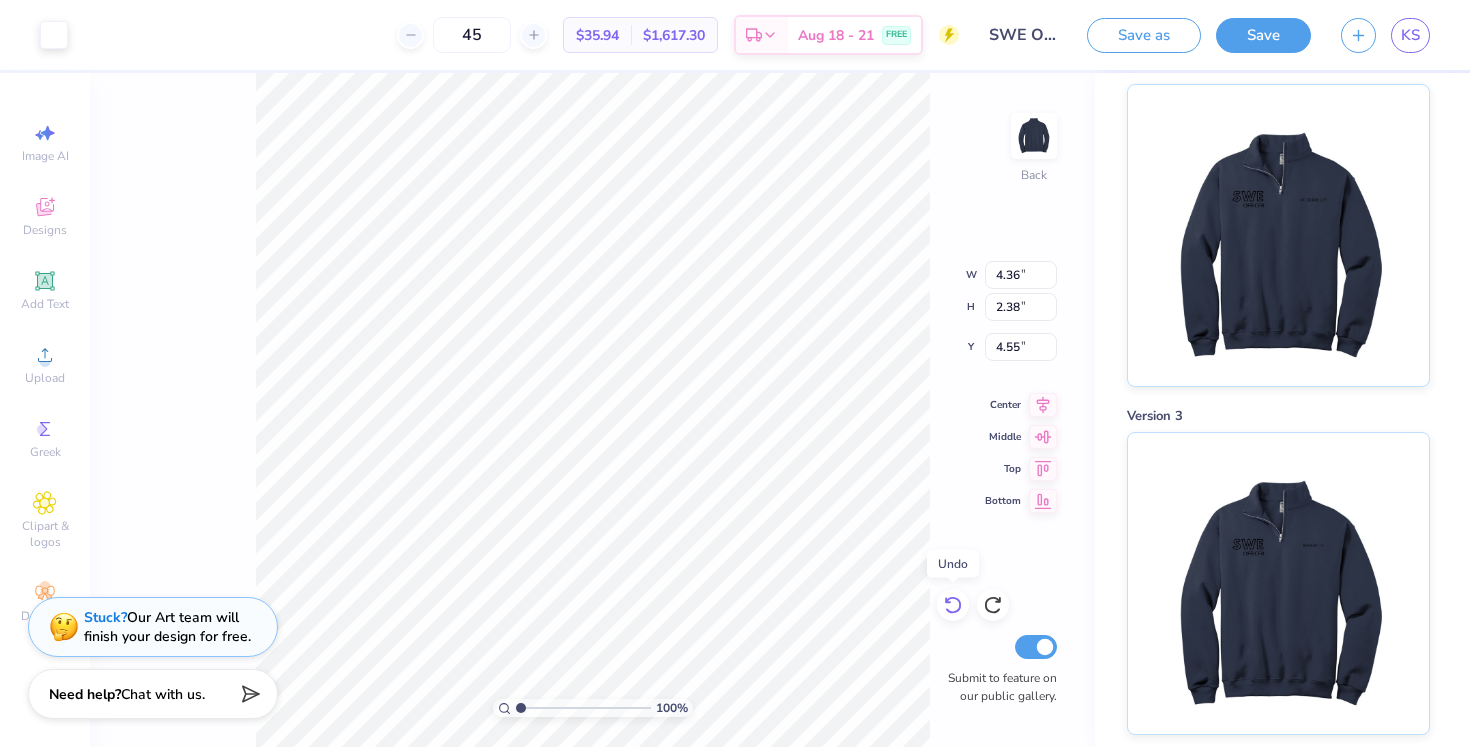 click 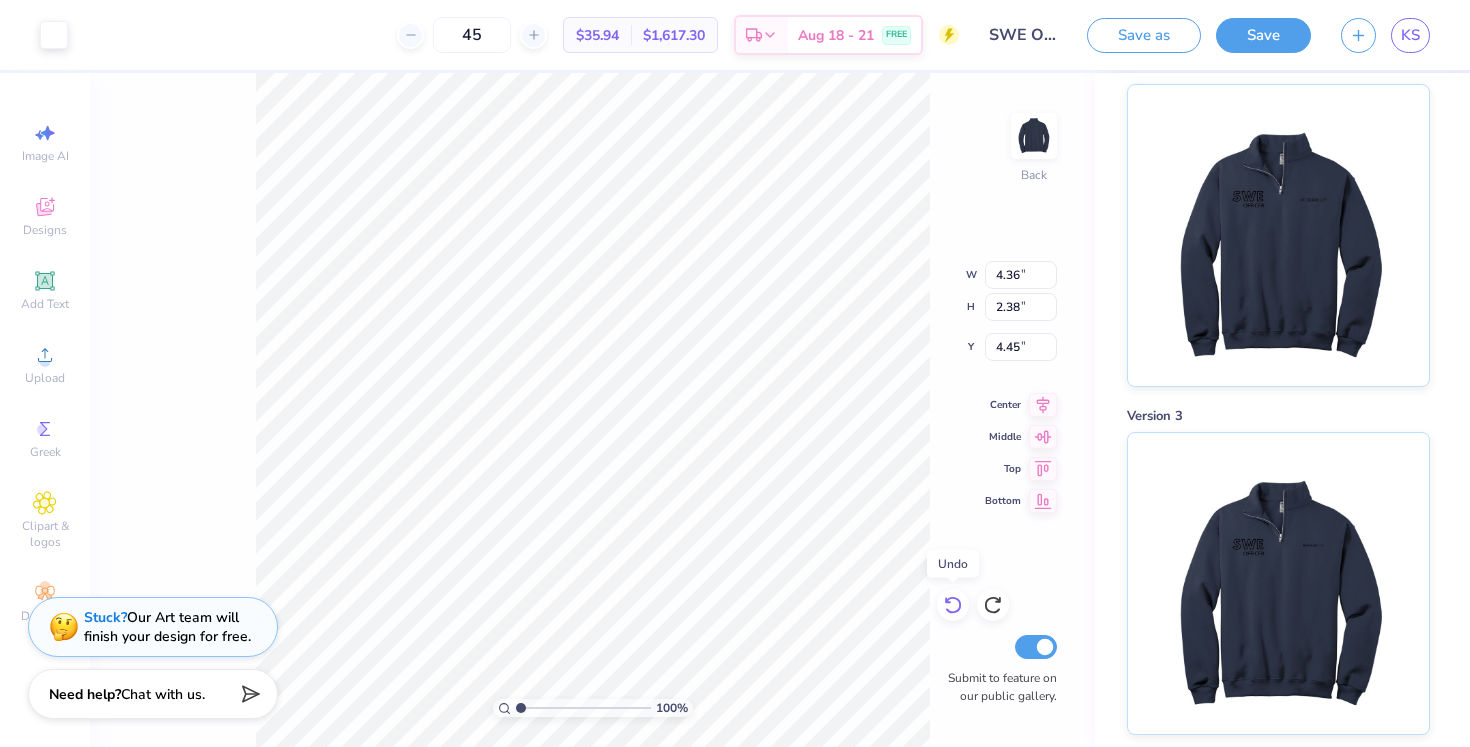 click 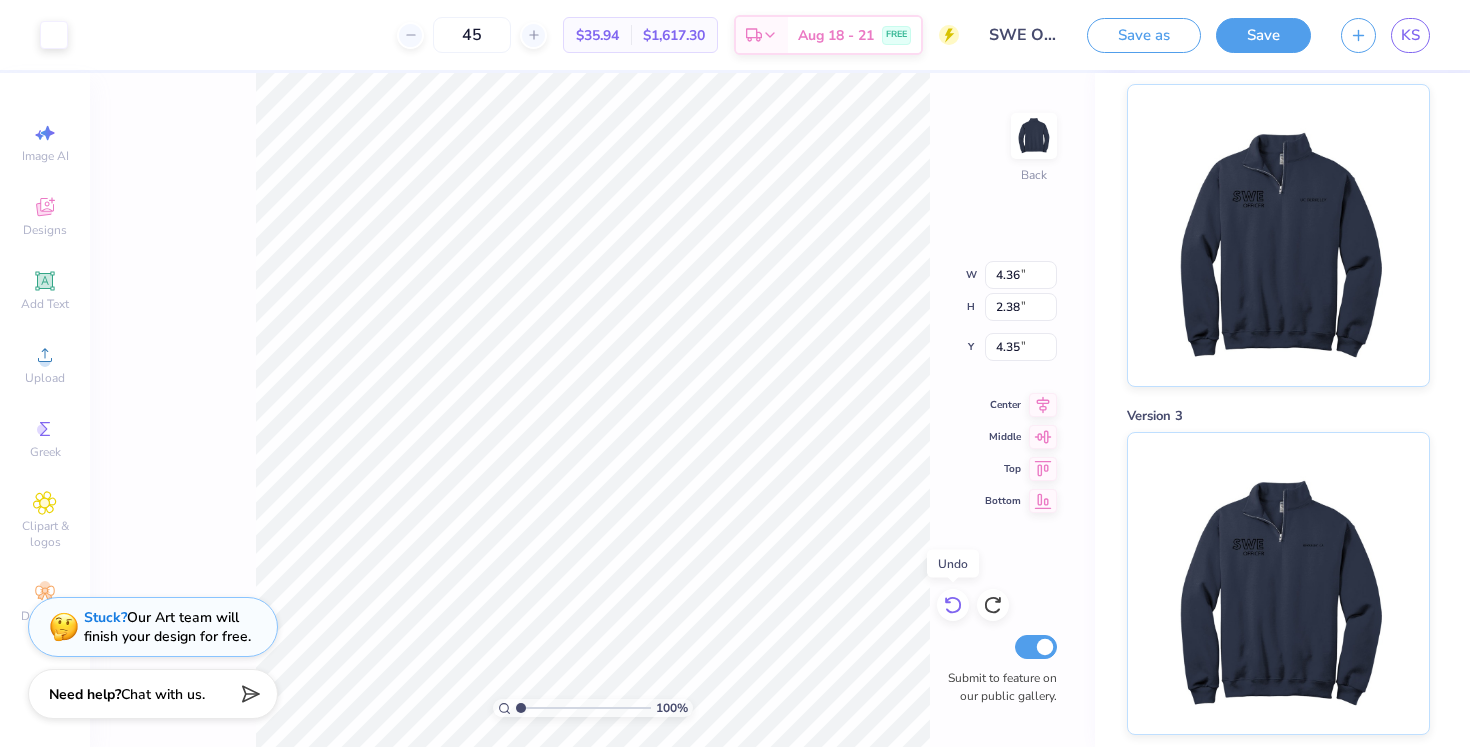 click 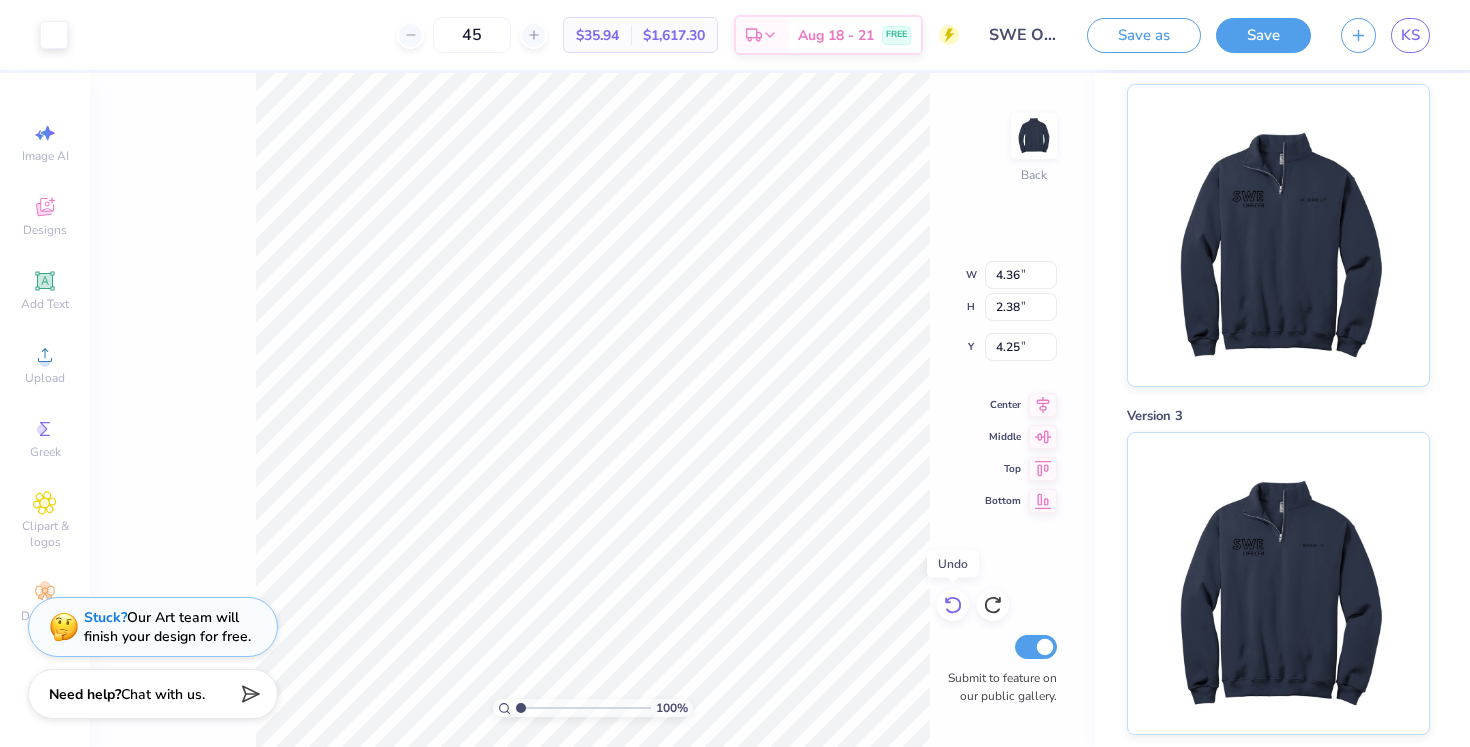 click 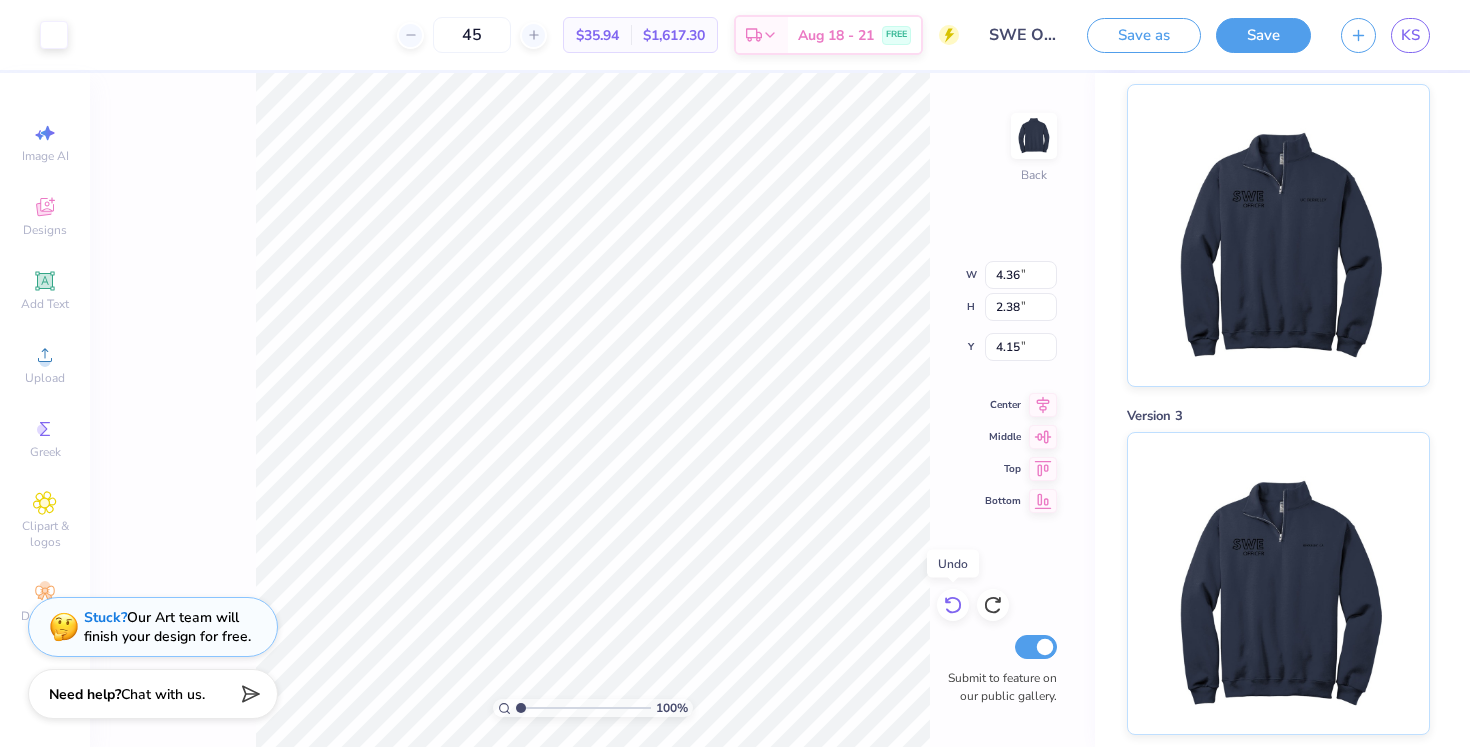 click 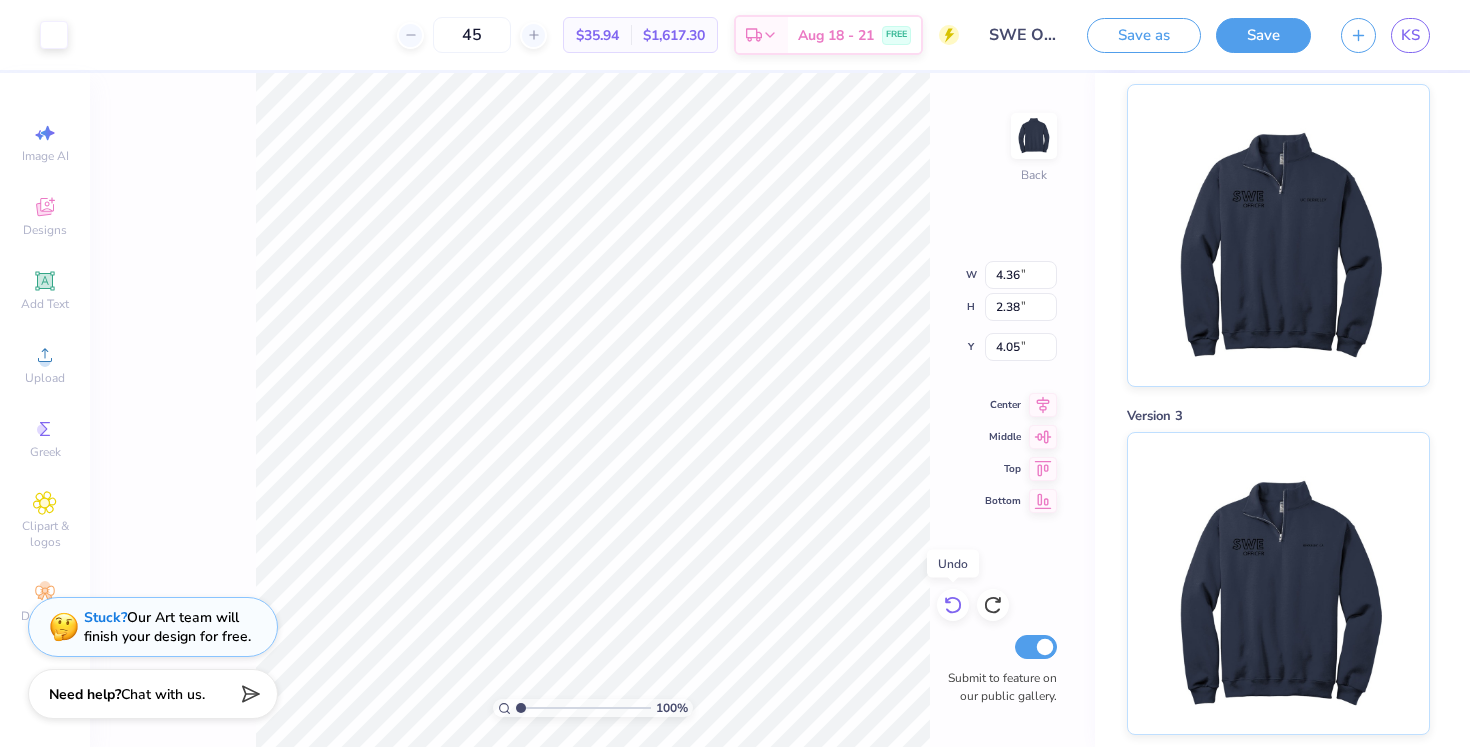 click 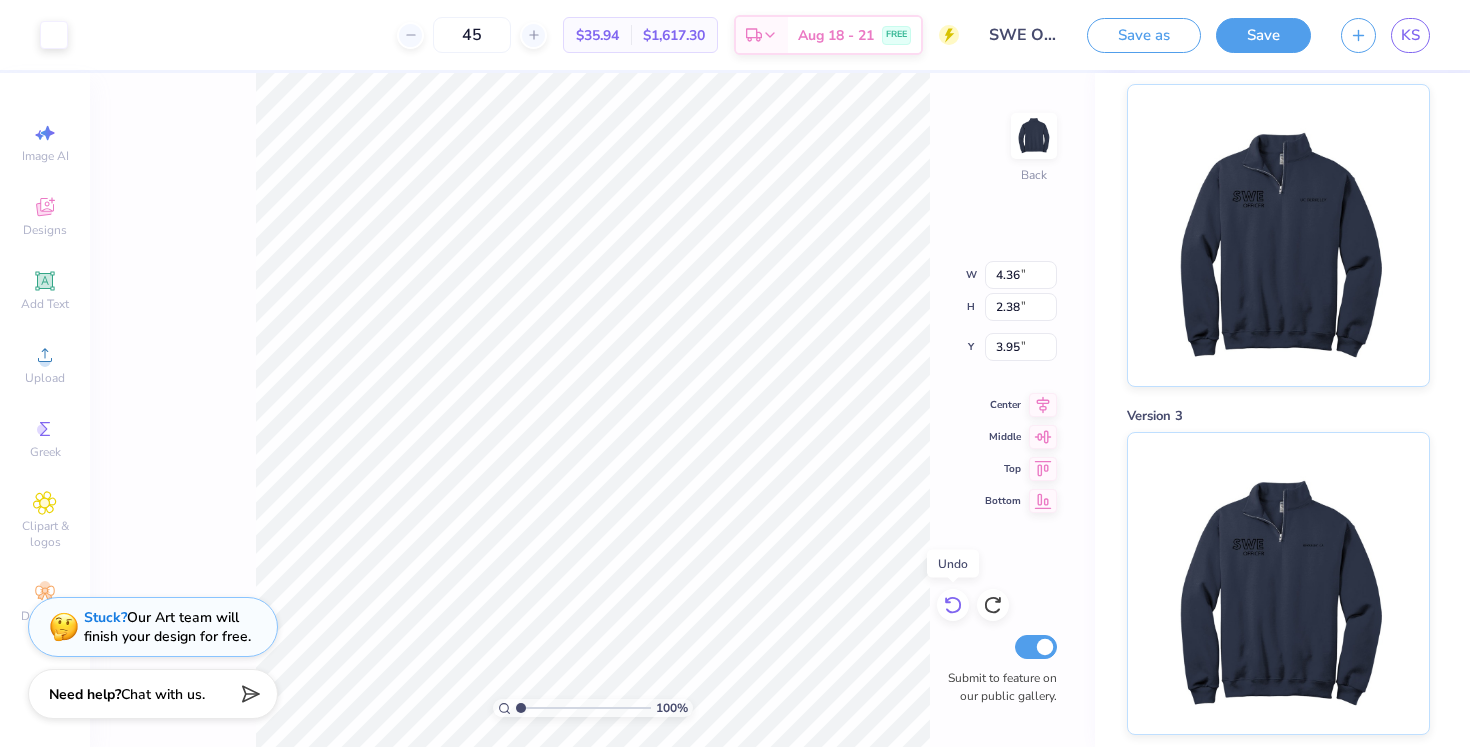 click 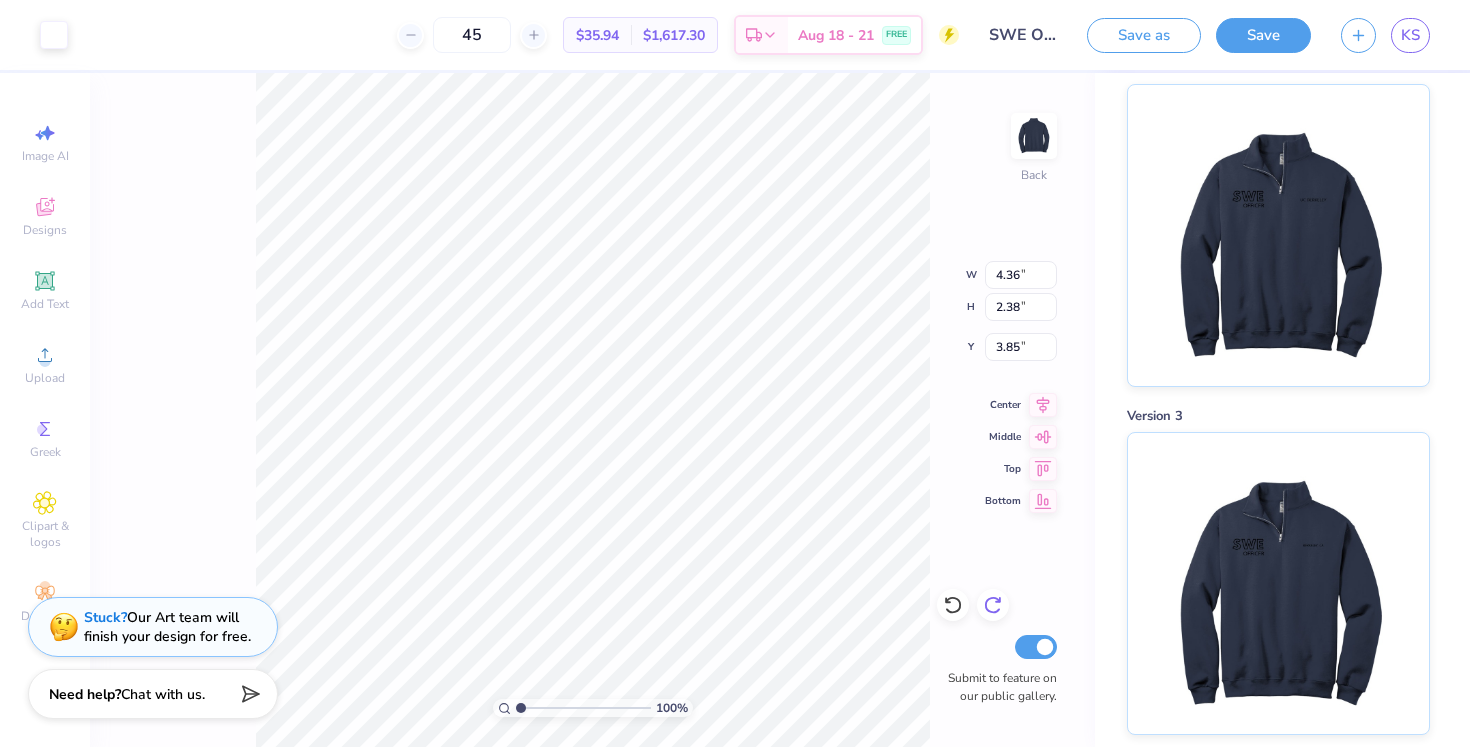 click 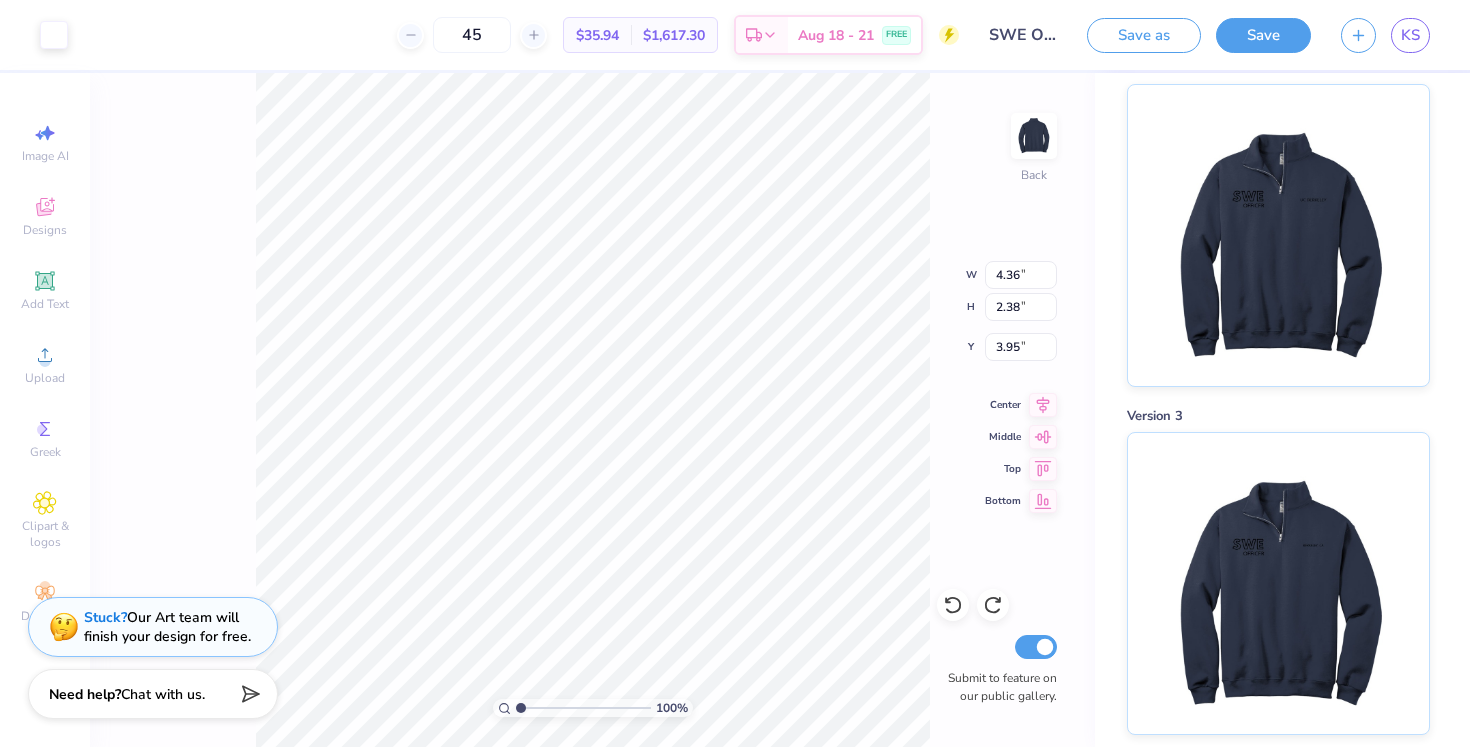 click on "100  % Back W 4.36 4.36 " H 2.38 2.38 " Y 3.95 3.95 " Center Middle Top Bottom Submit to feature on our public gallery." at bounding box center (592, 410) 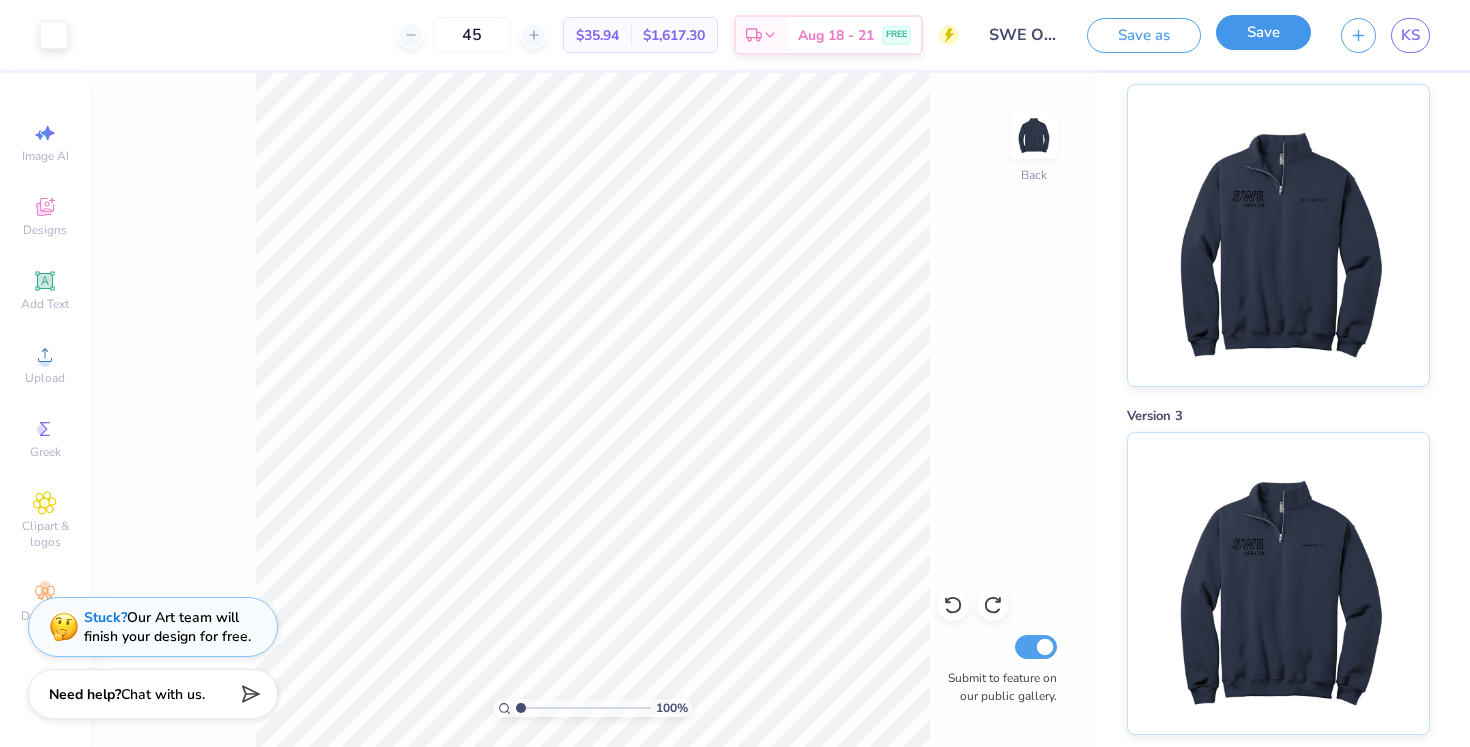 click on "Save" at bounding box center [1263, 32] 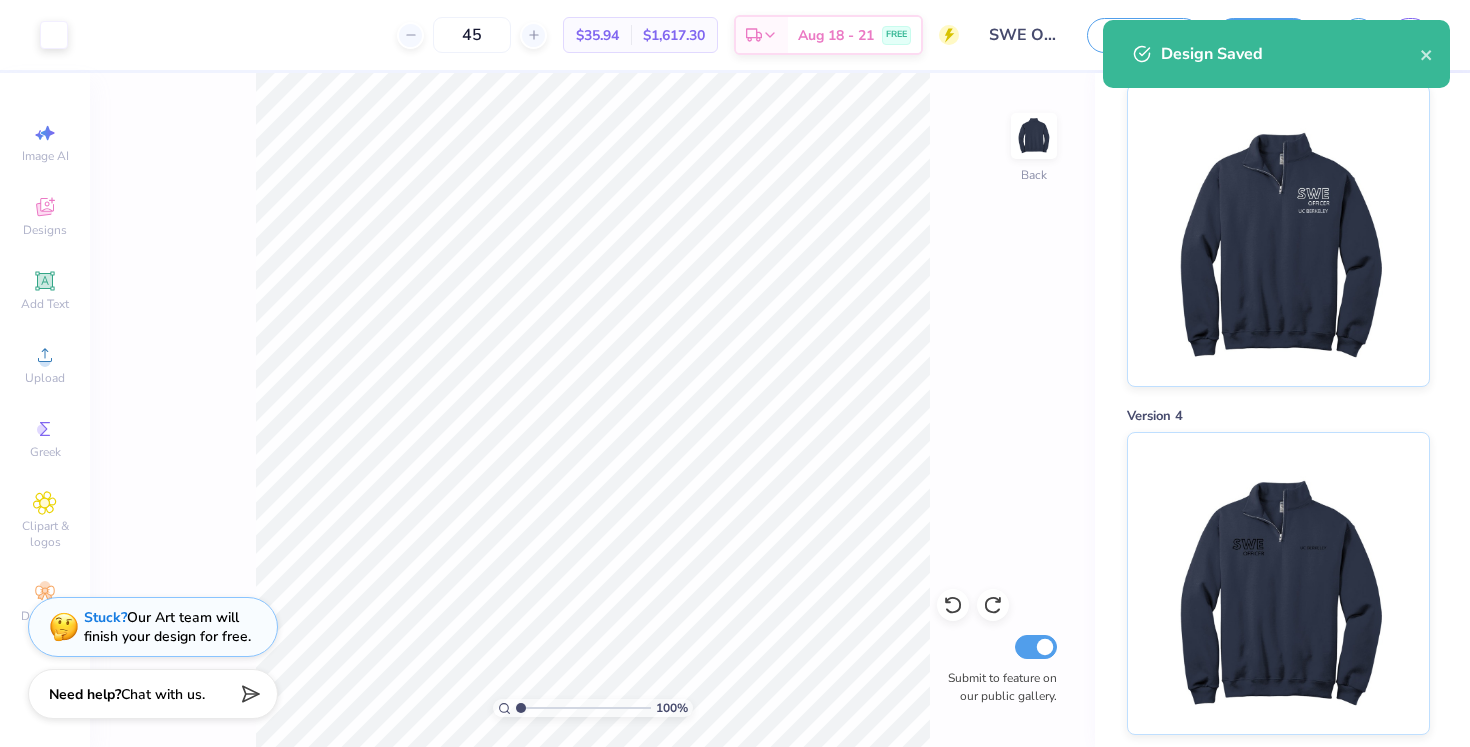 scroll, scrollTop: 434, scrollLeft: 0, axis: vertical 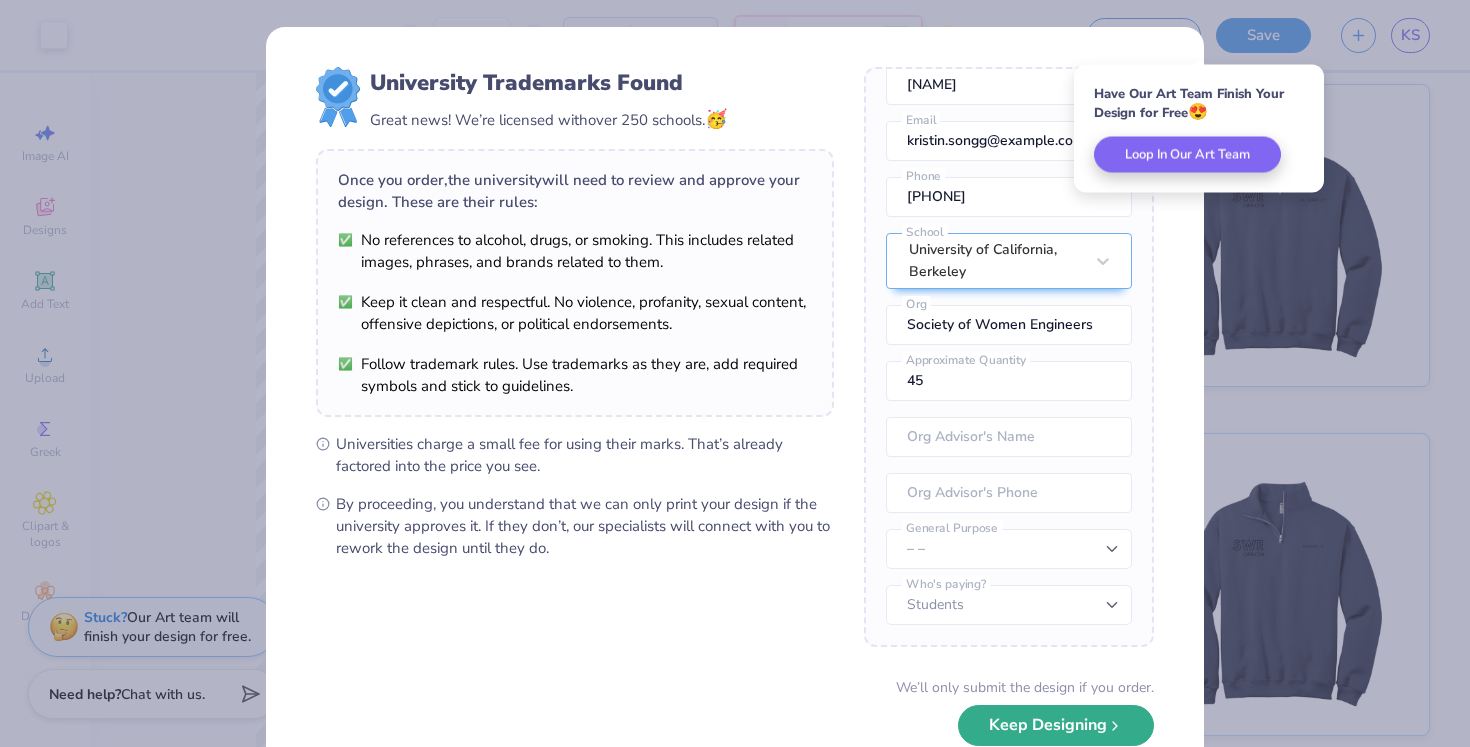 click on "Keep Designing" at bounding box center (1056, 725) 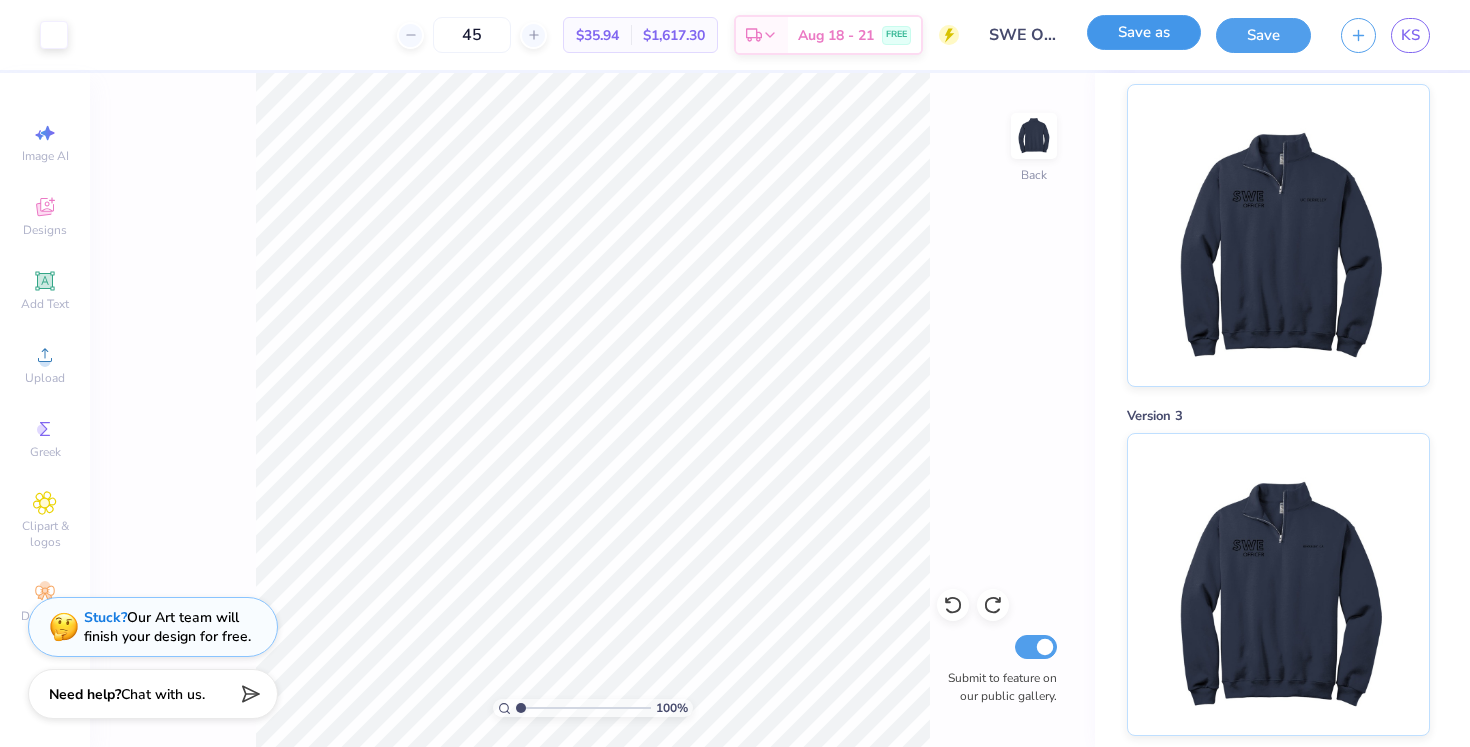 click on "Save as" at bounding box center [1144, 32] 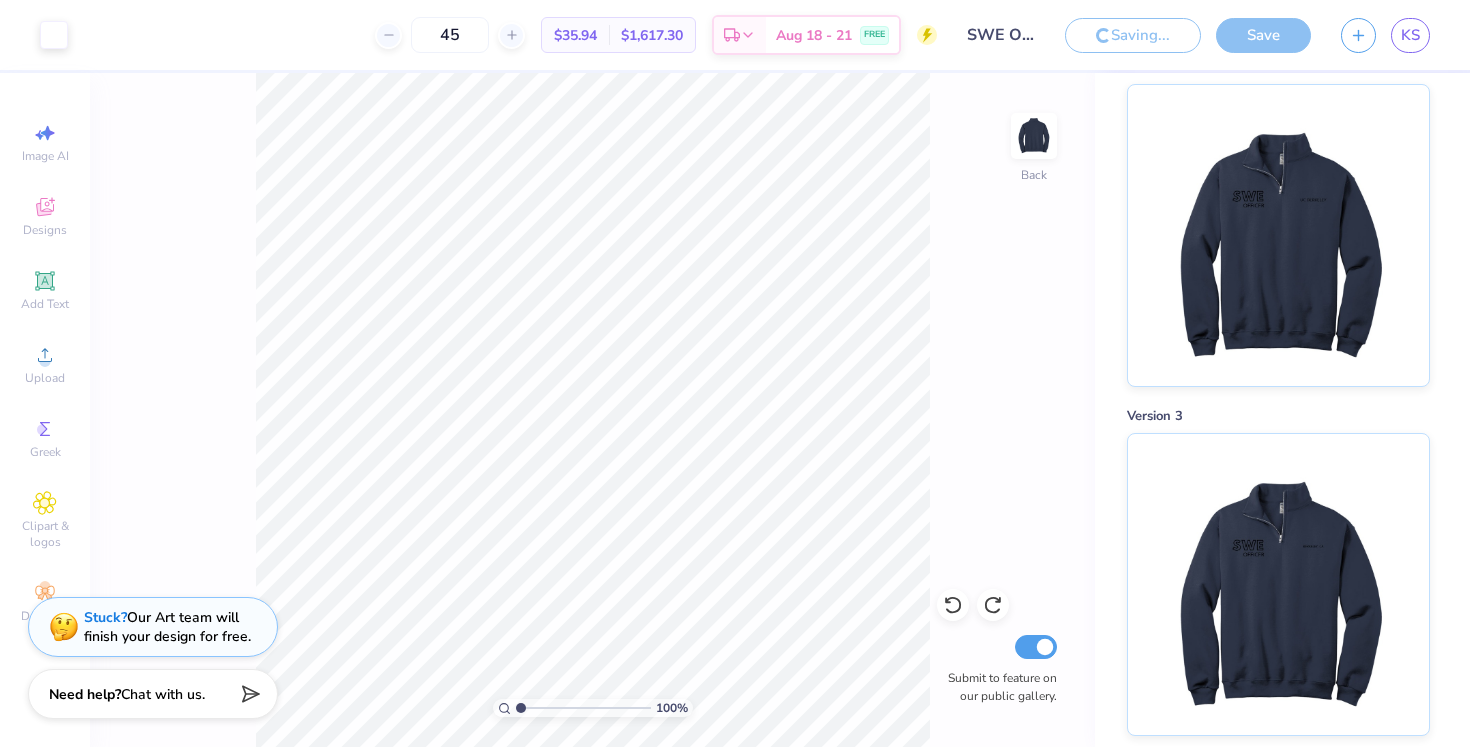 scroll, scrollTop: 783, scrollLeft: 0, axis: vertical 